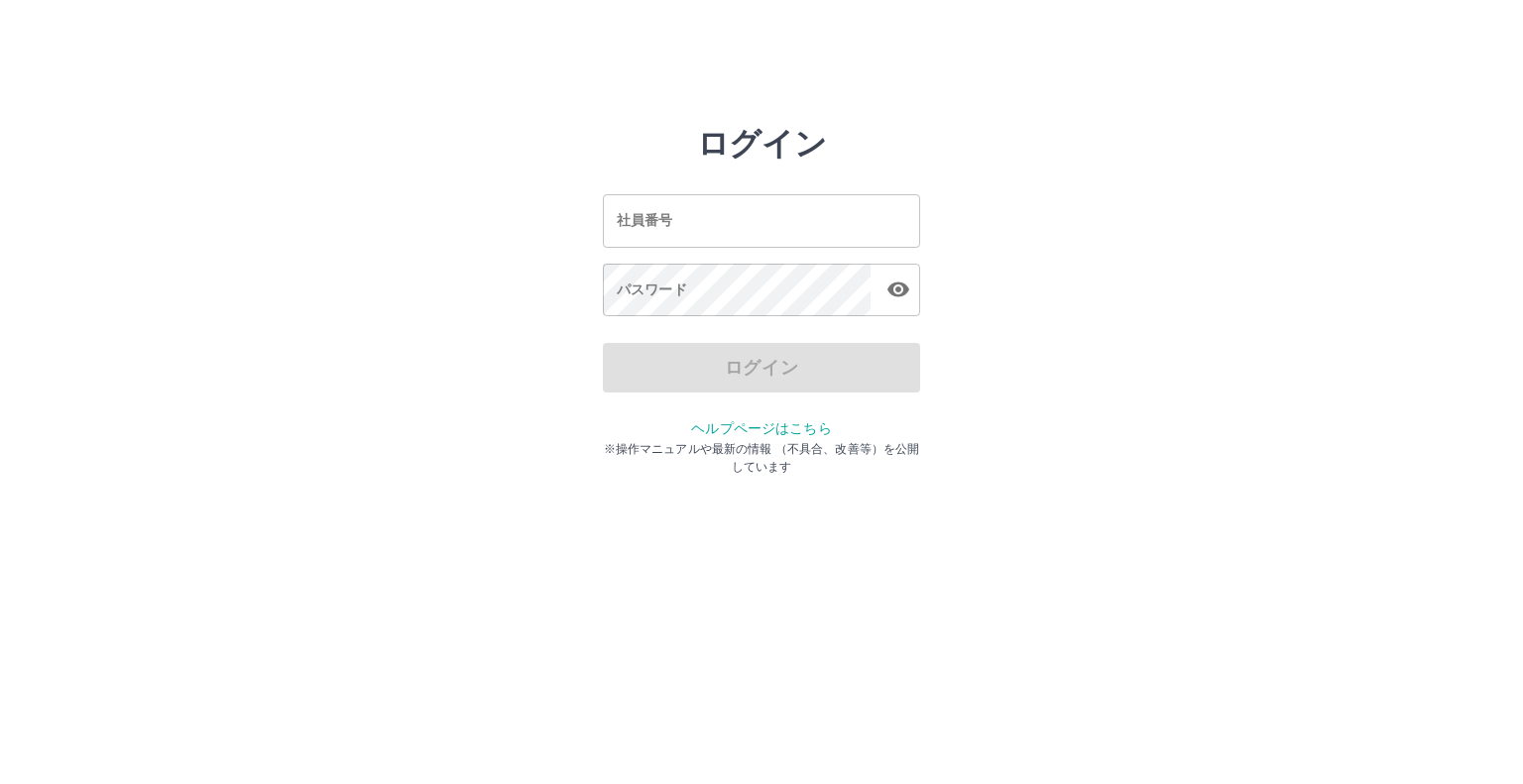 scroll, scrollTop: 0, scrollLeft: 0, axis: both 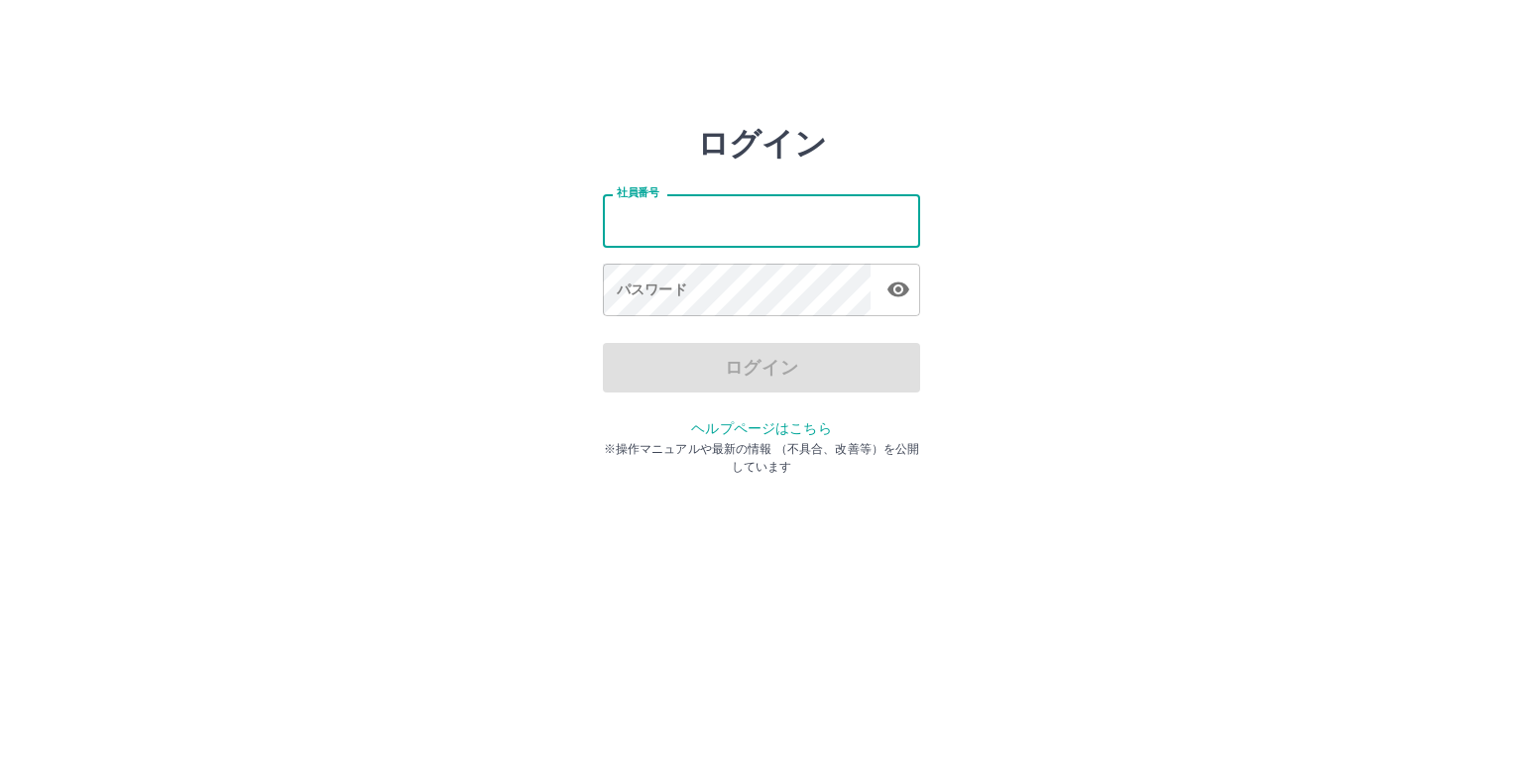 click on "社員番号" at bounding box center [762, 220] 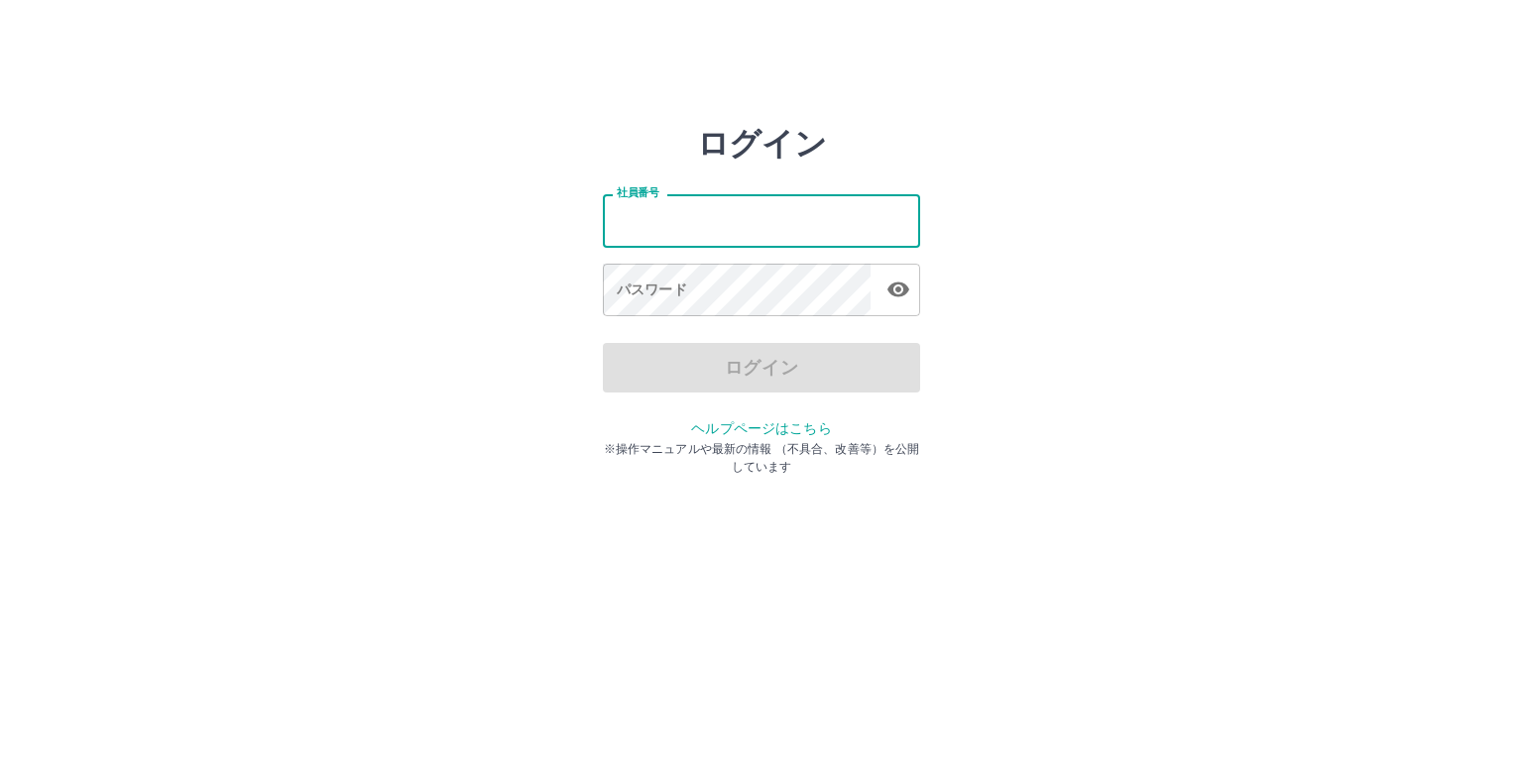 type on "*******" 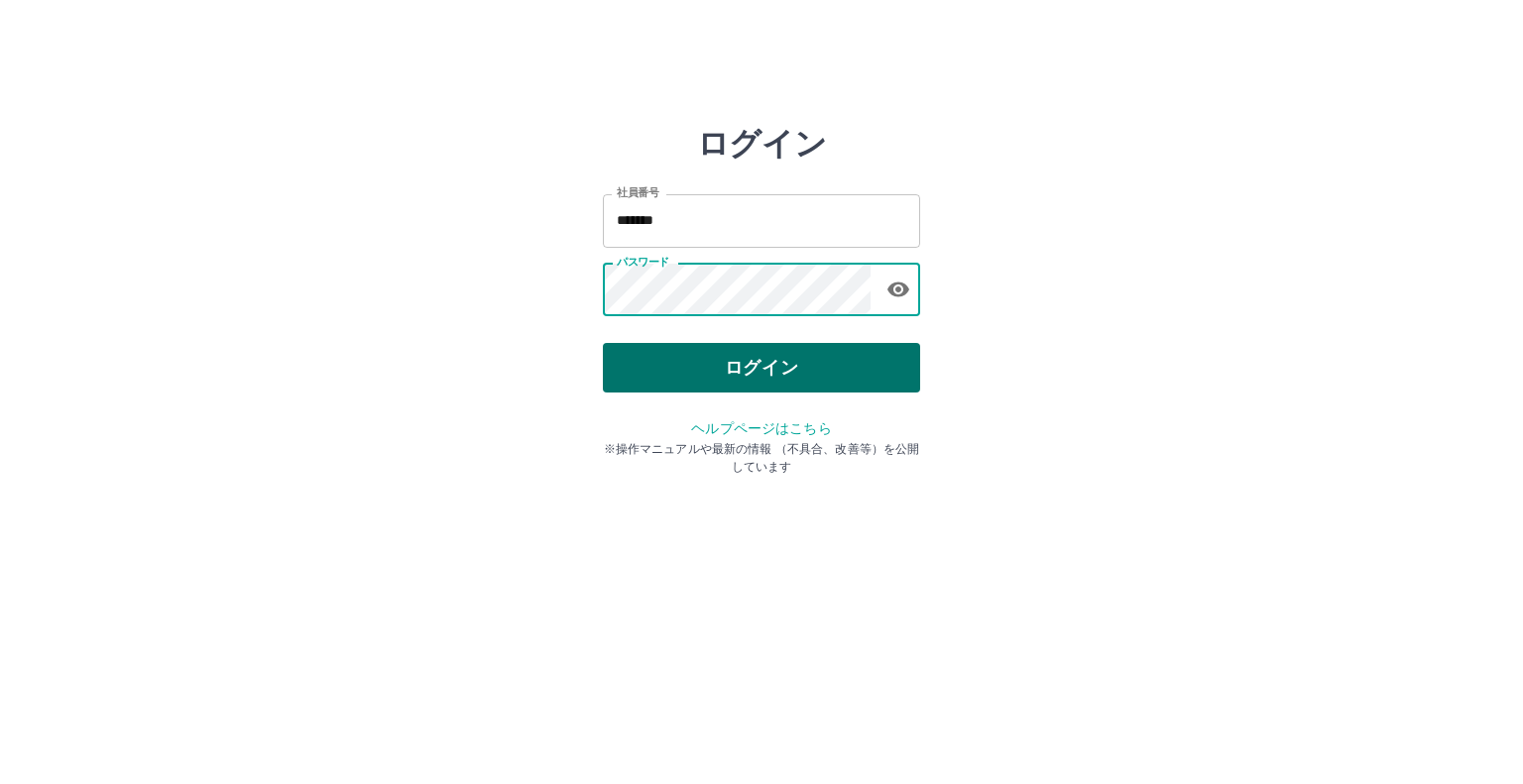 click on "ログイン" at bounding box center (762, 368) 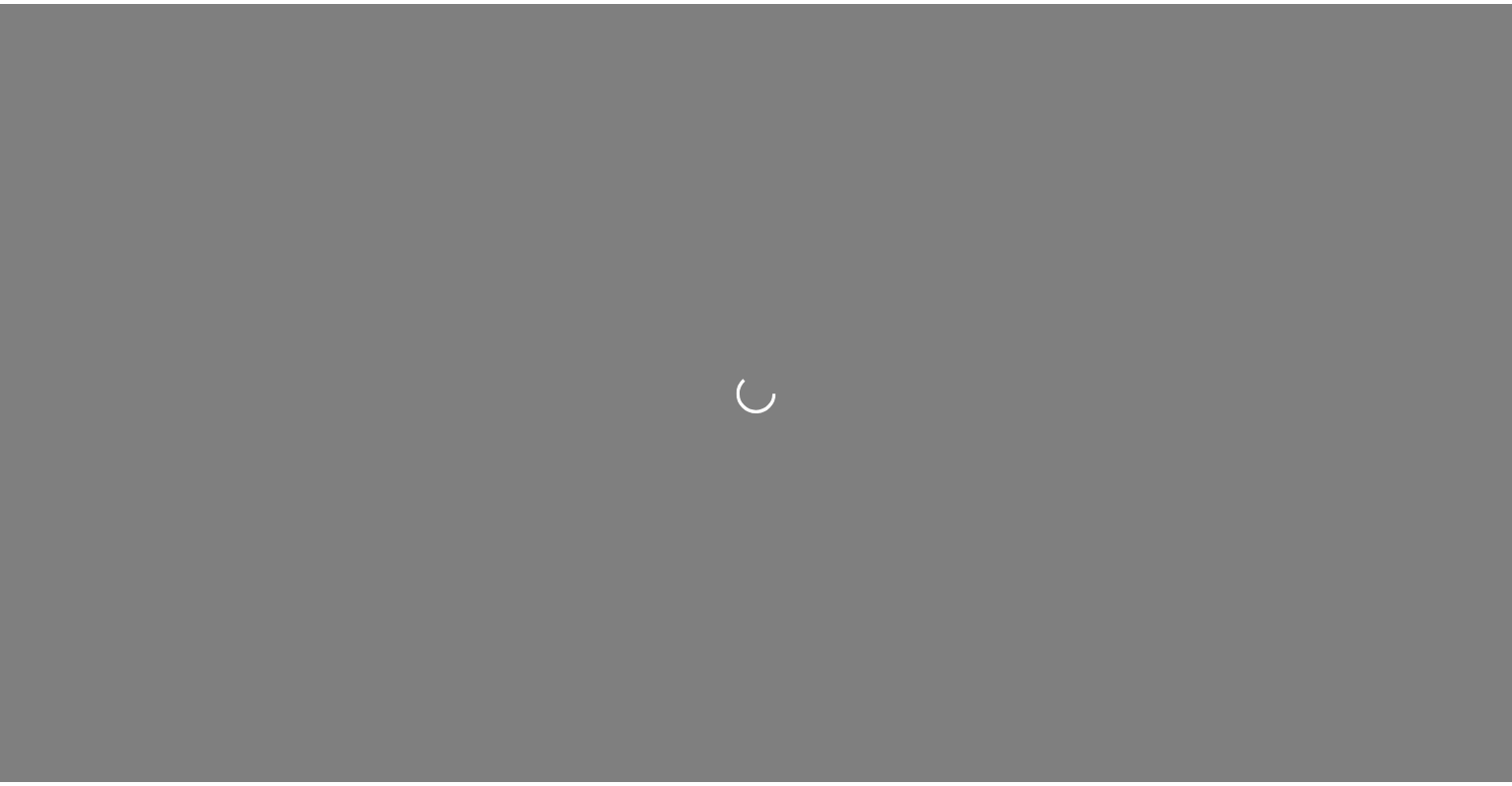 scroll, scrollTop: 0, scrollLeft: 0, axis: both 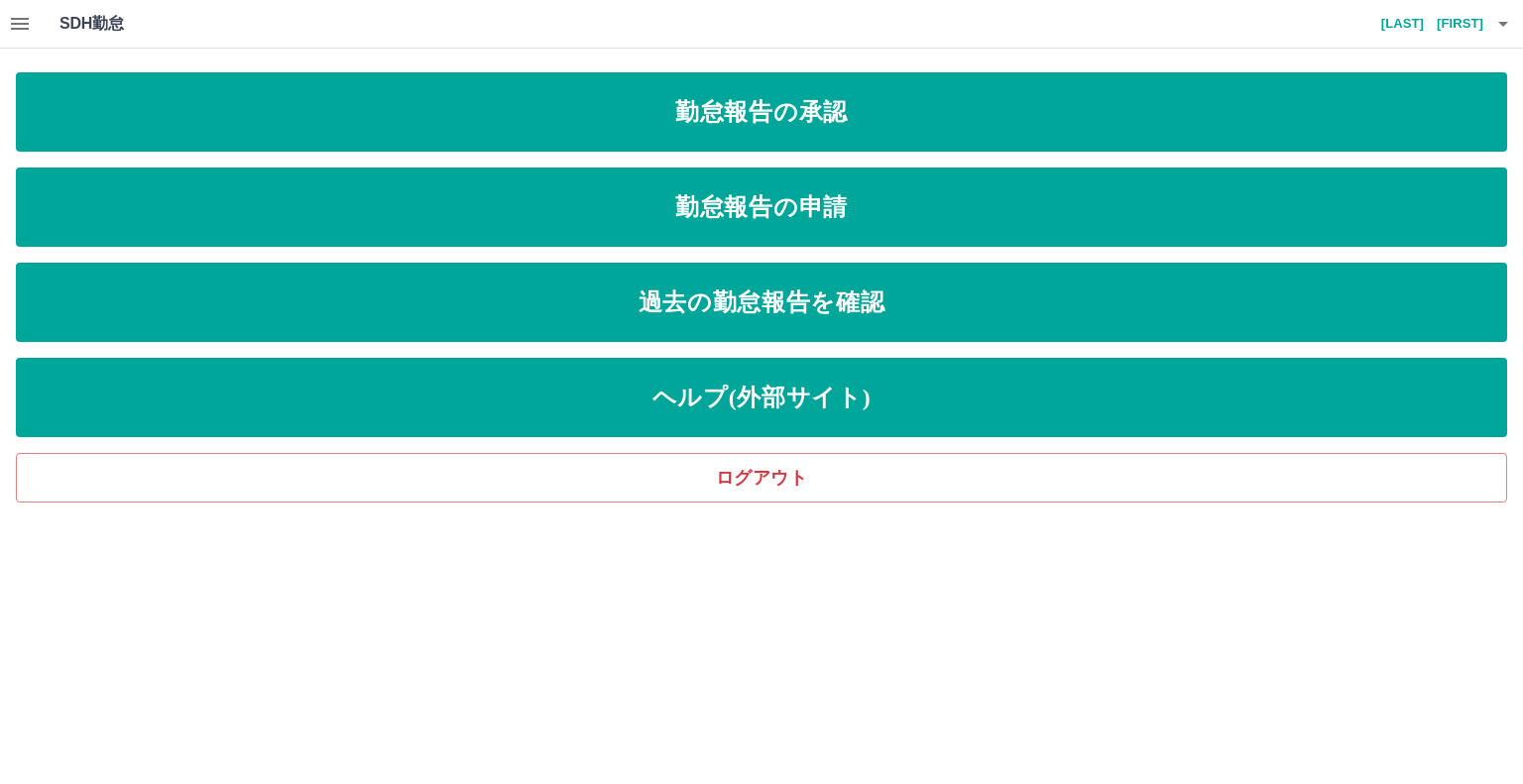 click on "SDH勤怠 菅野　達也 勤怠報告の承認 勤怠報告の申請 過去の勤怠報告を確認 ヘルプ(外部サイト) ログアウト SDH勤怠" at bounding box center (762, 251) 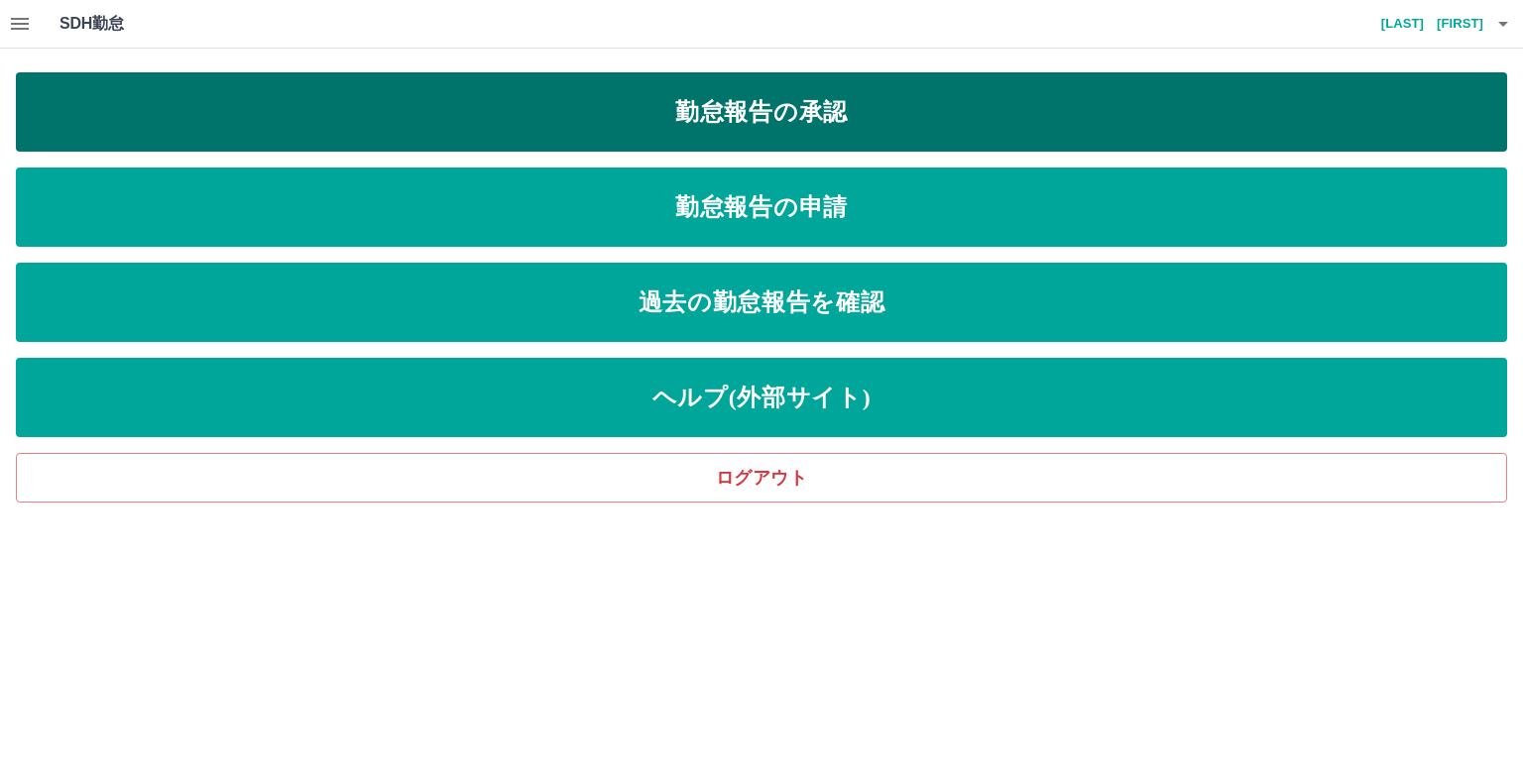 click on "勤怠報告の承認" at bounding box center (762, 112) 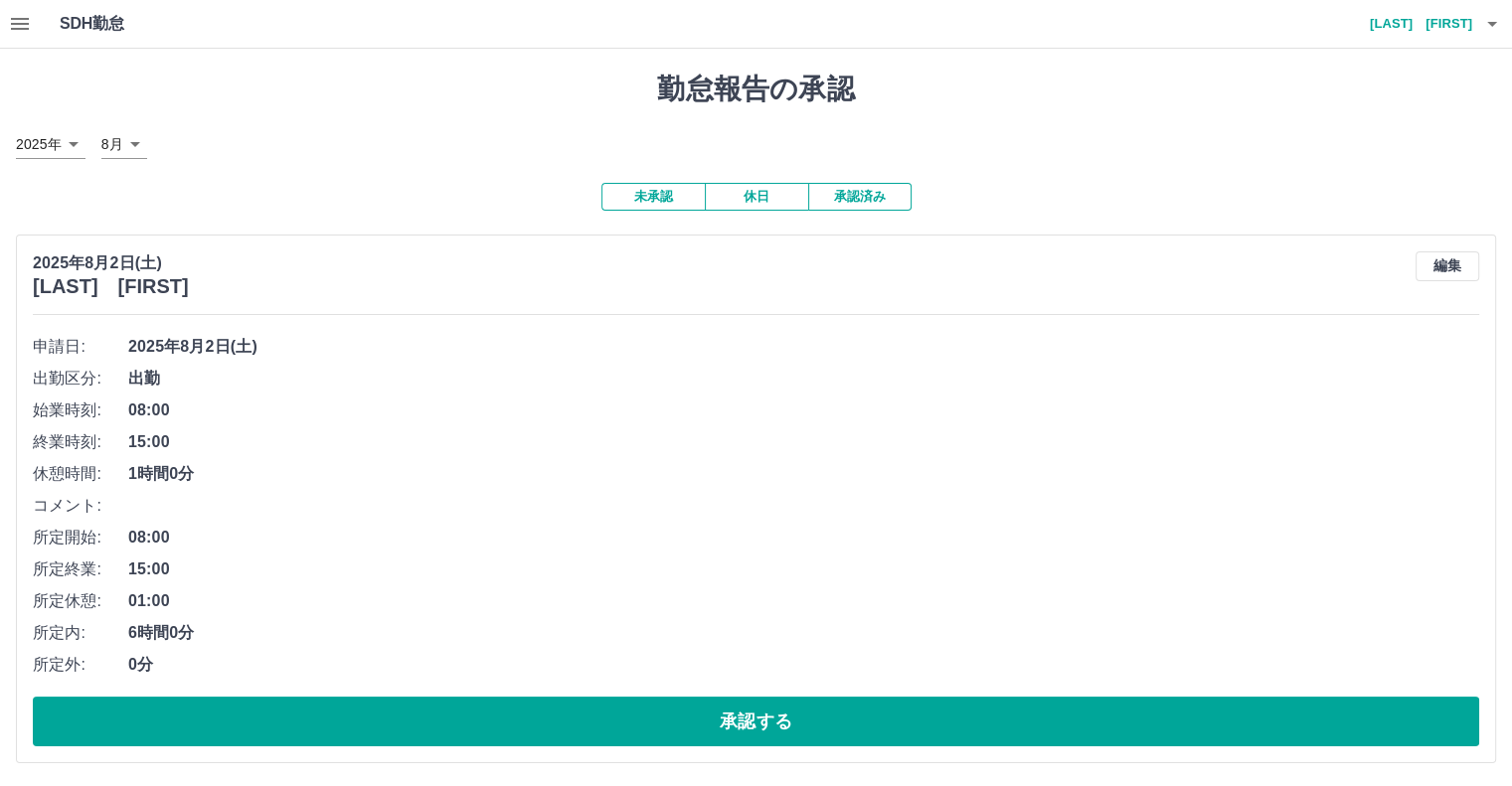 scroll, scrollTop: 199, scrollLeft: 0, axis: vertical 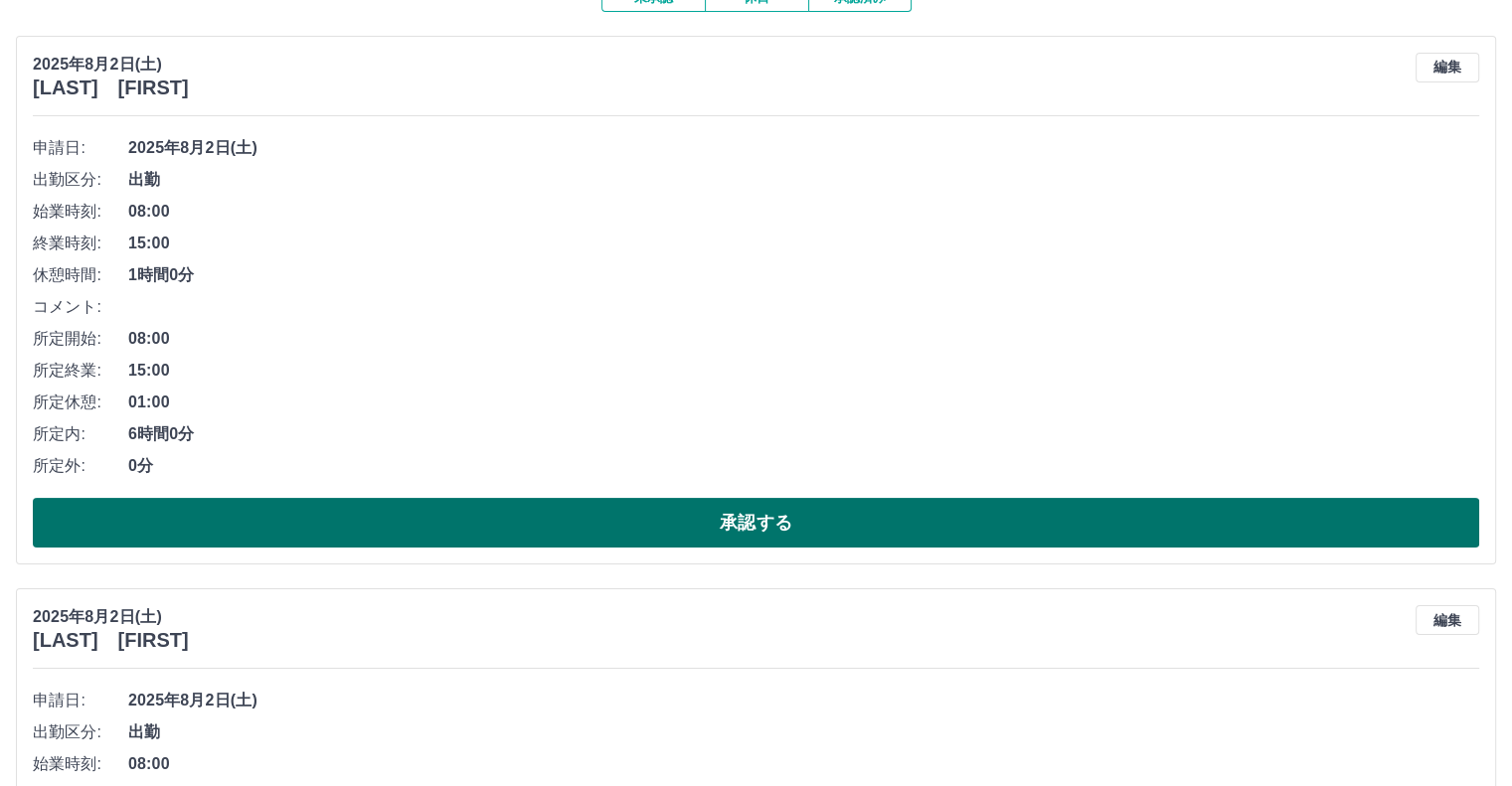 click on "承認する" at bounding box center (756, 523) 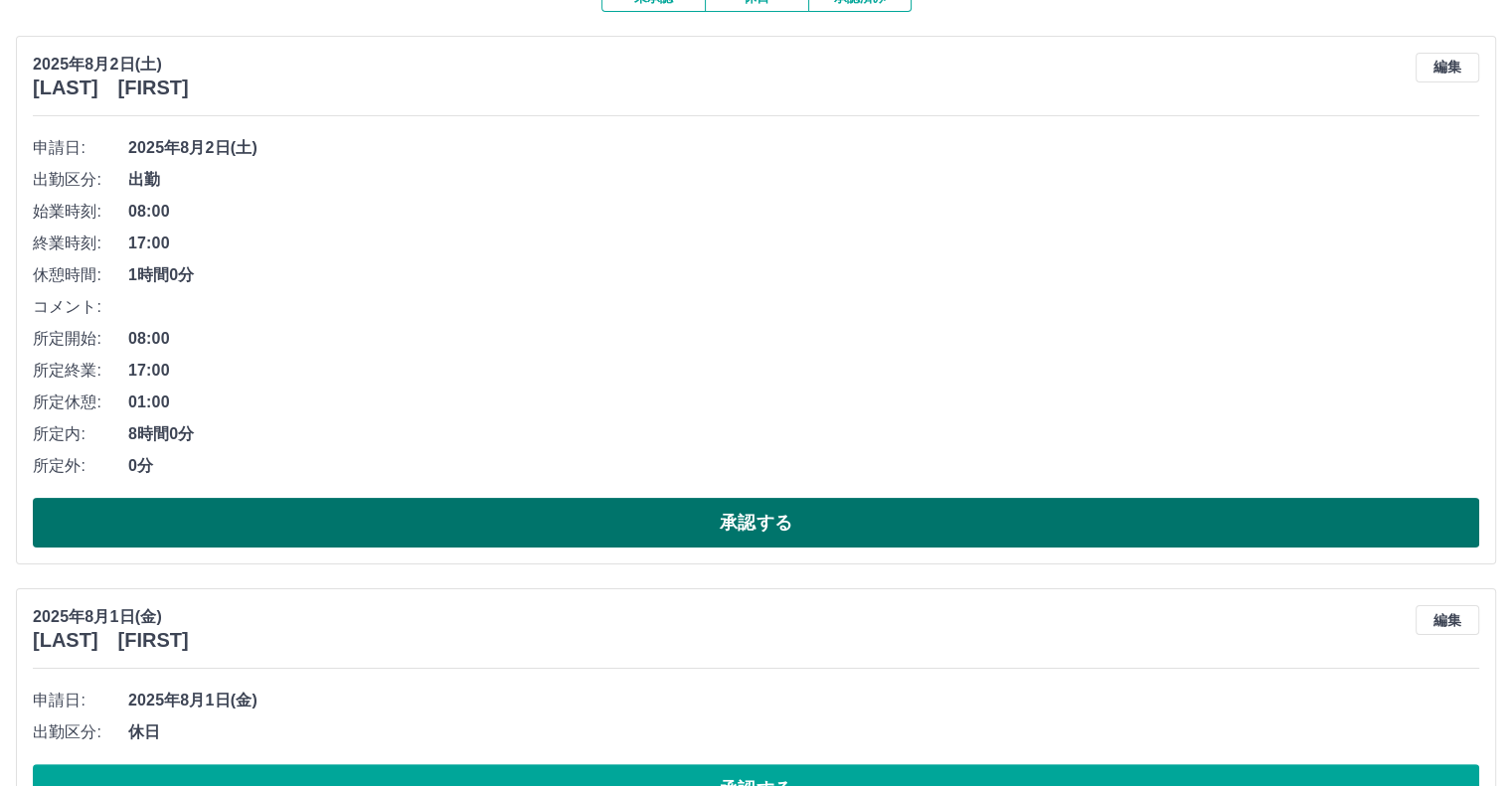 click on "承認する" at bounding box center [756, 523] 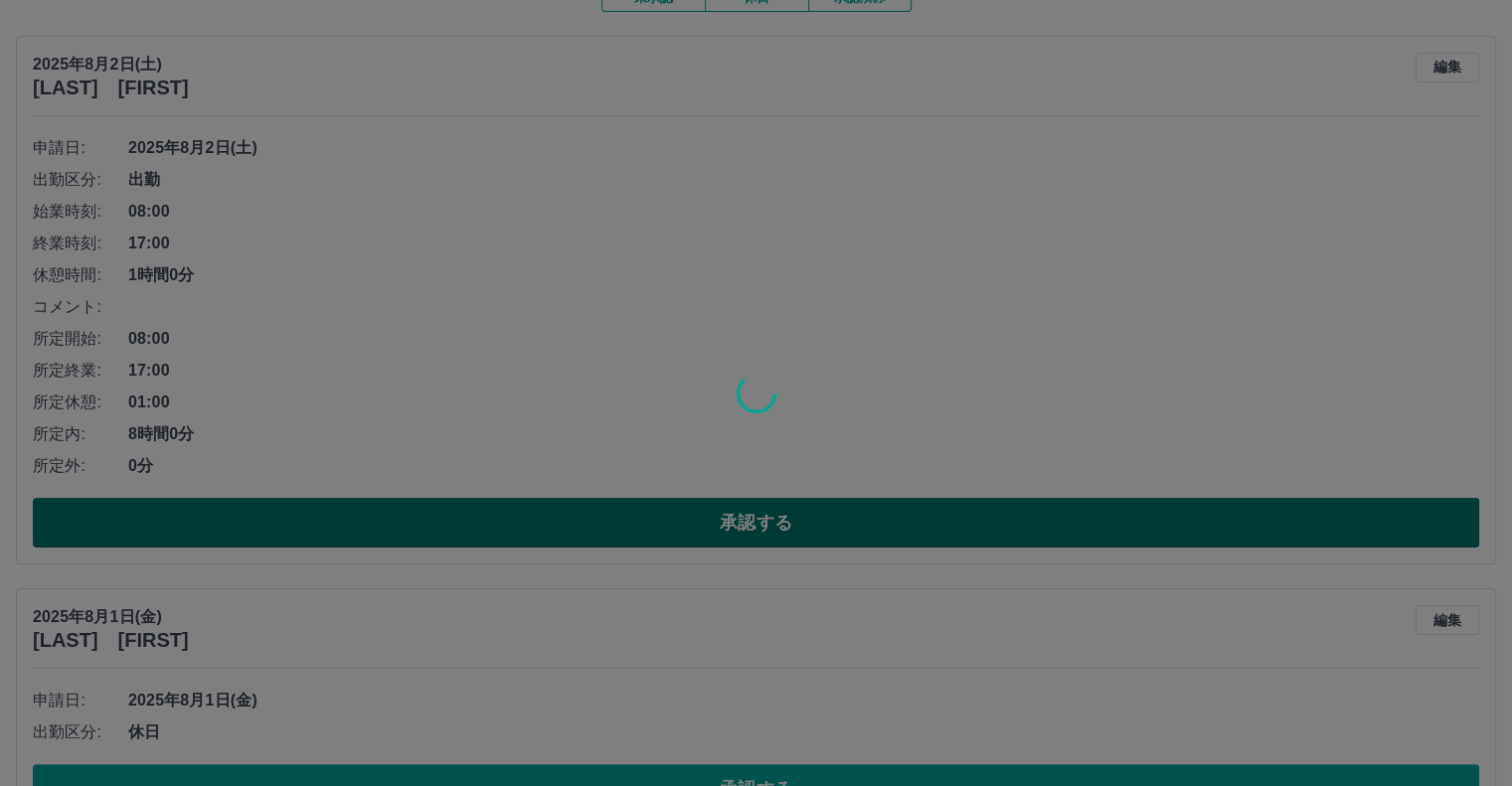 scroll, scrollTop: 0, scrollLeft: 0, axis: both 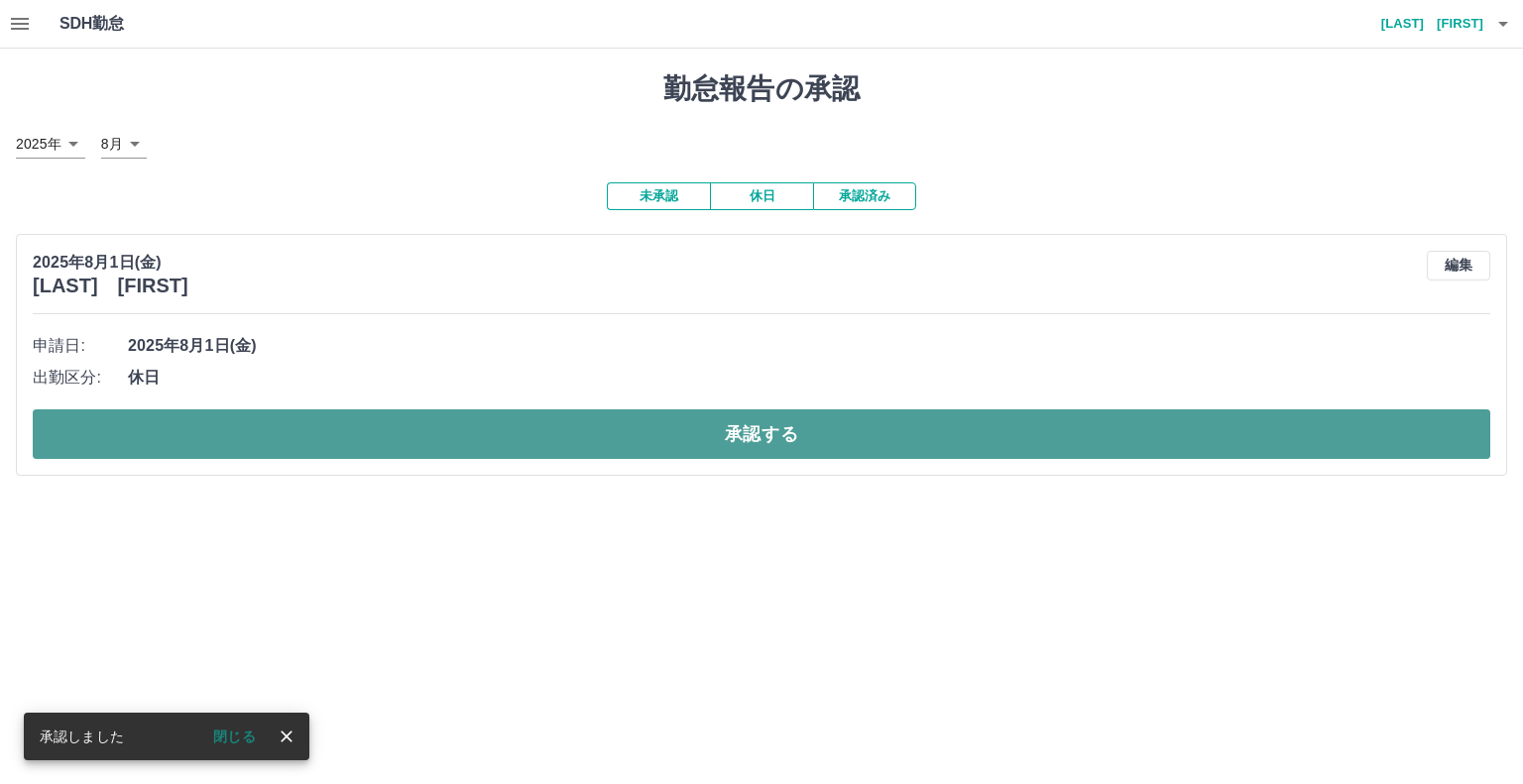 click on "承認する" at bounding box center [762, 434] 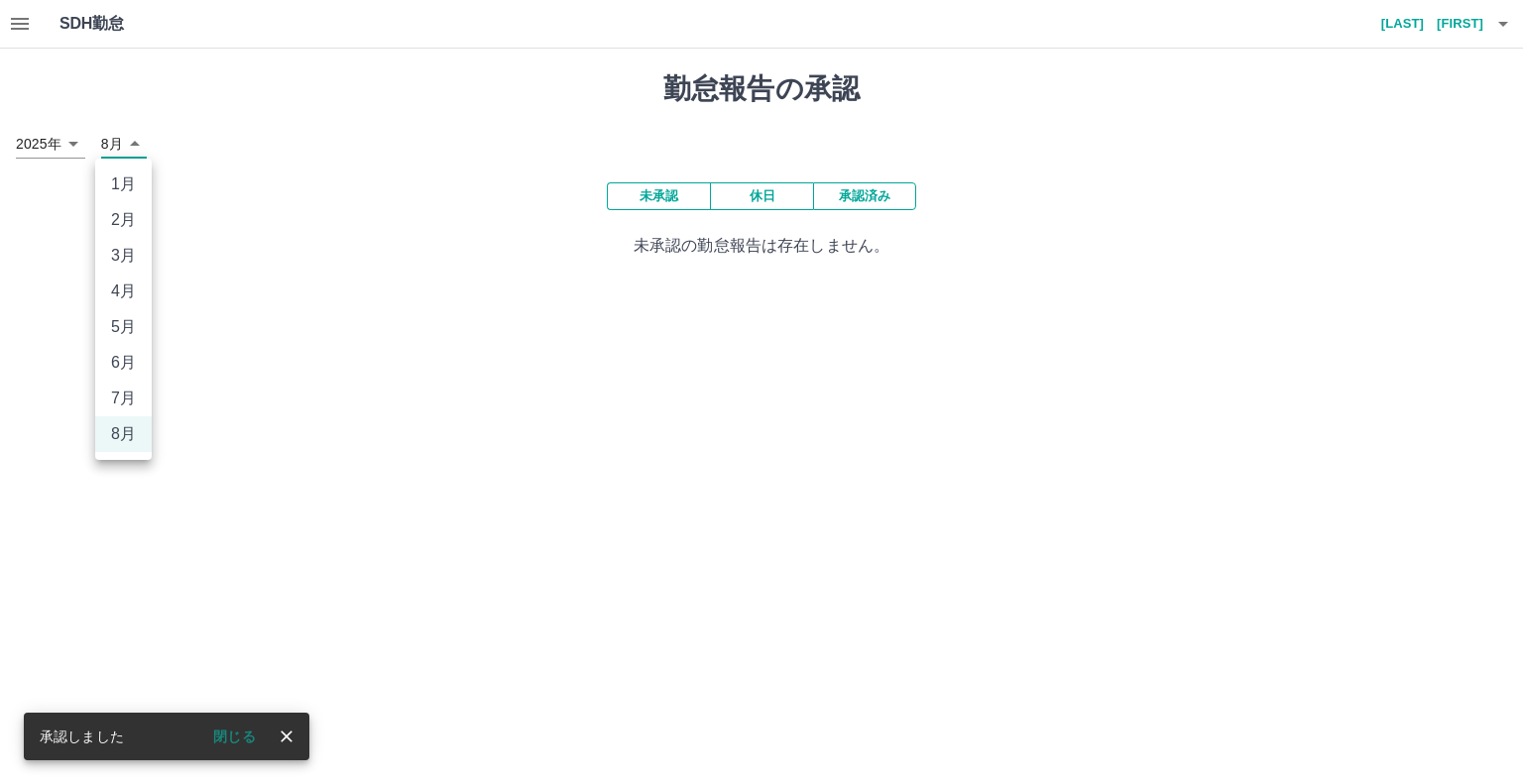 click on "SDH勤怠 菅野　達也 承認しました 閉じる 勤怠報告の承認 2025年 **** 8月 * 未承認 休日 承認済み 未承認の勤怠報告は存在しません。 SDH勤怠 1月 2月 3月 4月 5月 6月 7月 8月" at bounding box center [762, 141] 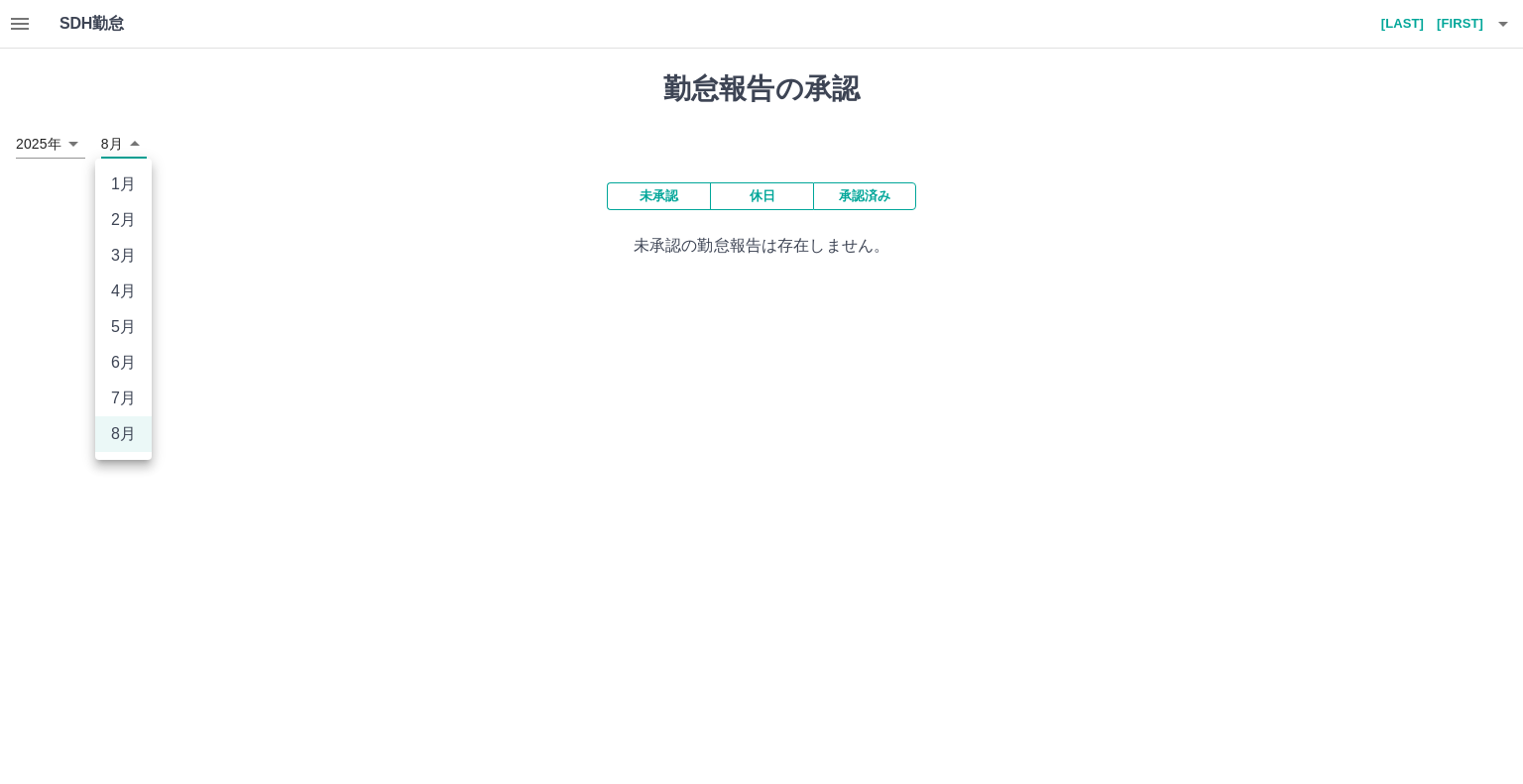 click on "7月" at bounding box center (123, 398) 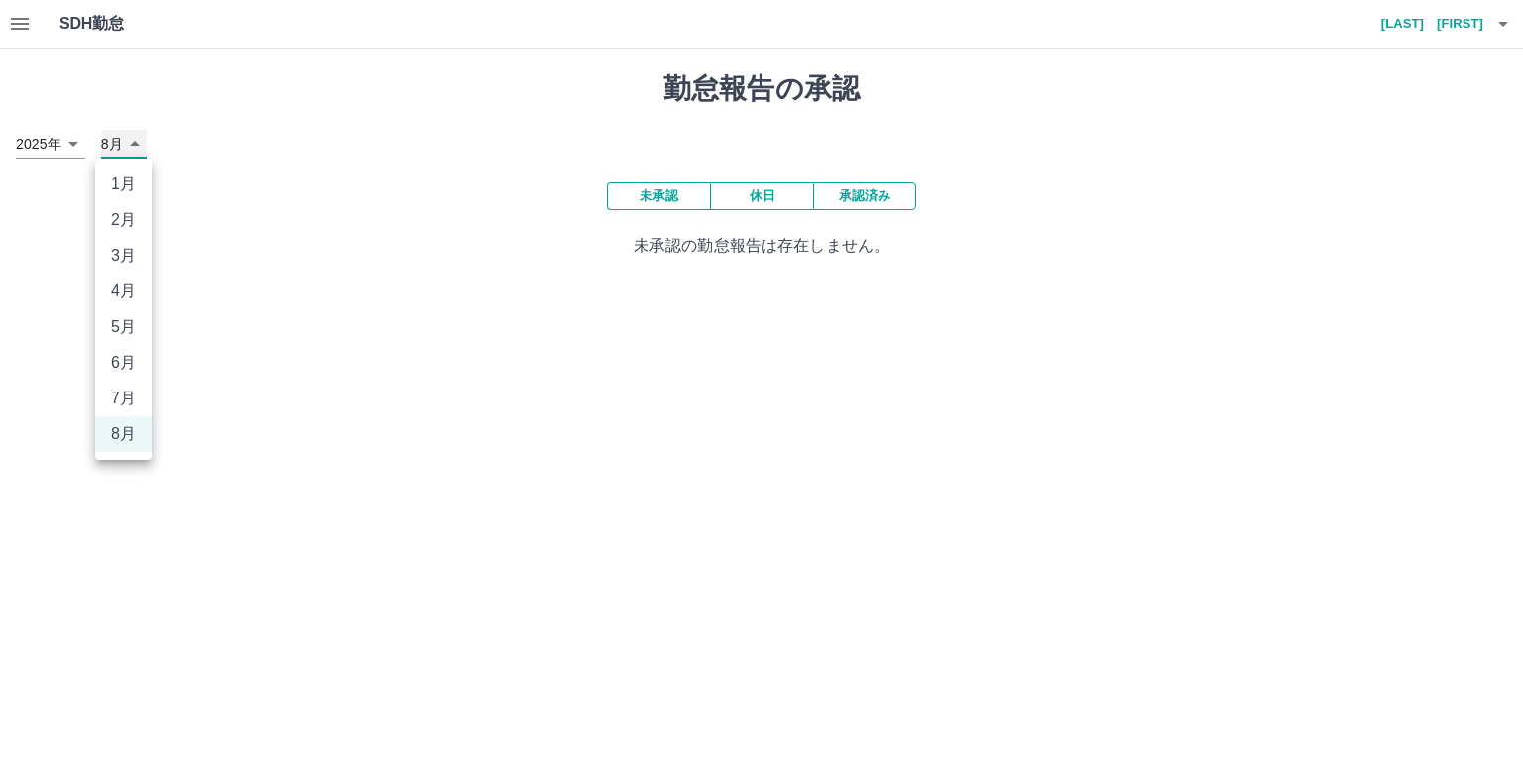 type on "*" 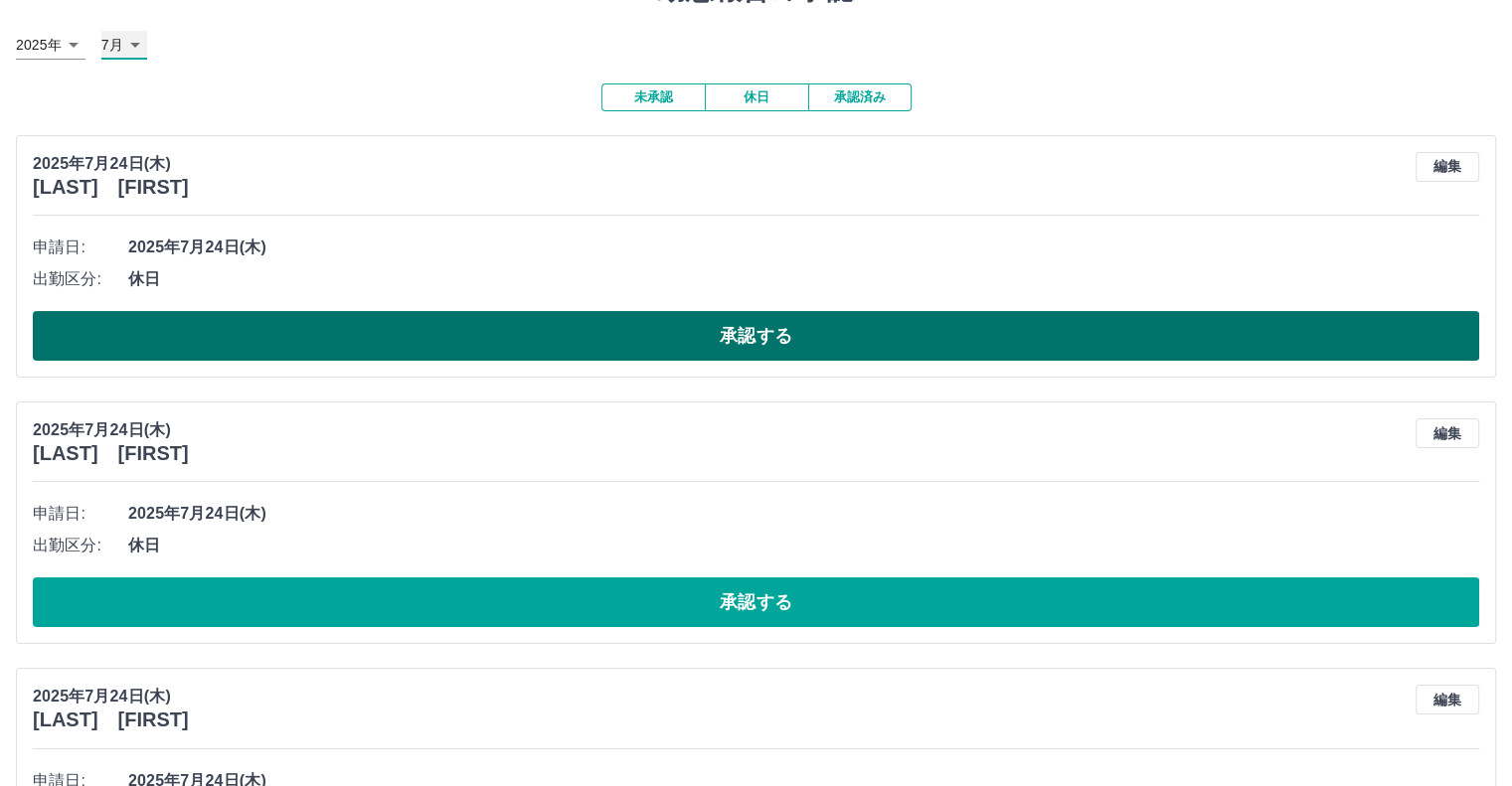 scroll, scrollTop: 0, scrollLeft: 0, axis: both 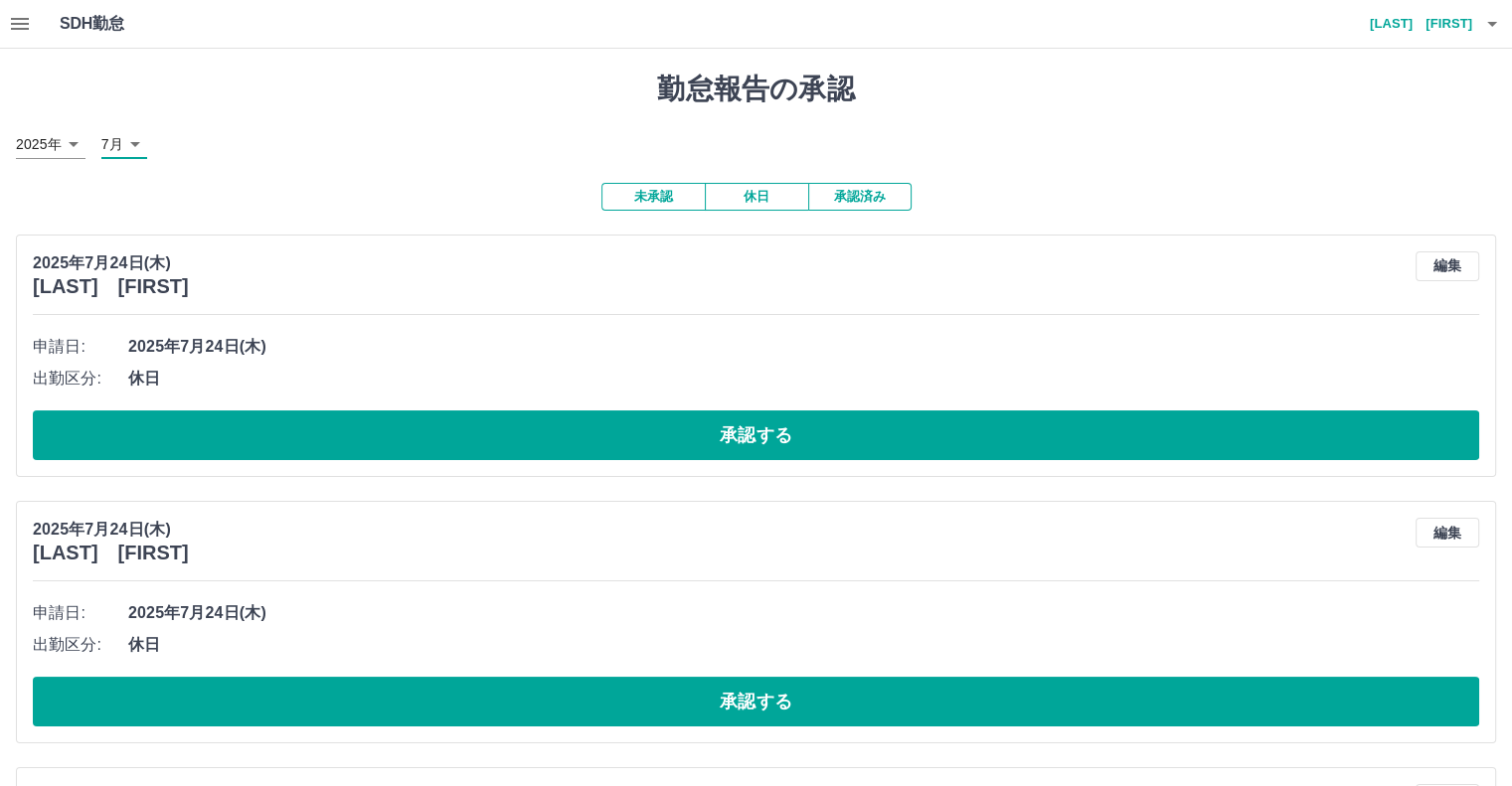click on "編集" at bounding box center [1447, 266] 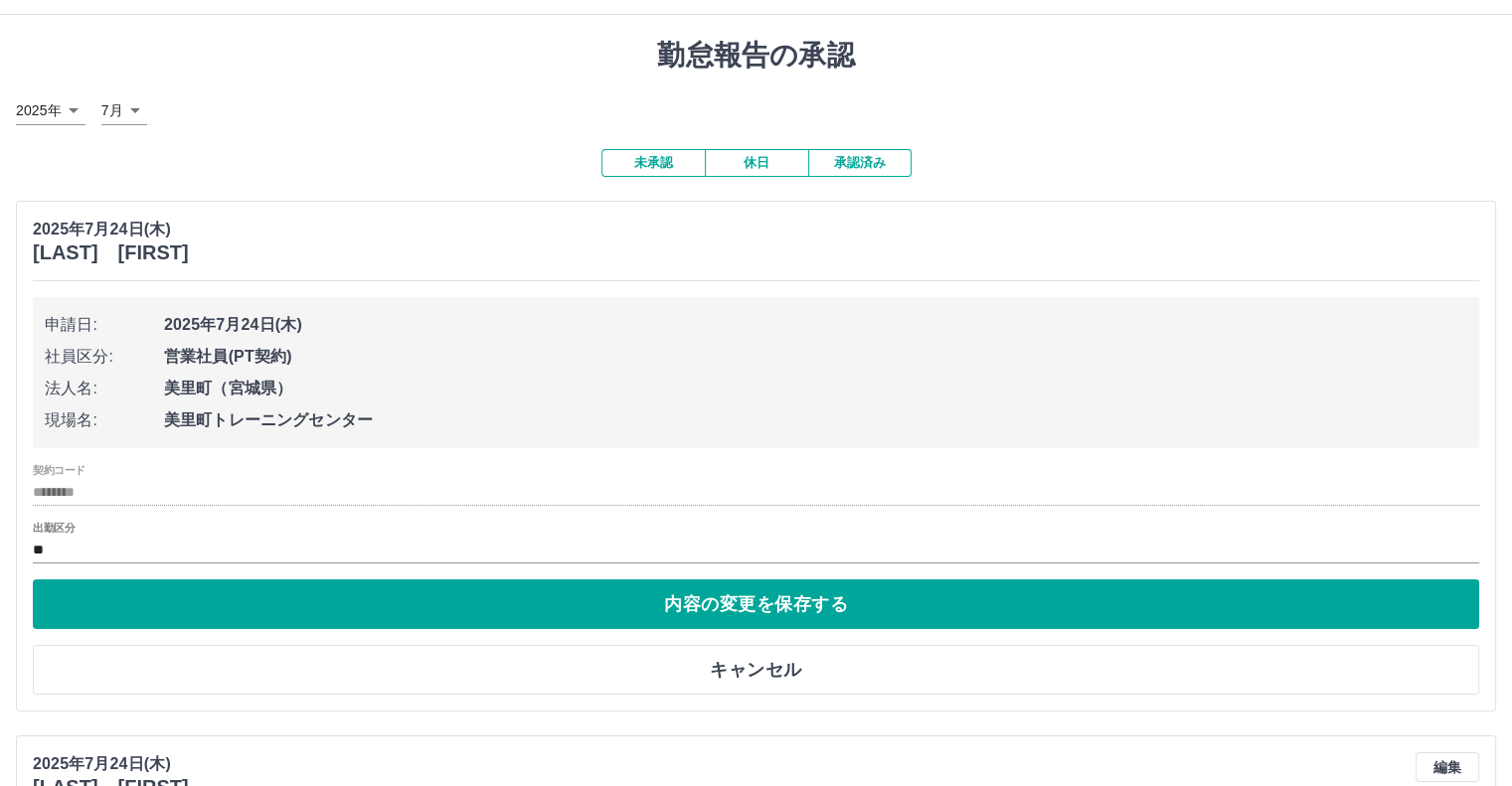 scroll, scrollTop: 0, scrollLeft: 0, axis: both 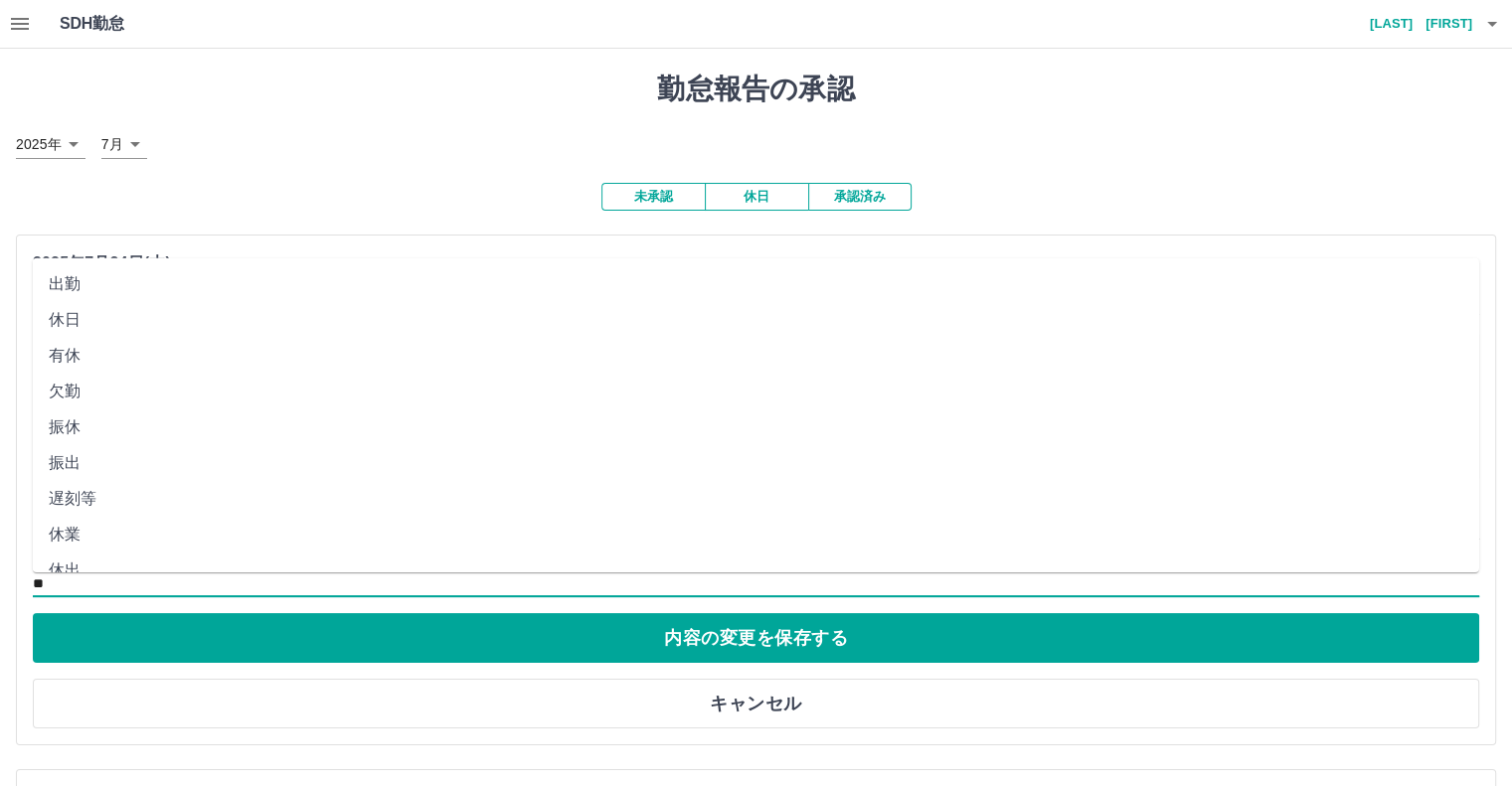 click on "**" at bounding box center (756, 583) 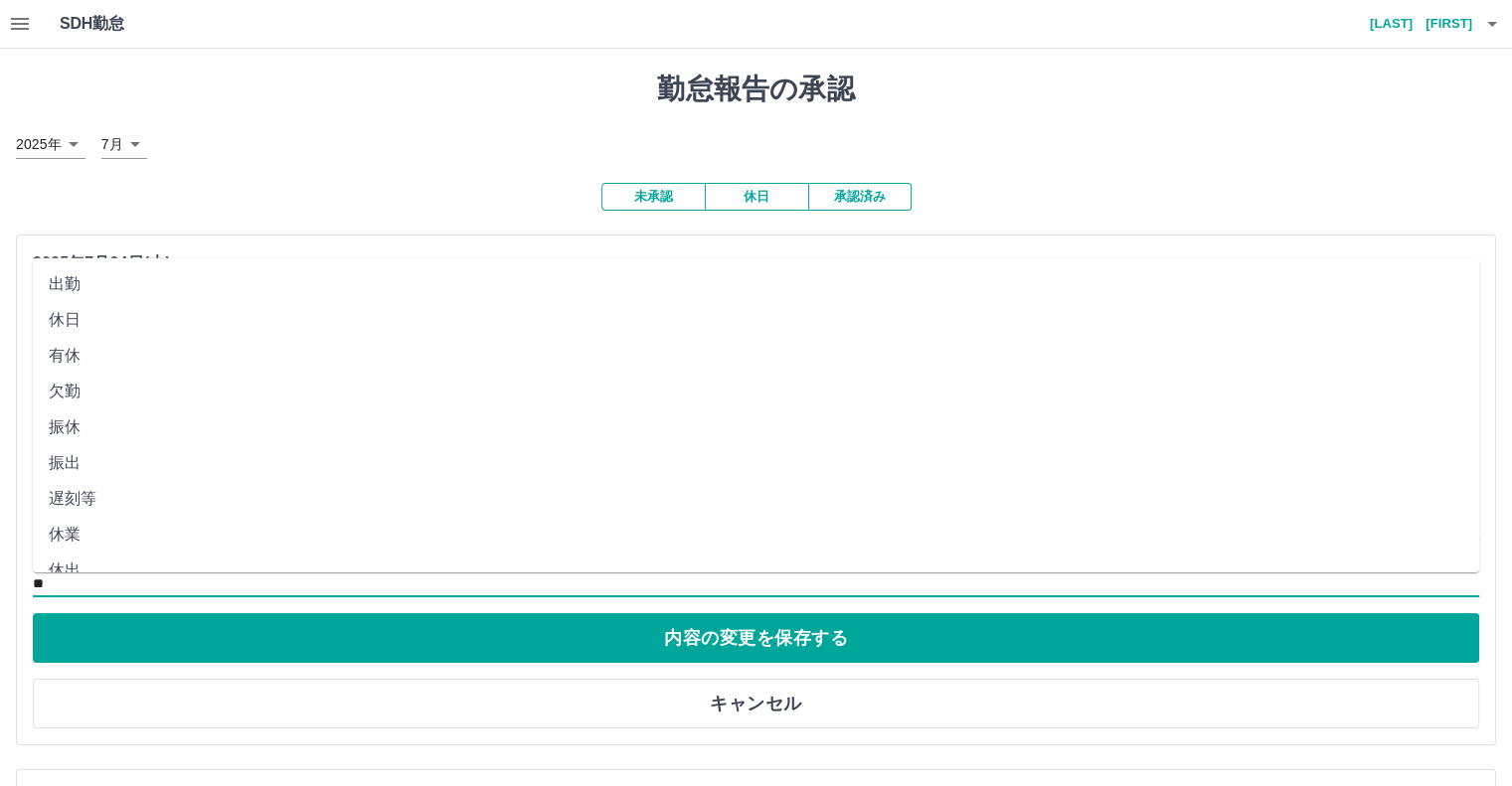 click on "出勤" at bounding box center [756, 283] 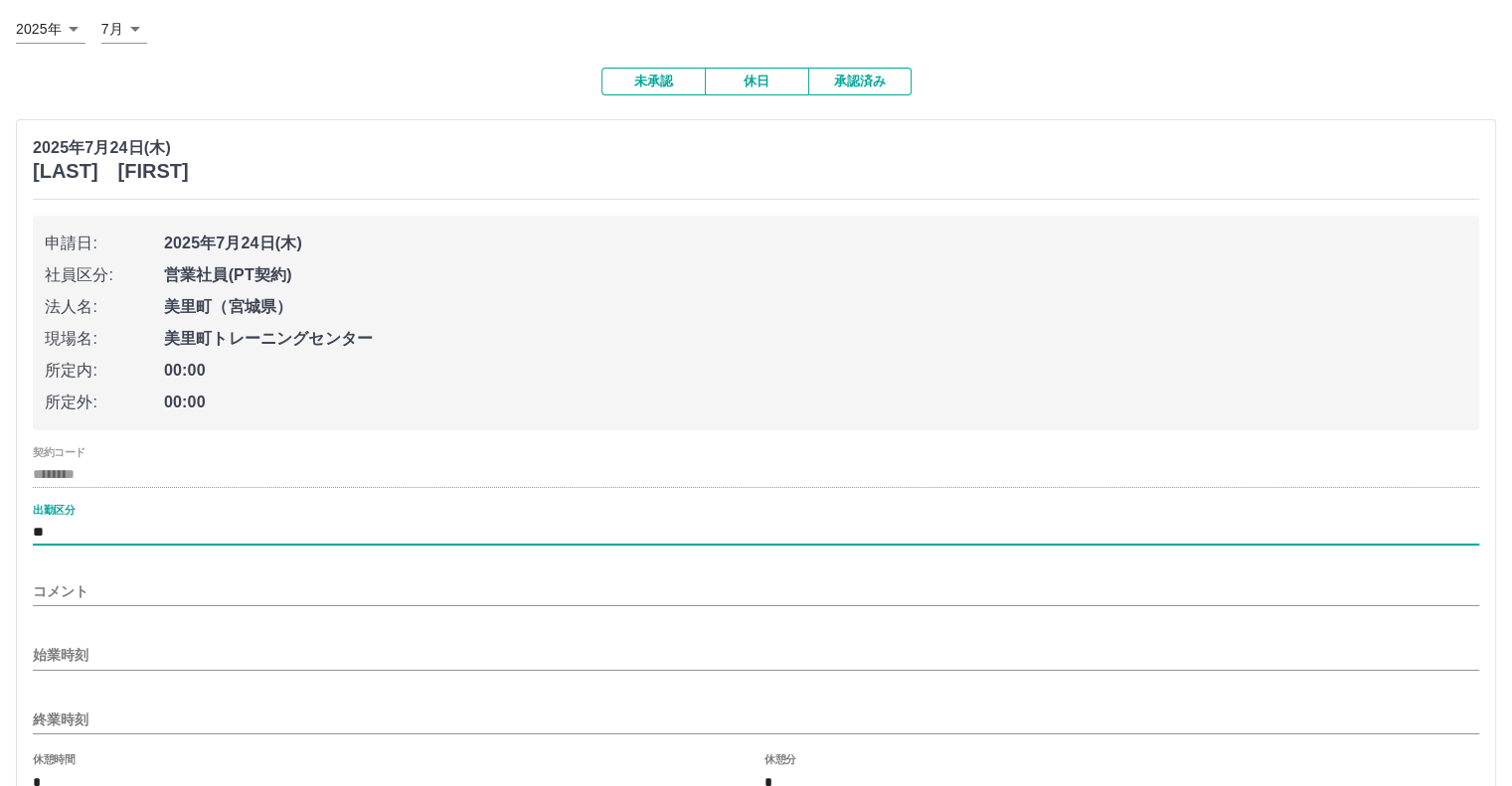 scroll, scrollTop: 298, scrollLeft: 0, axis: vertical 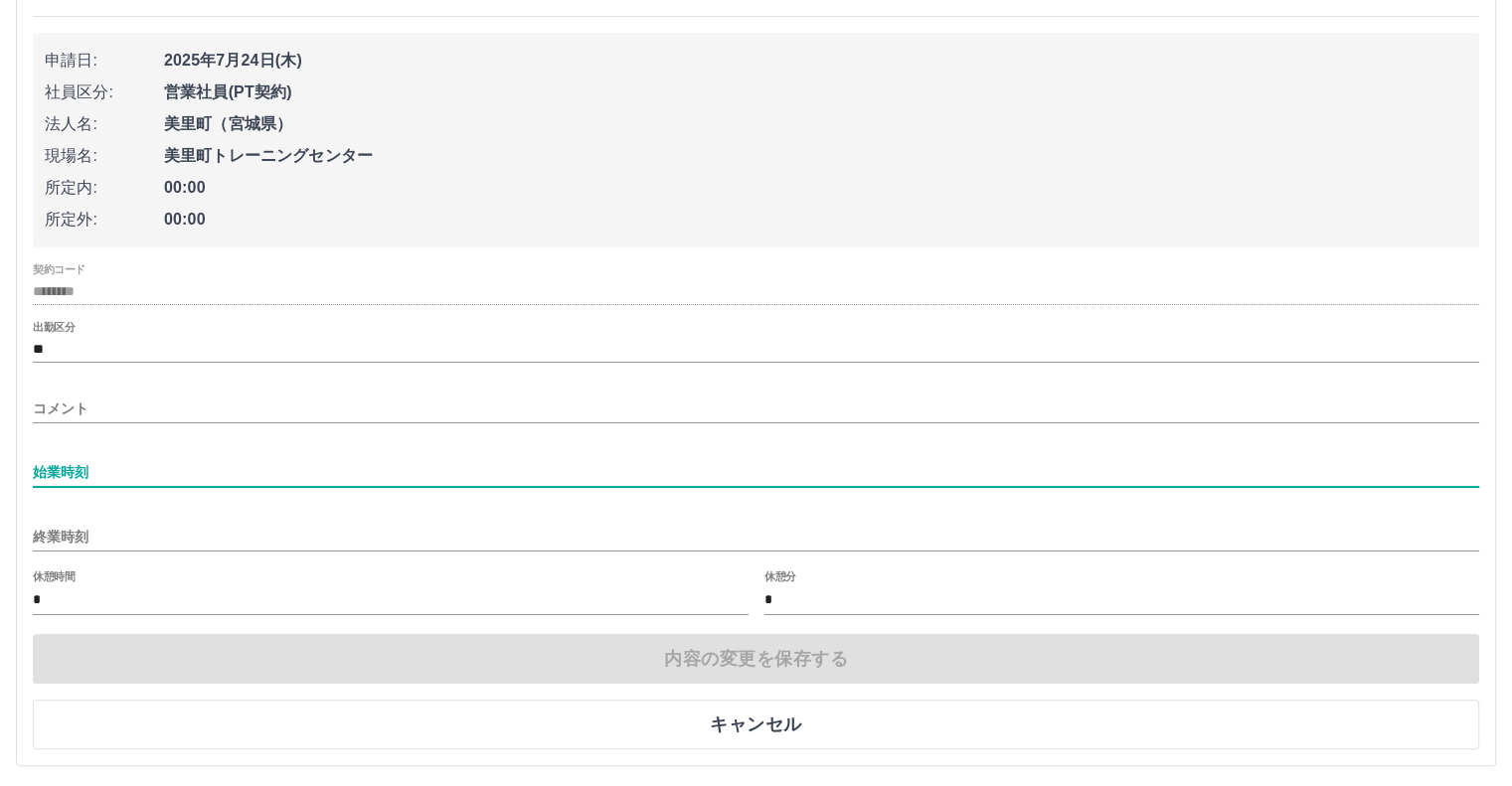 click on "始業時刻" at bounding box center [756, 472] 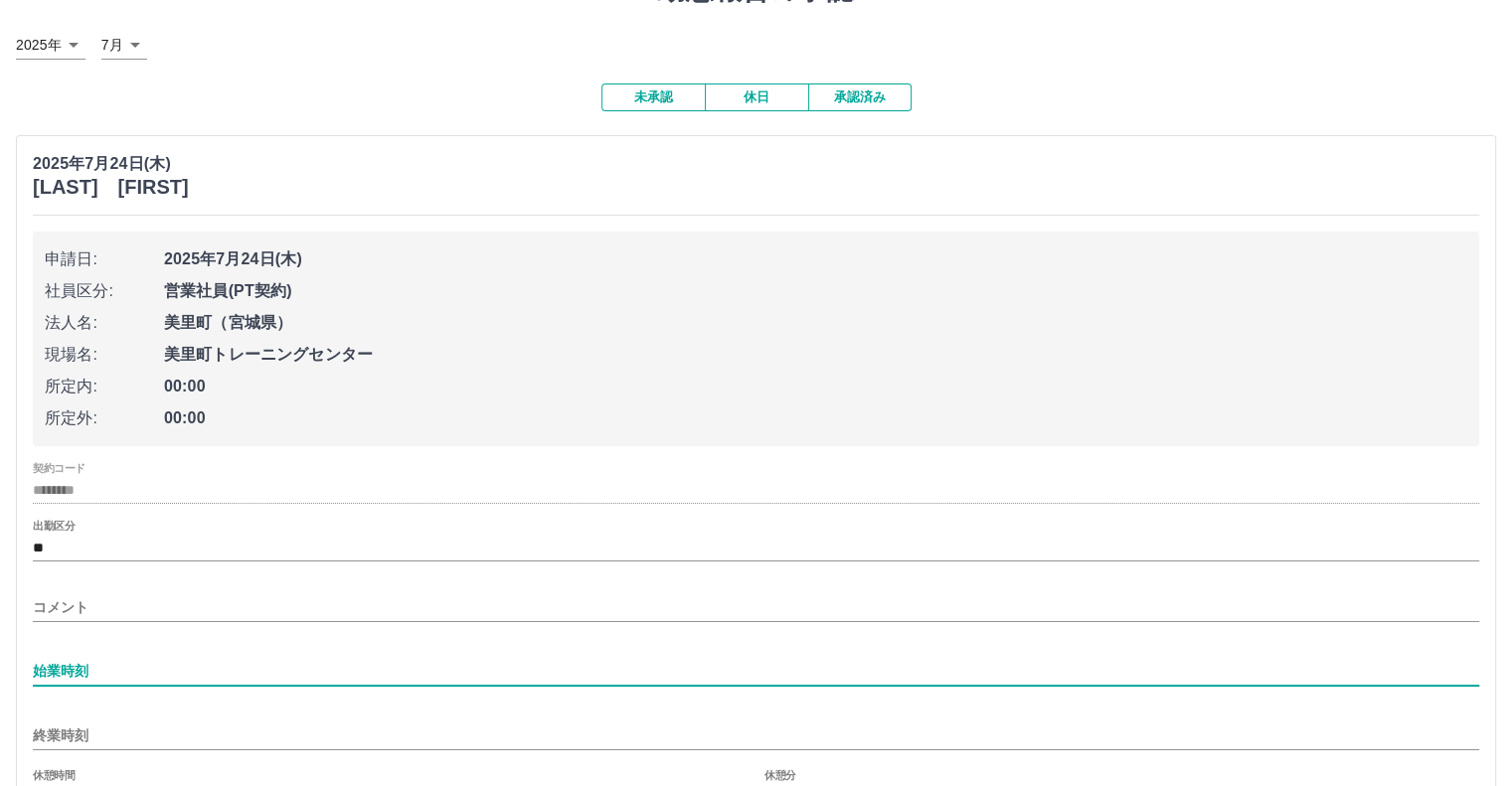scroll, scrollTop: 298, scrollLeft: 0, axis: vertical 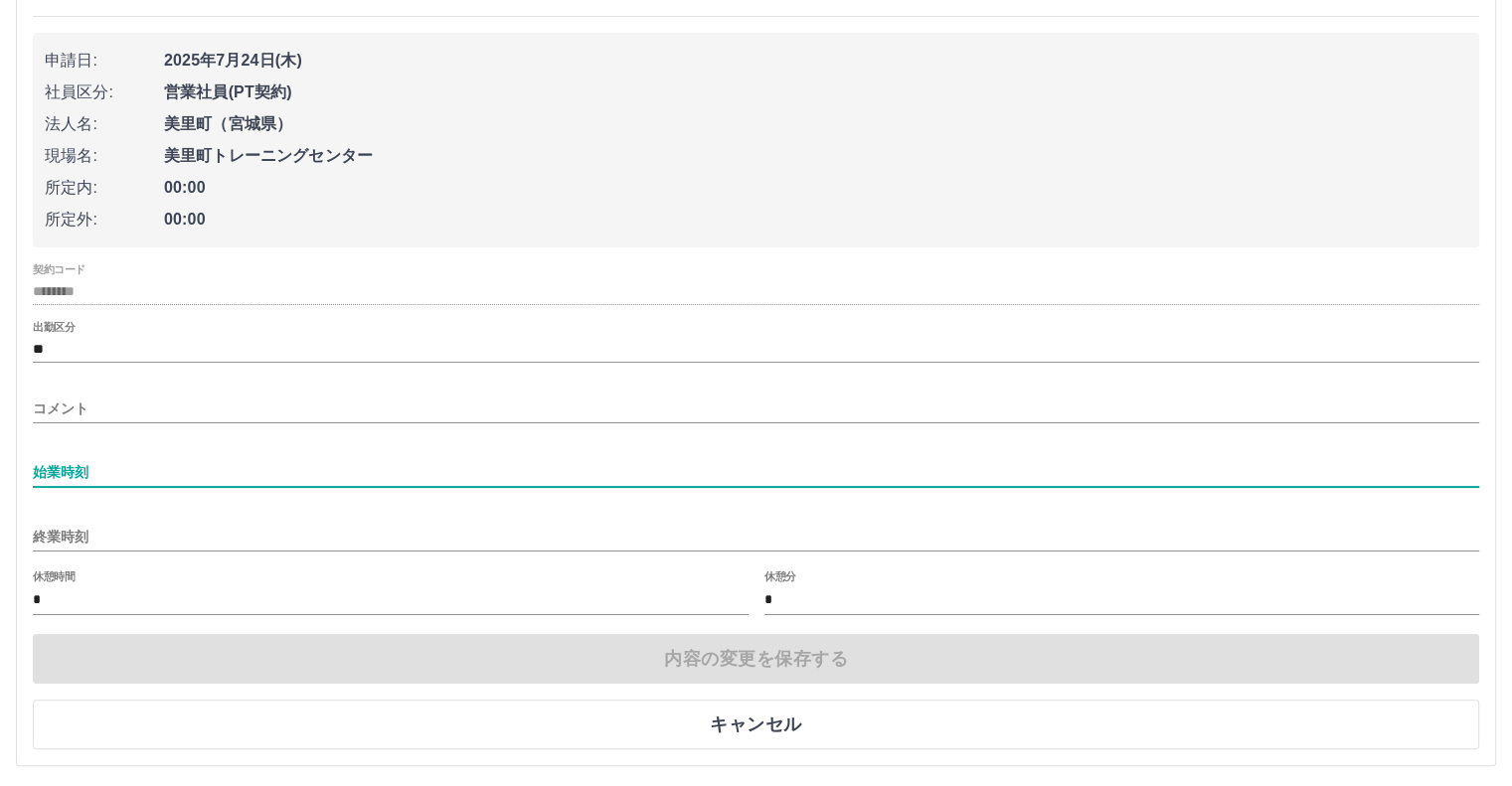 click on "始業時刻" at bounding box center (756, 472) 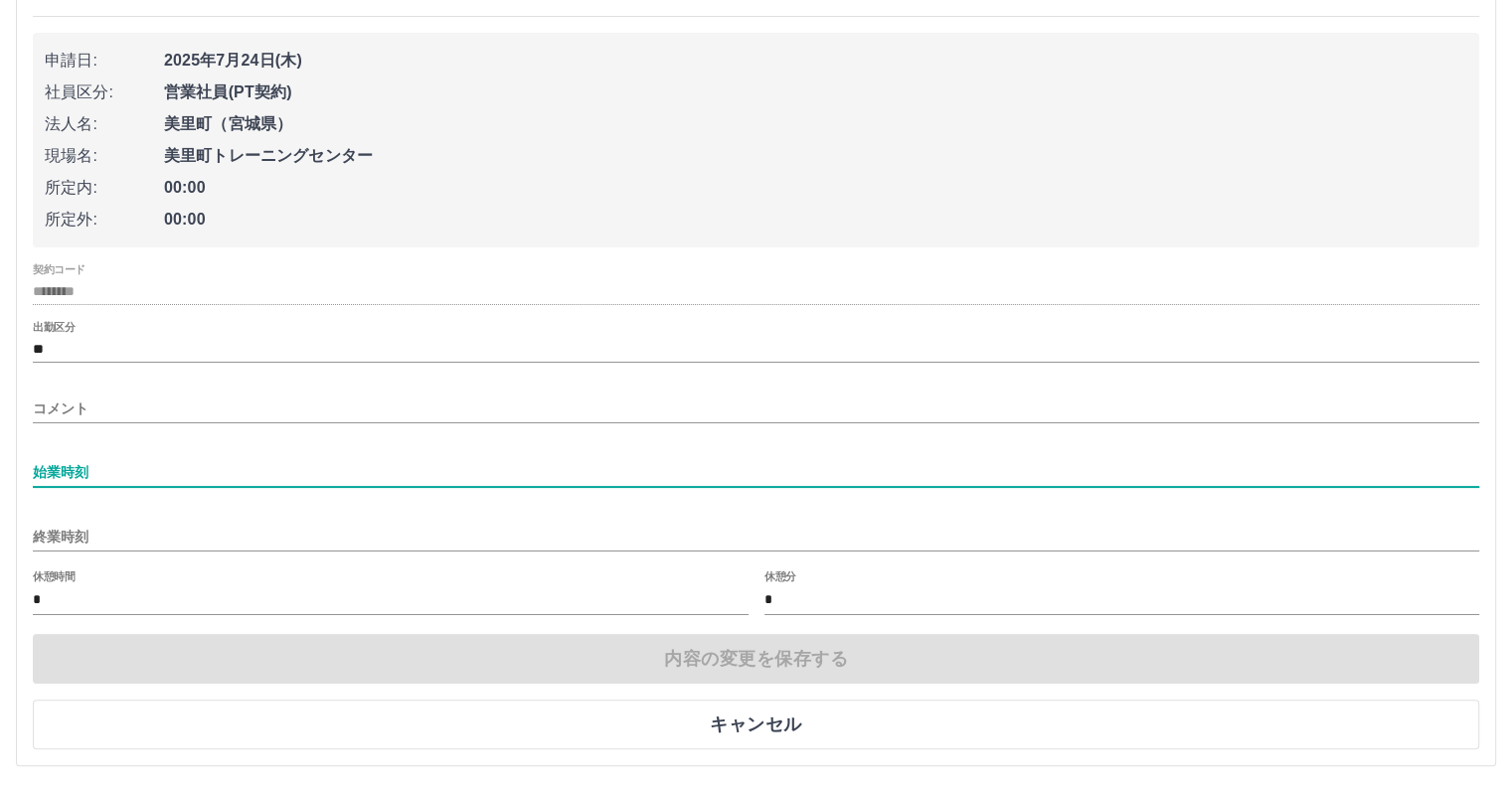 click on "始業時刻" at bounding box center (756, 472) 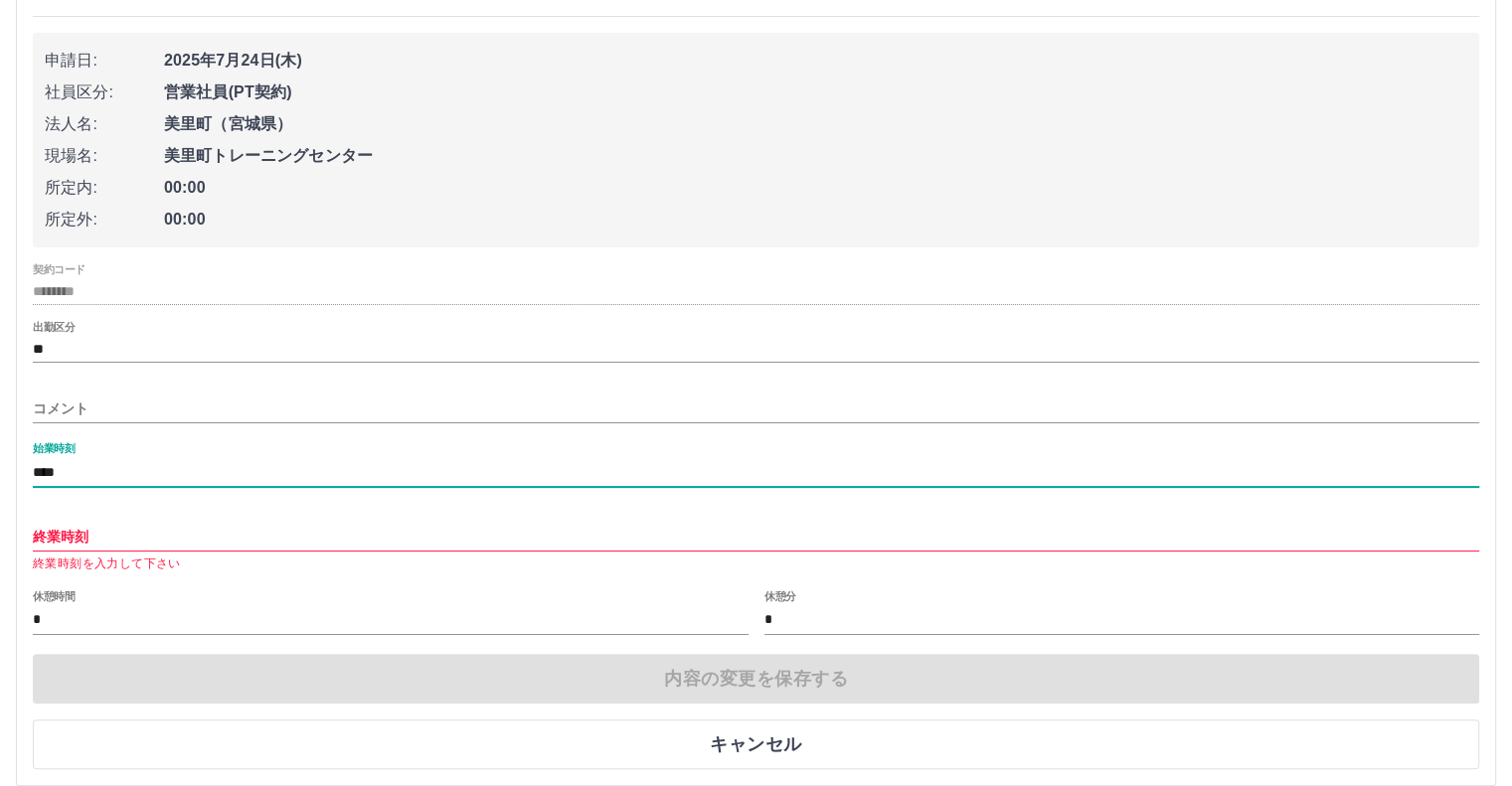 type on "****" 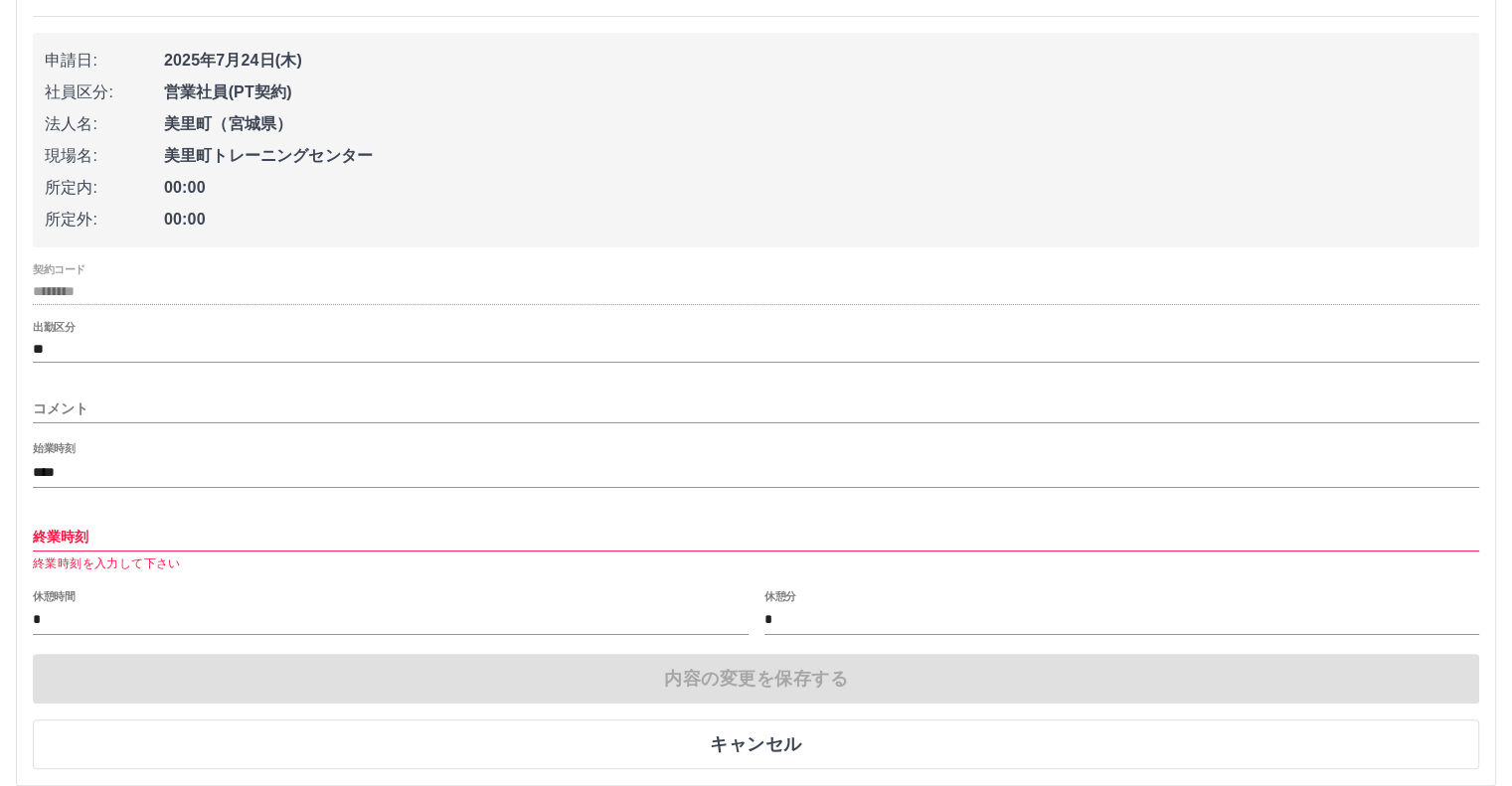 click on "終業時刻 終業時刻を入力して下さい" at bounding box center (756, 541) 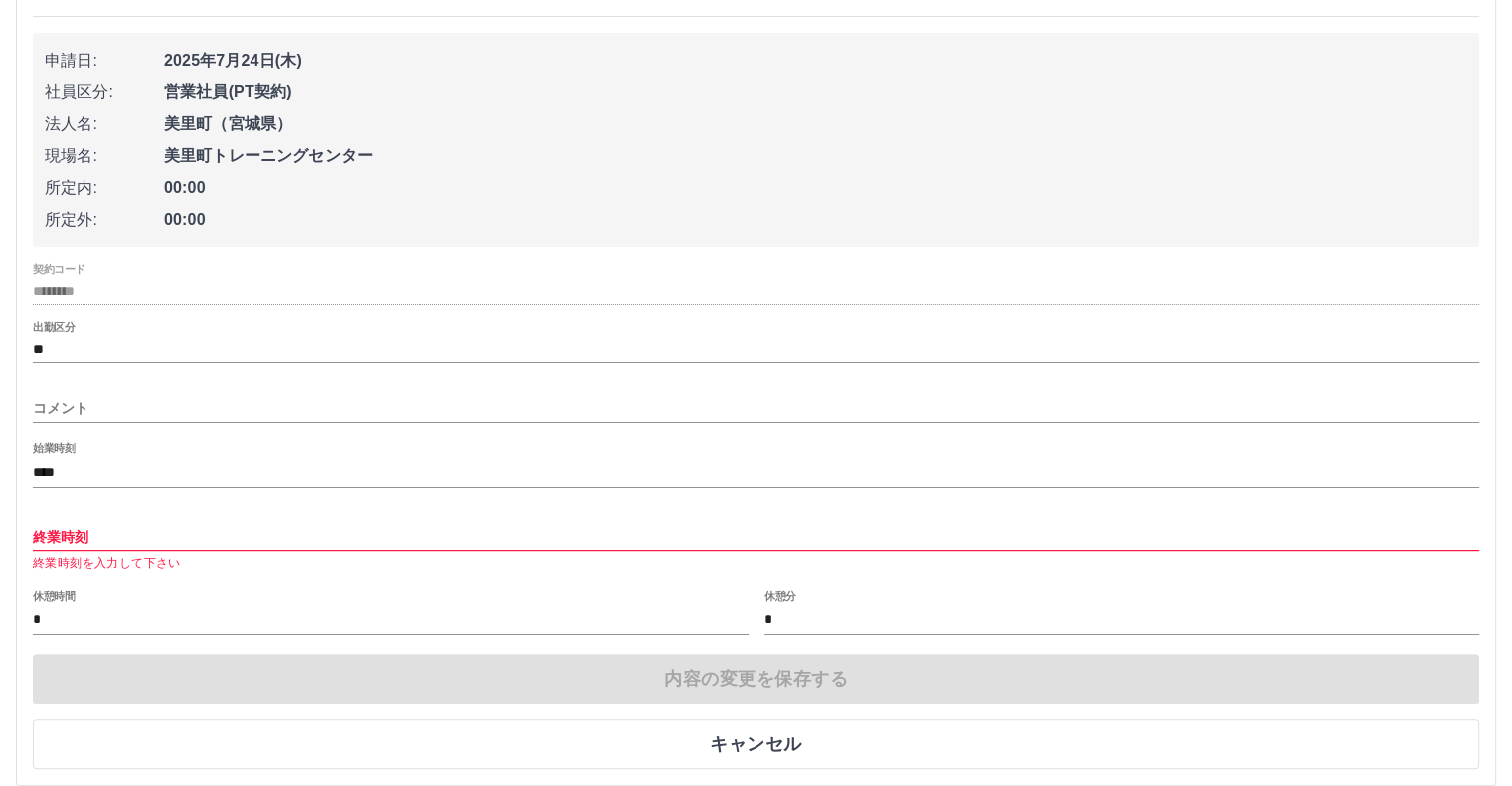 click on "終業時刻" at bounding box center (756, 537) 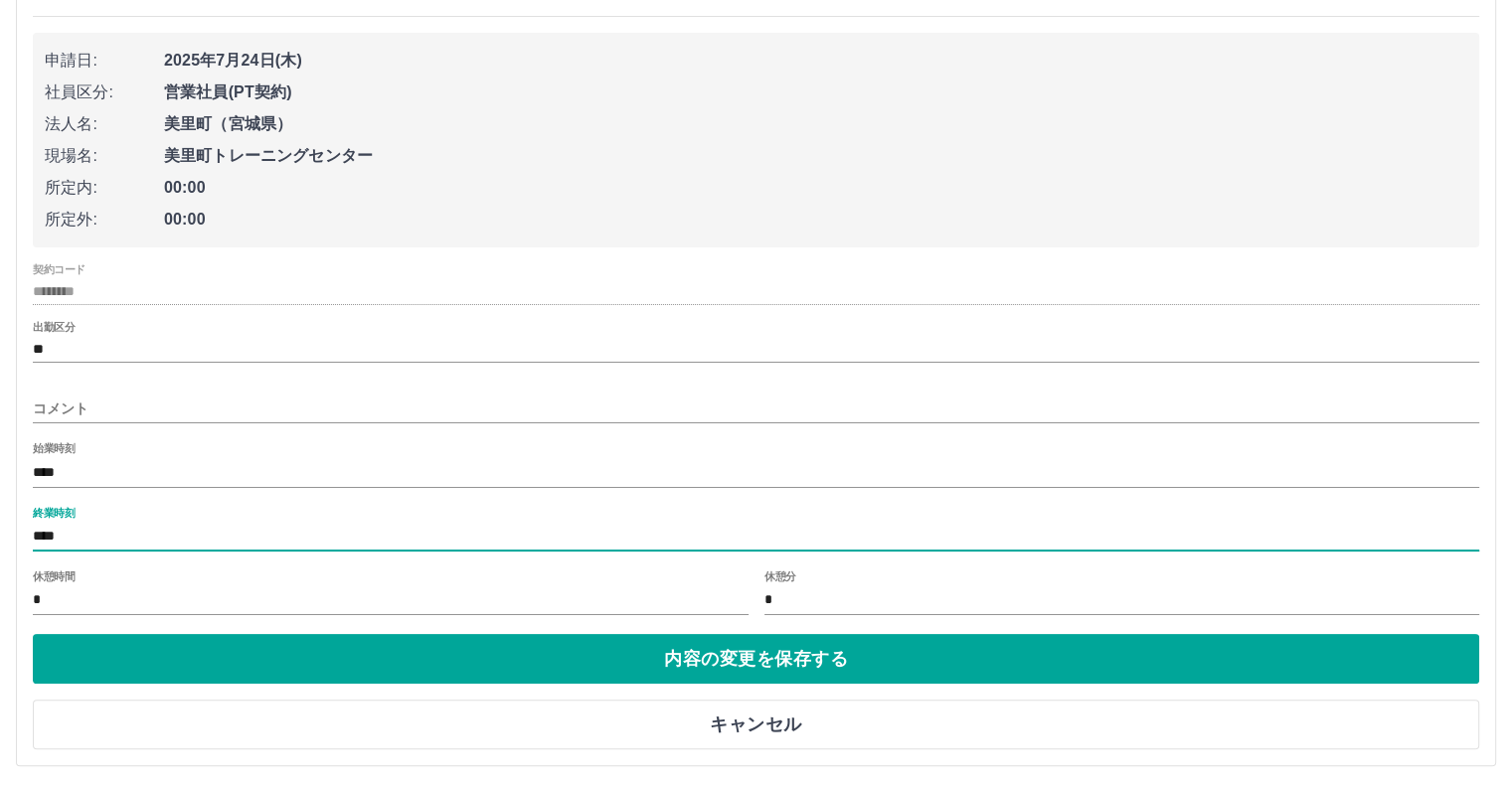 type on "****" 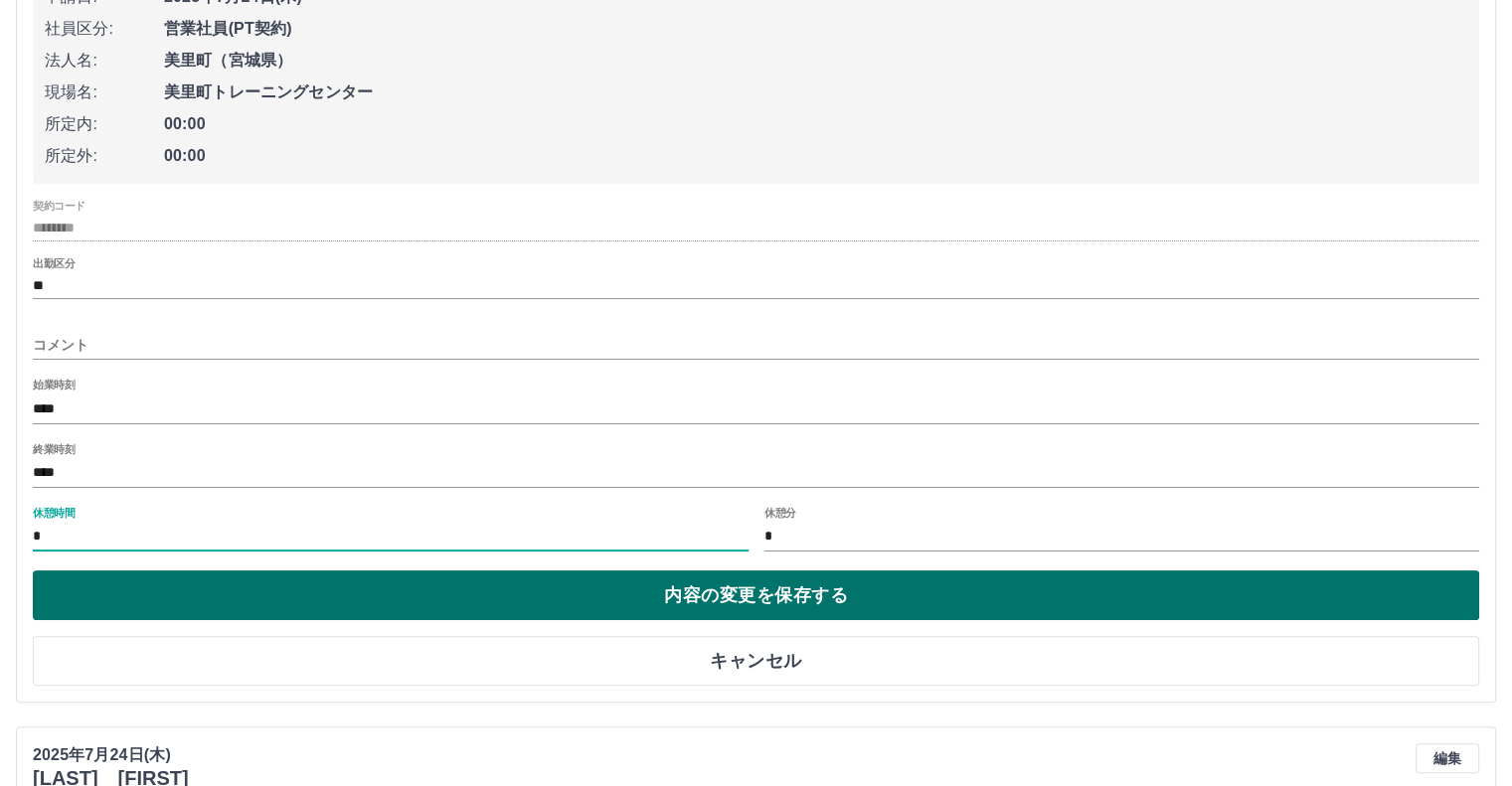 scroll, scrollTop: 397, scrollLeft: 0, axis: vertical 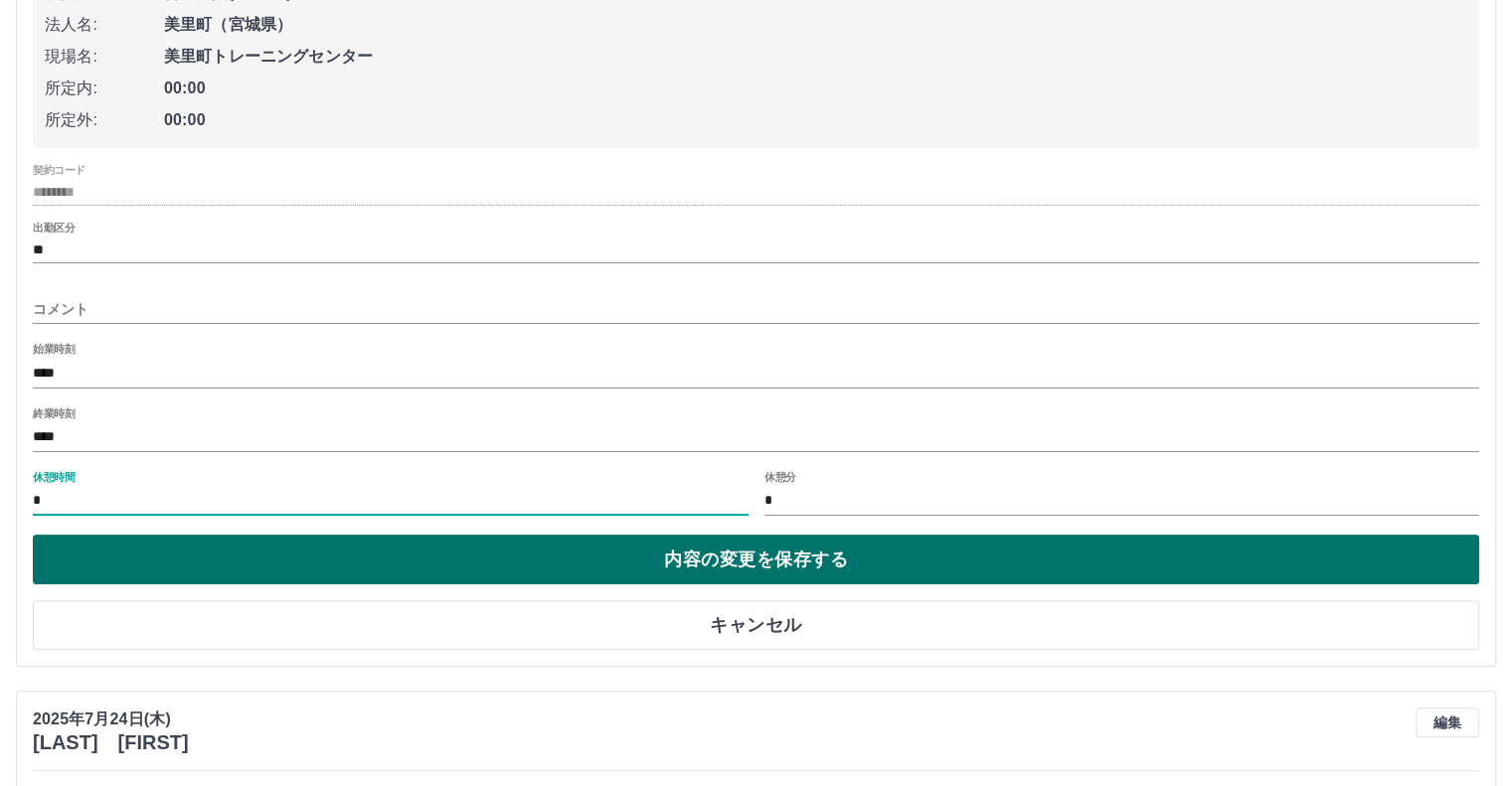 type on "*" 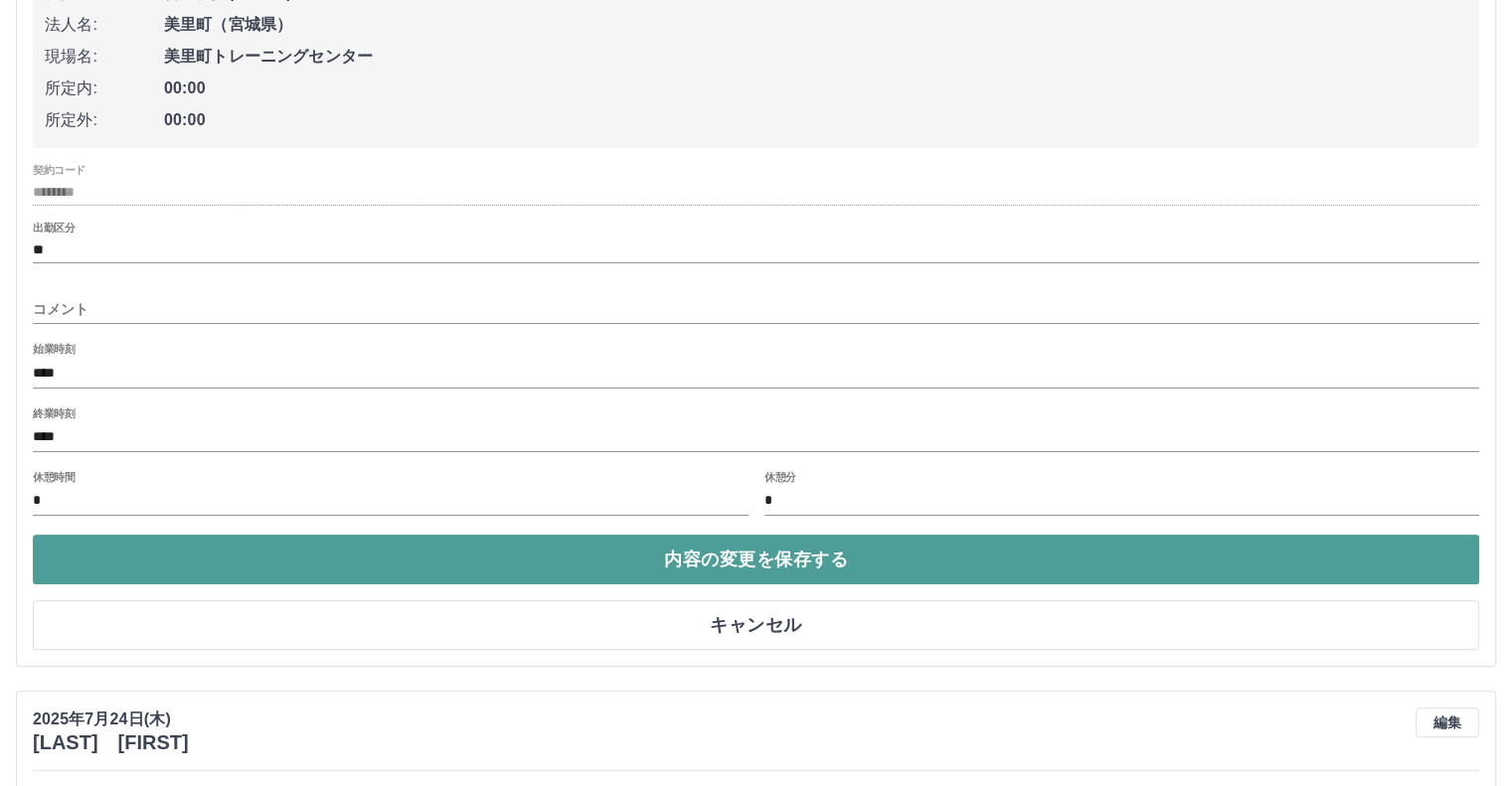 click on "内容の変更を保存する" at bounding box center (756, 559) 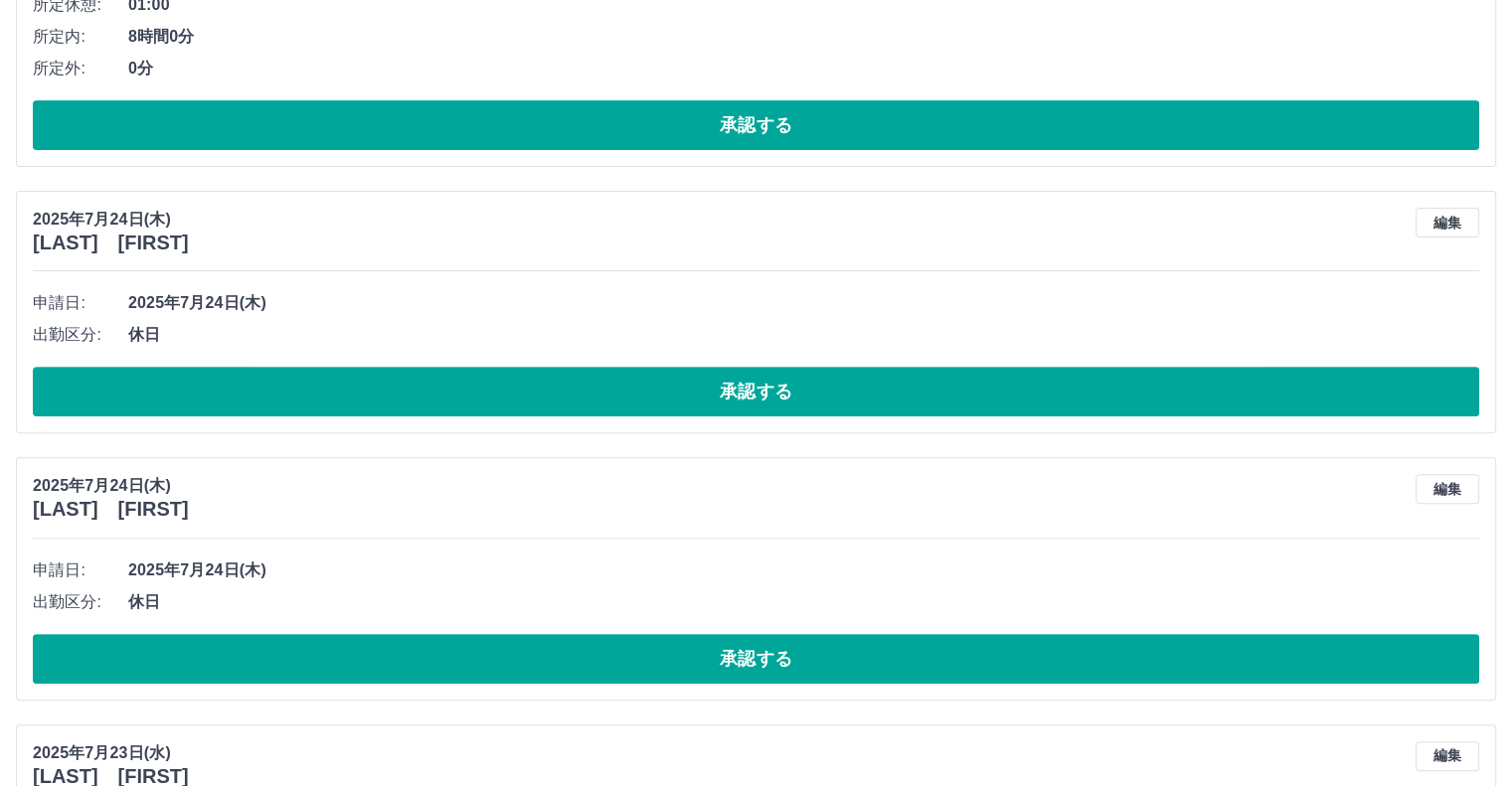 scroll, scrollTop: 696, scrollLeft: 0, axis: vertical 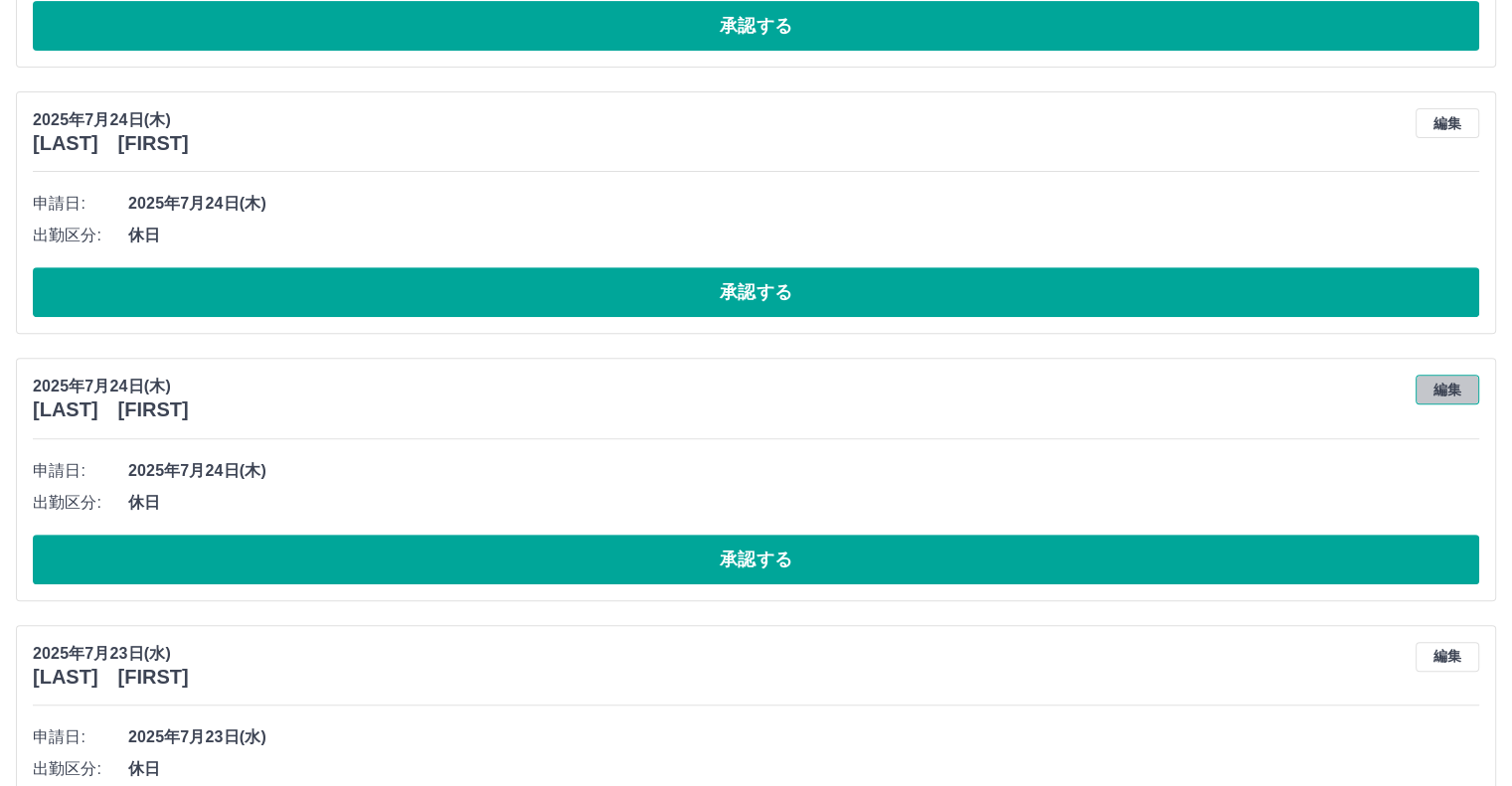 click on "編集" at bounding box center [1447, 390] 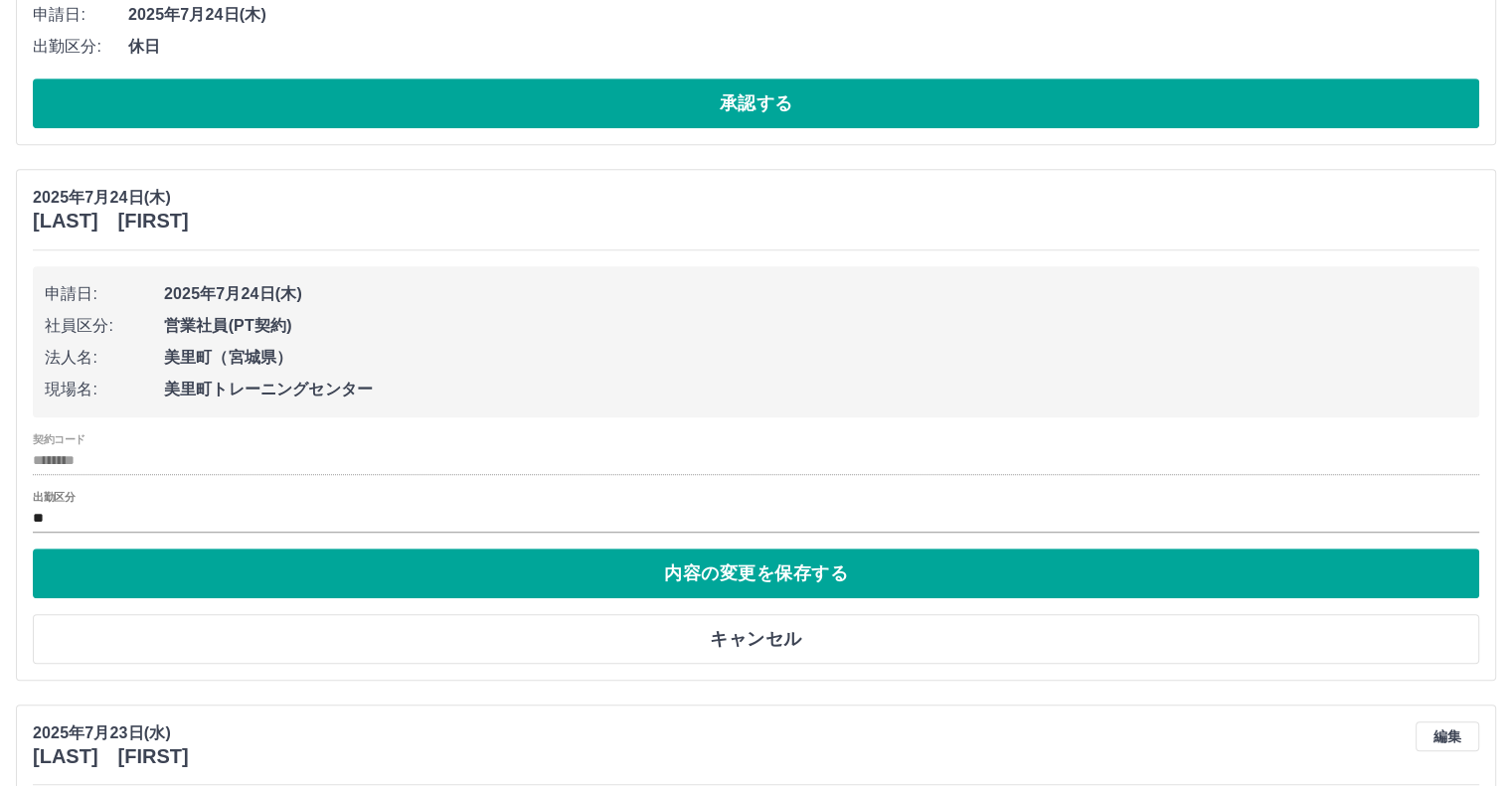 scroll, scrollTop: 894, scrollLeft: 0, axis: vertical 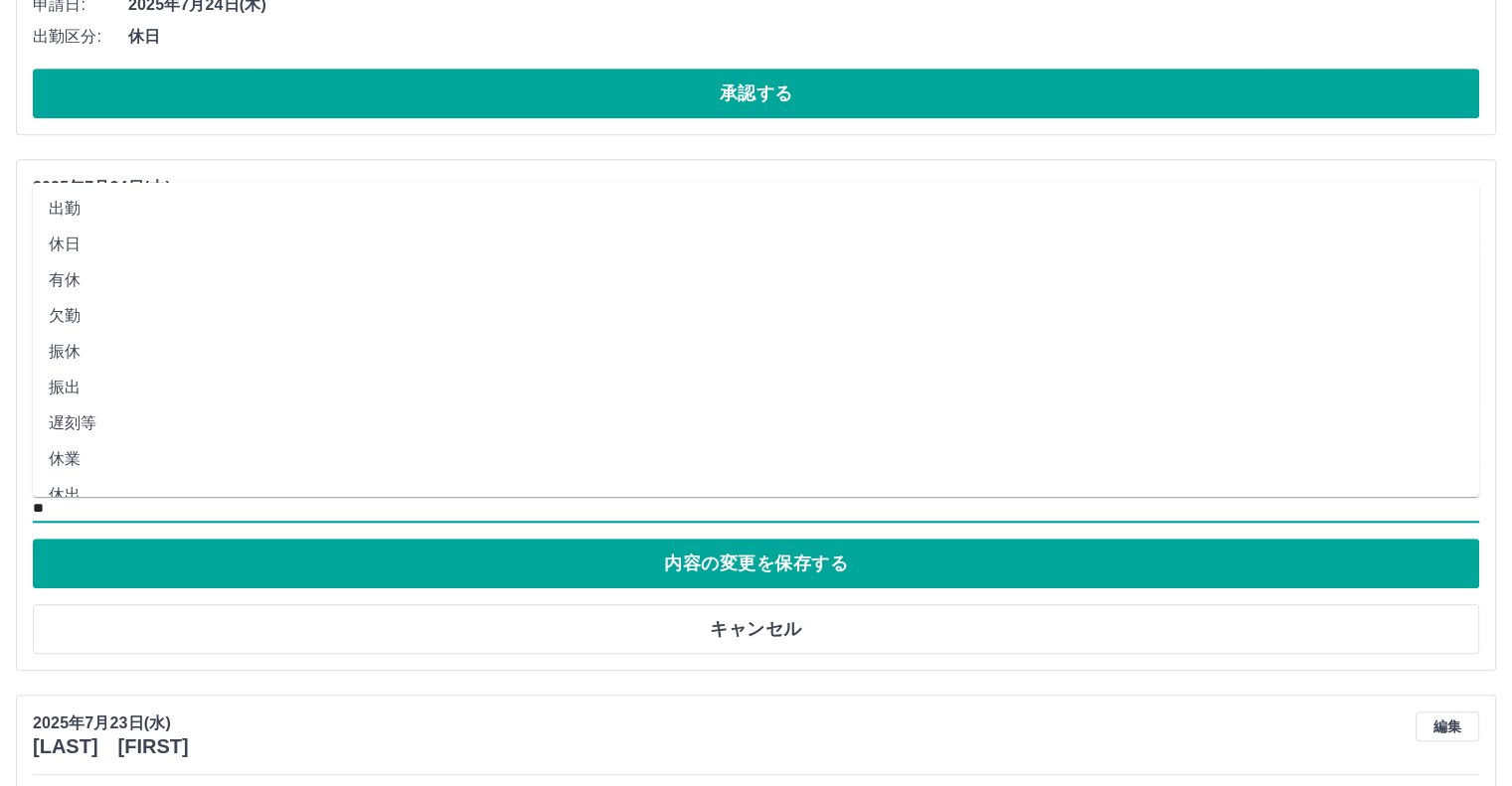 click on "**" at bounding box center [756, 509] 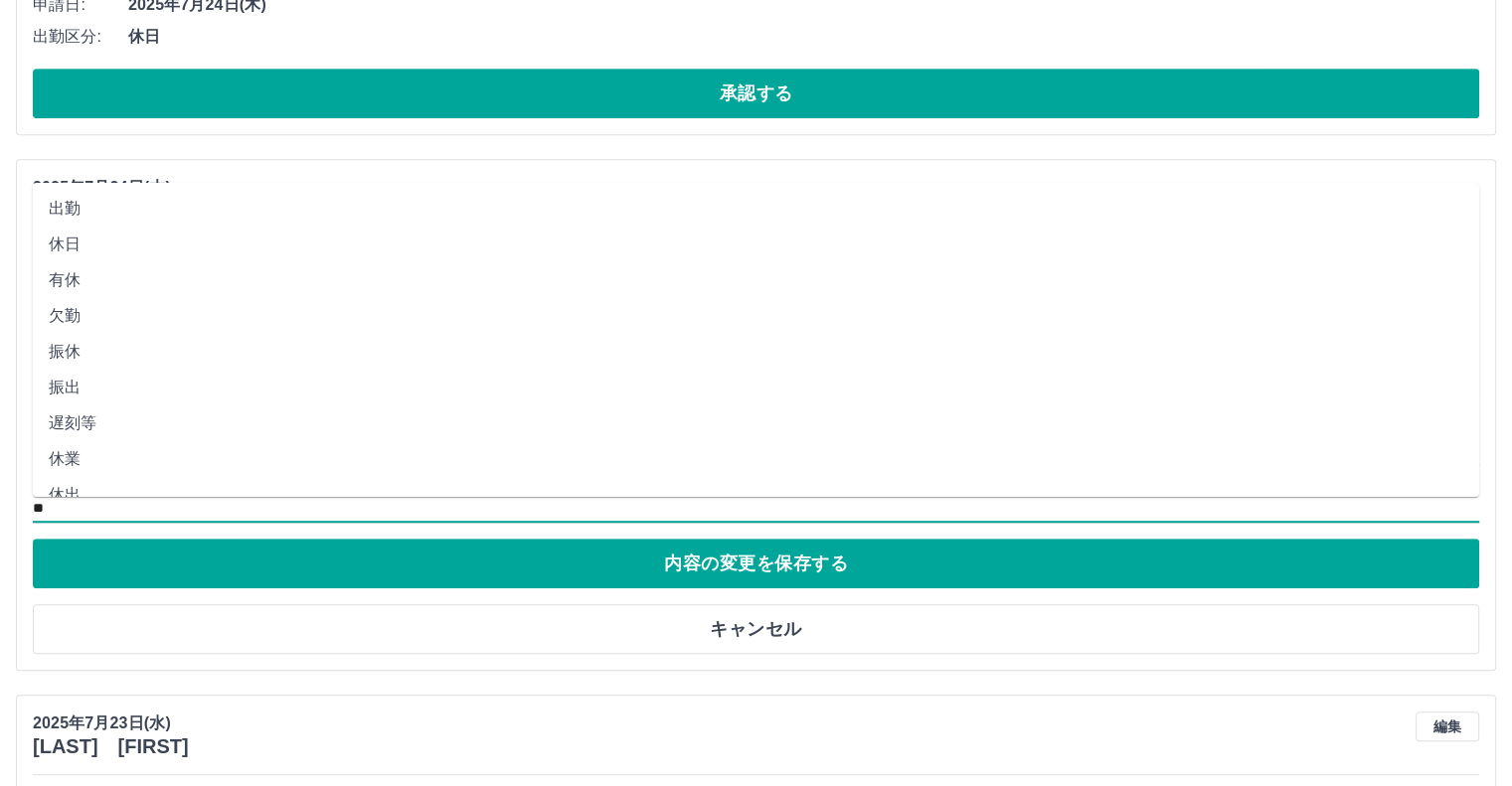 click on "出勤" at bounding box center [756, 208] 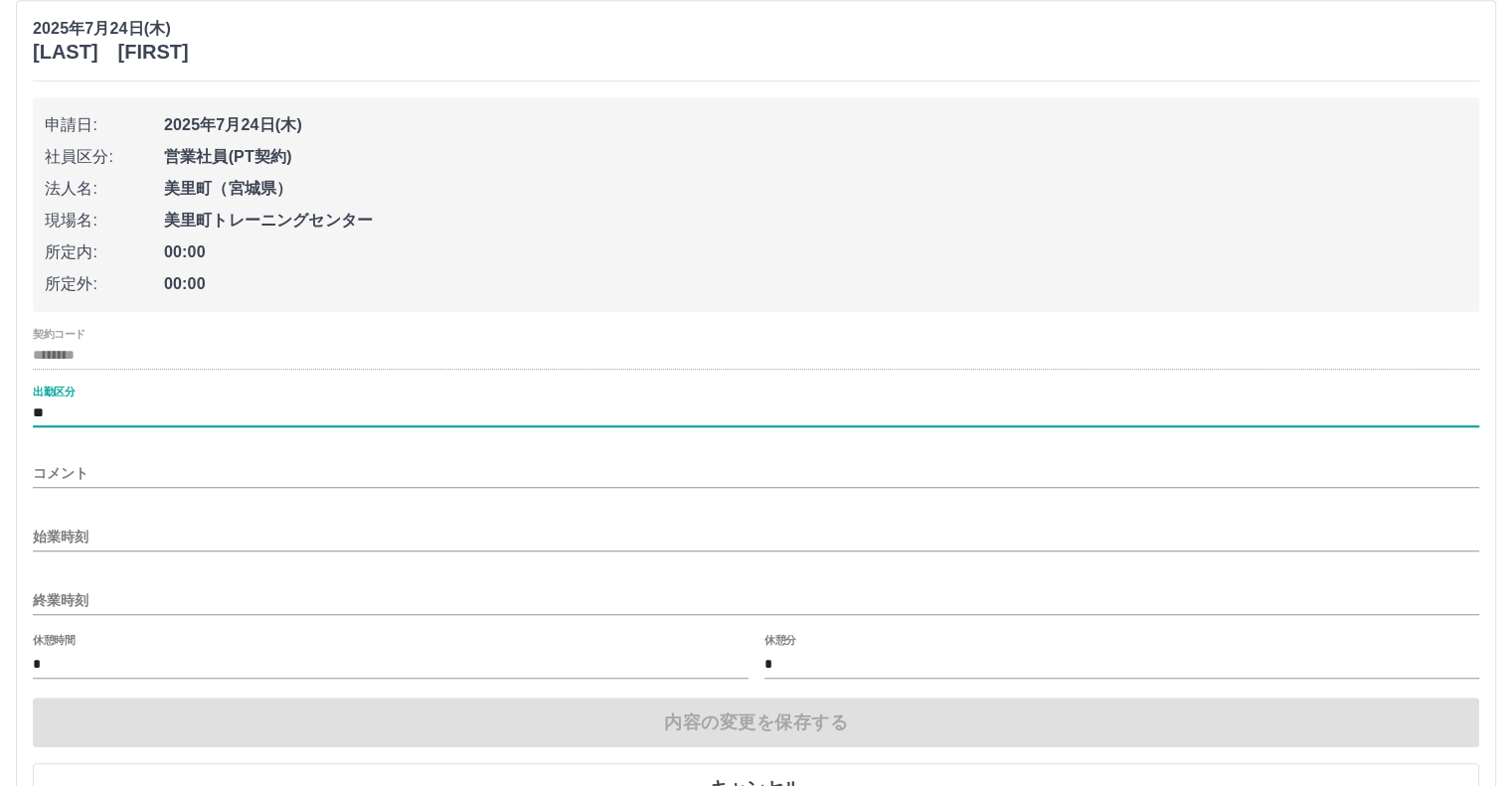 scroll, scrollTop: 1093, scrollLeft: 0, axis: vertical 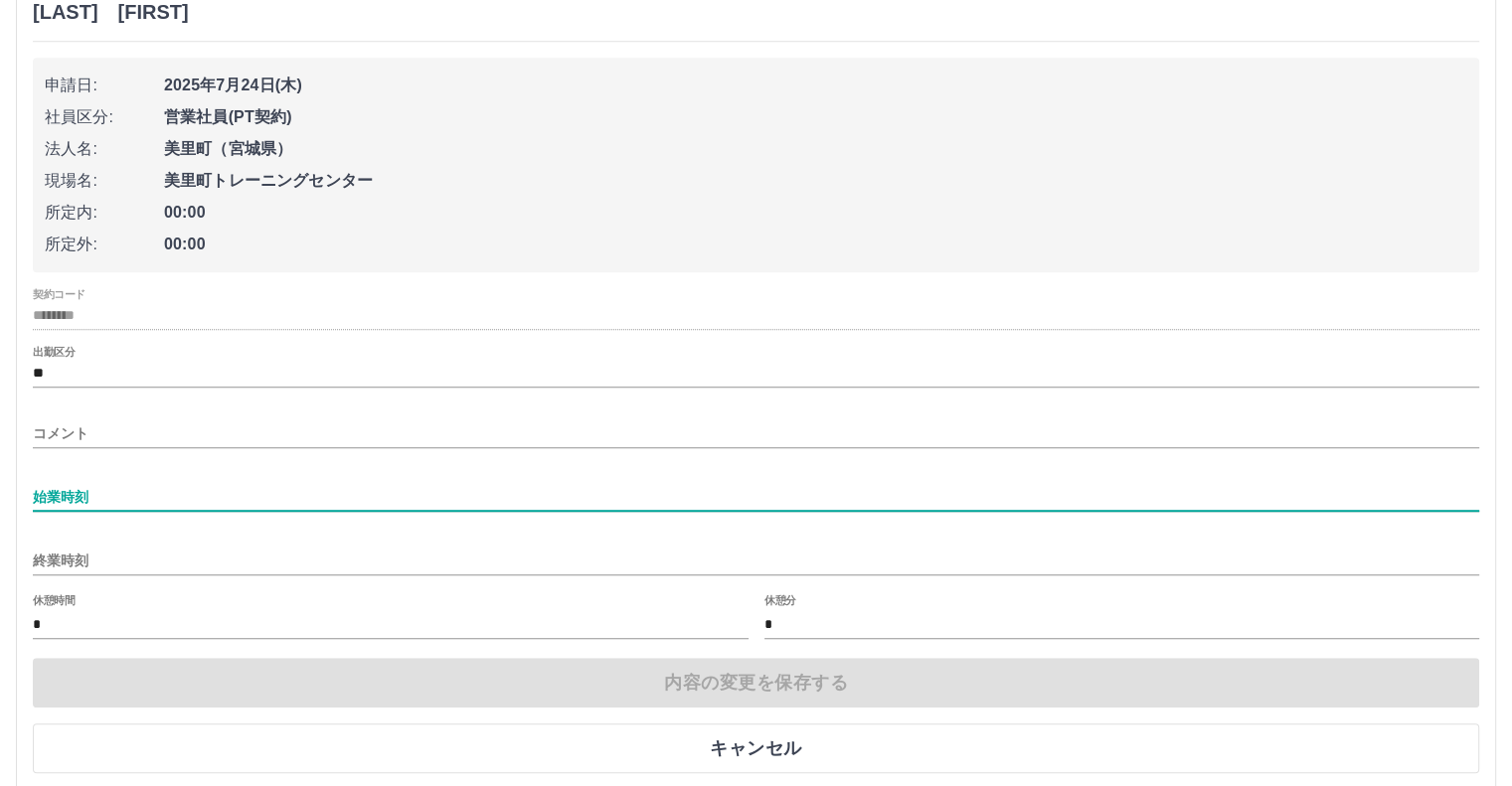 click on "始業時刻" at bounding box center [756, 497] 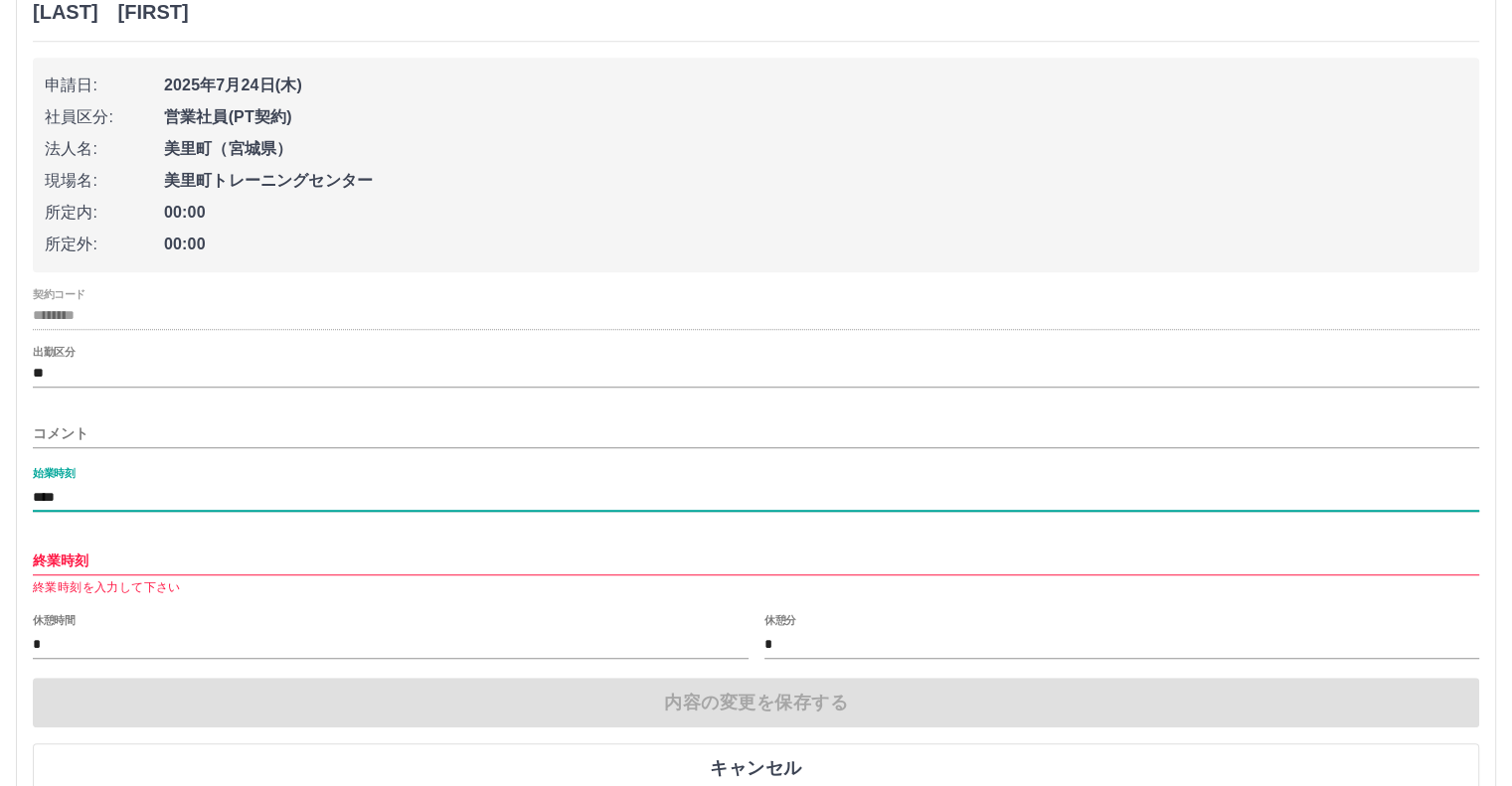 type on "****" 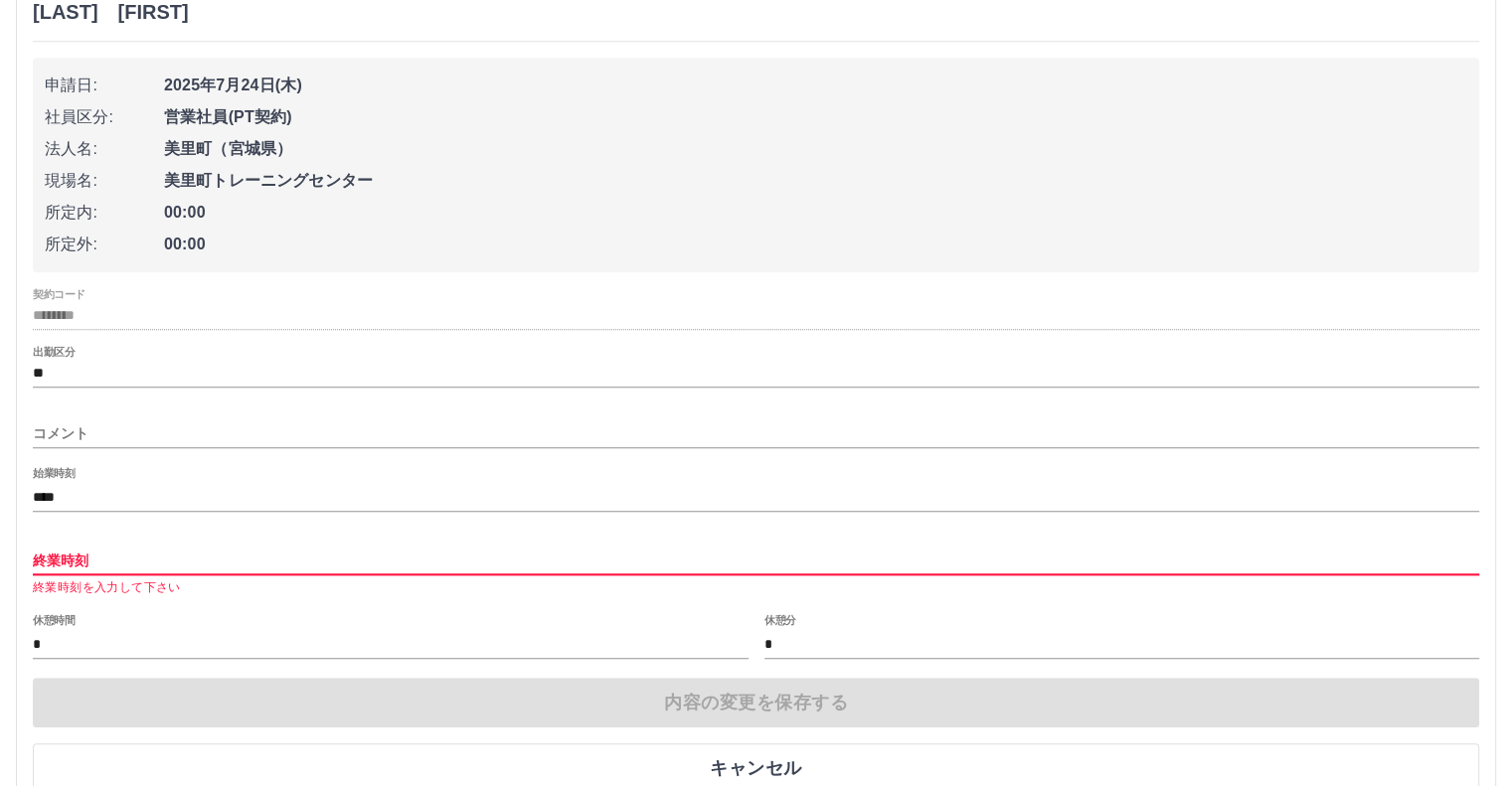 click on "終業時刻" at bounding box center (756, 560) 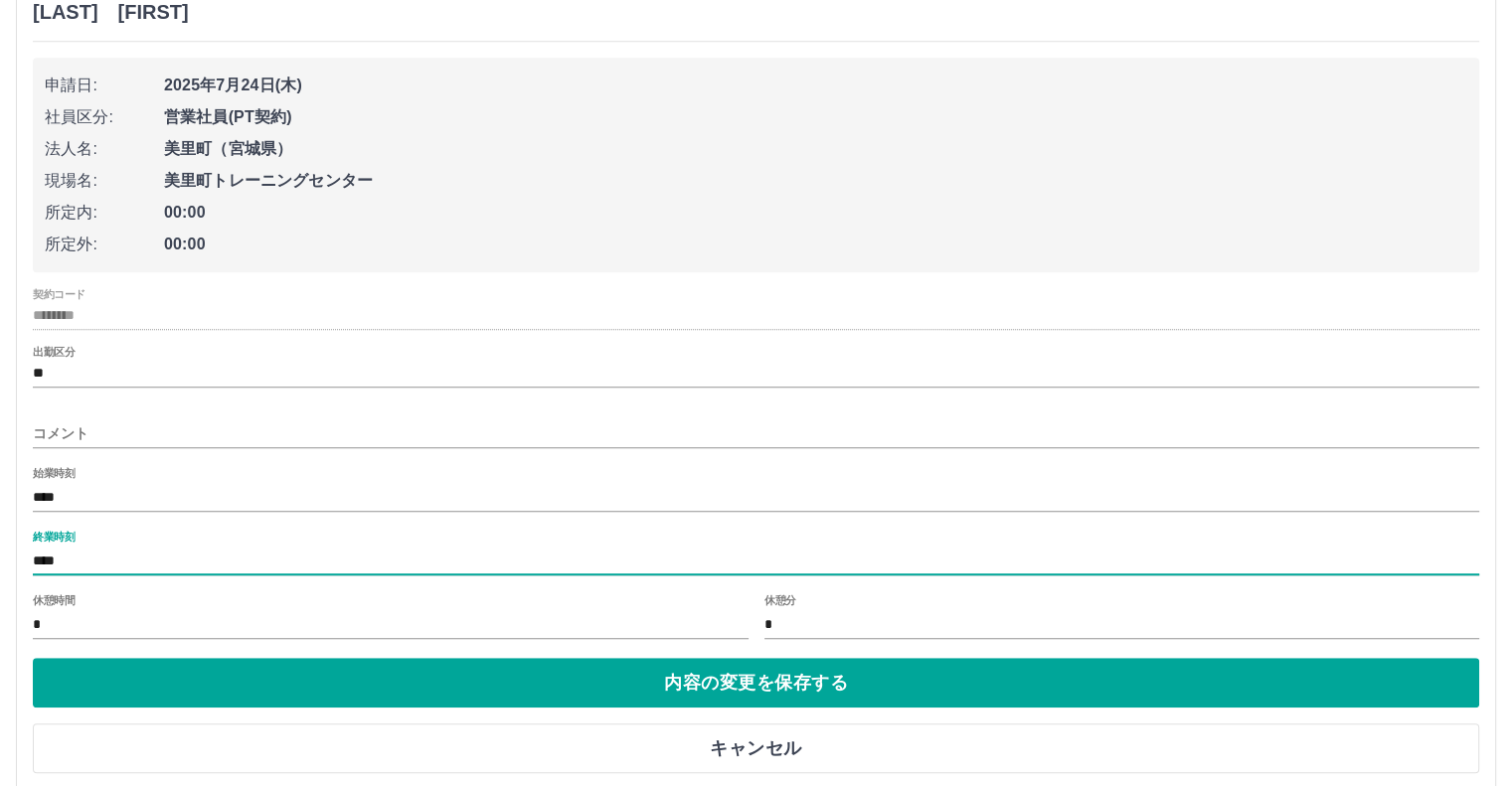 type on "****" 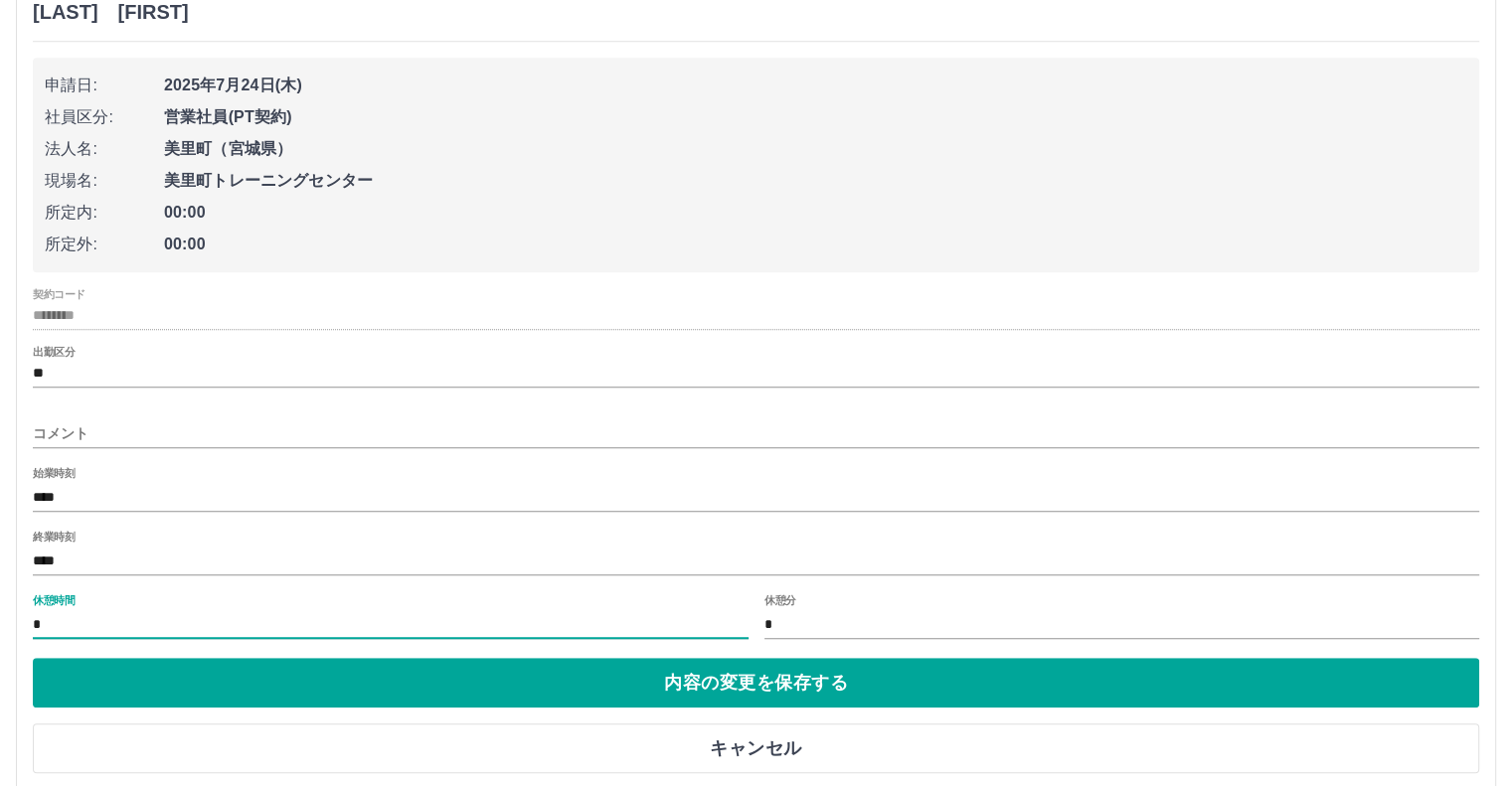 click on "*" at bounding box center (391, 624) 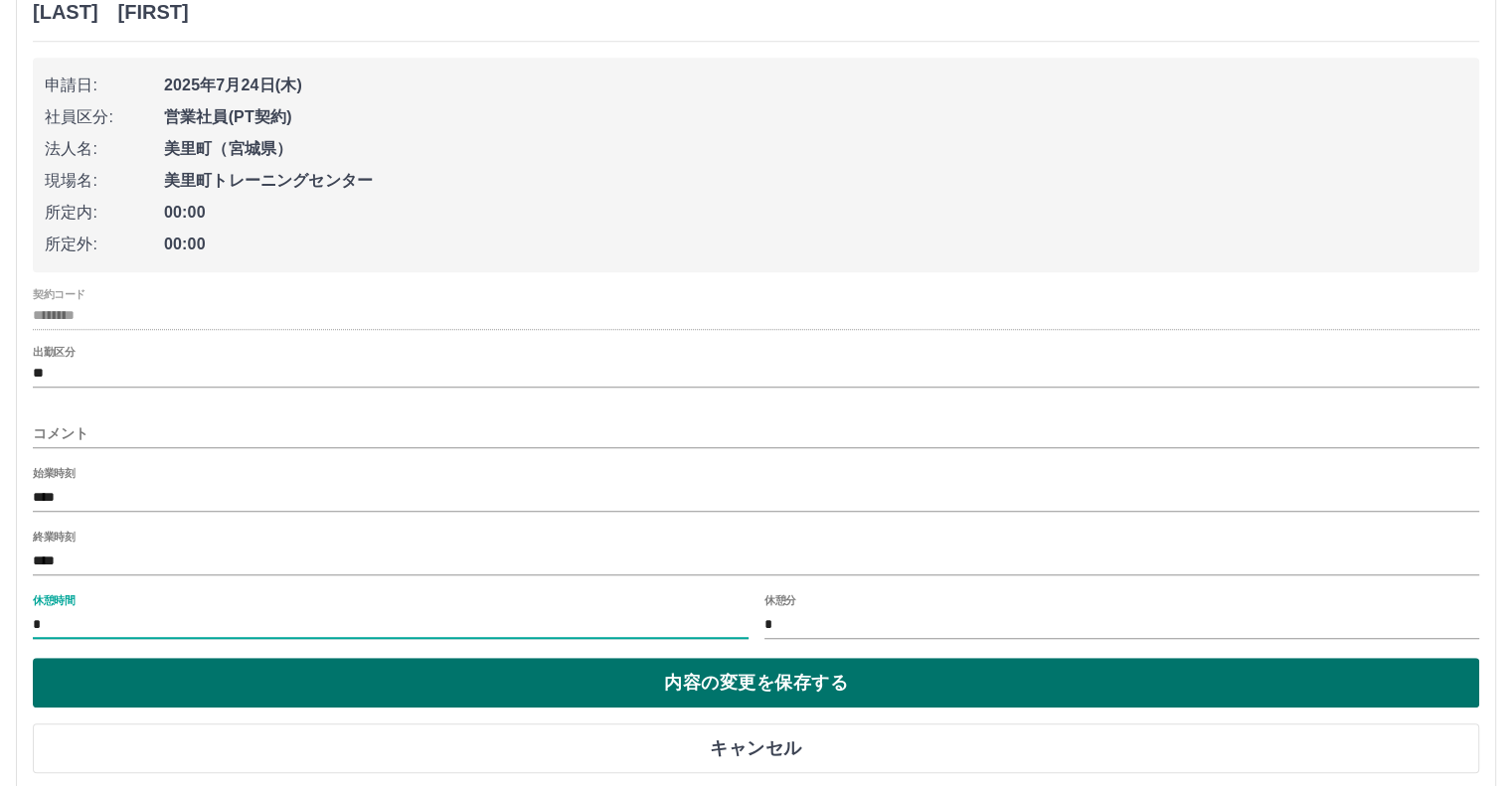 type on "*" 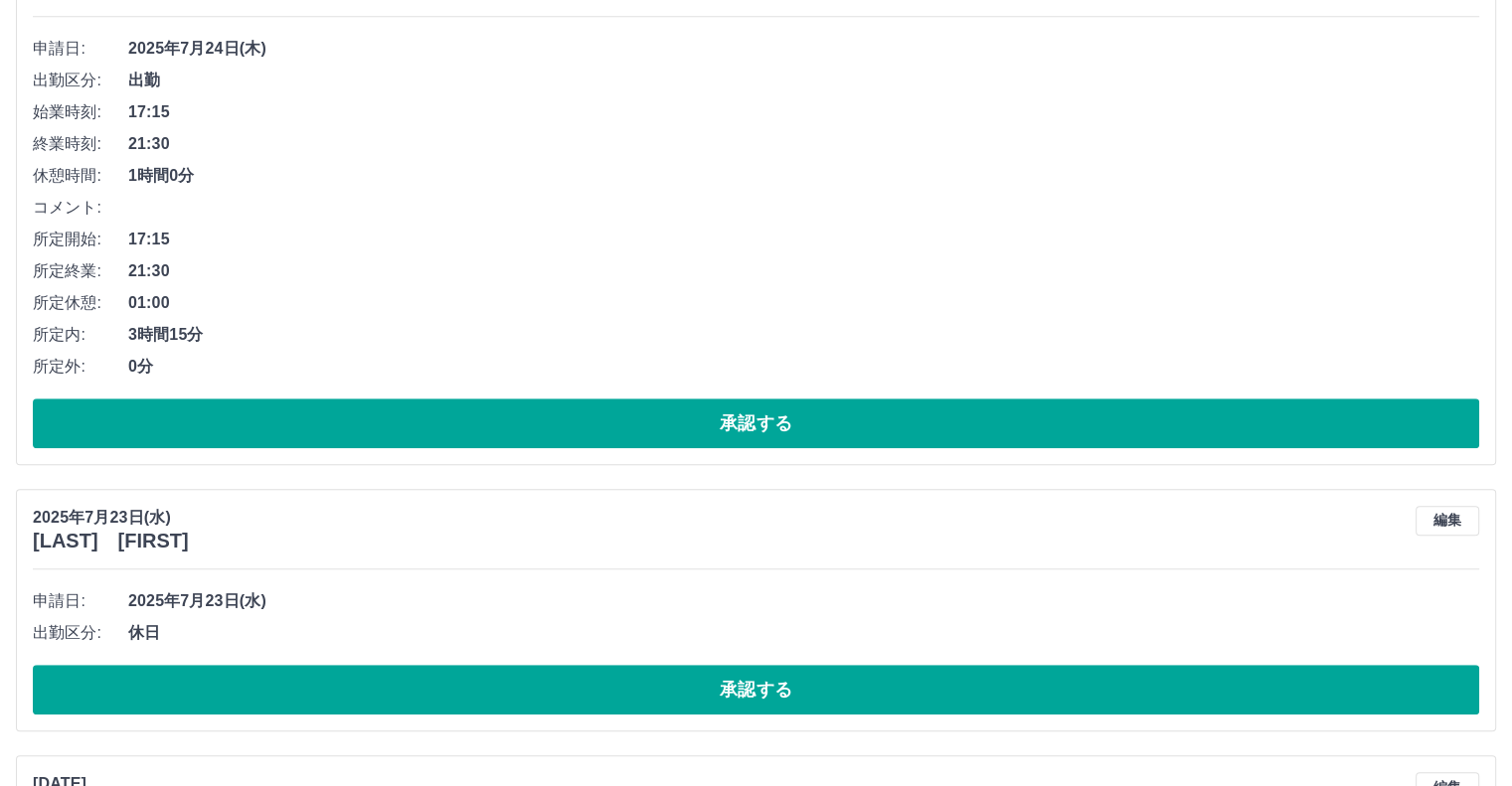 scroll, scrollTop: 826, scrollLeft: 0, axis: vertical 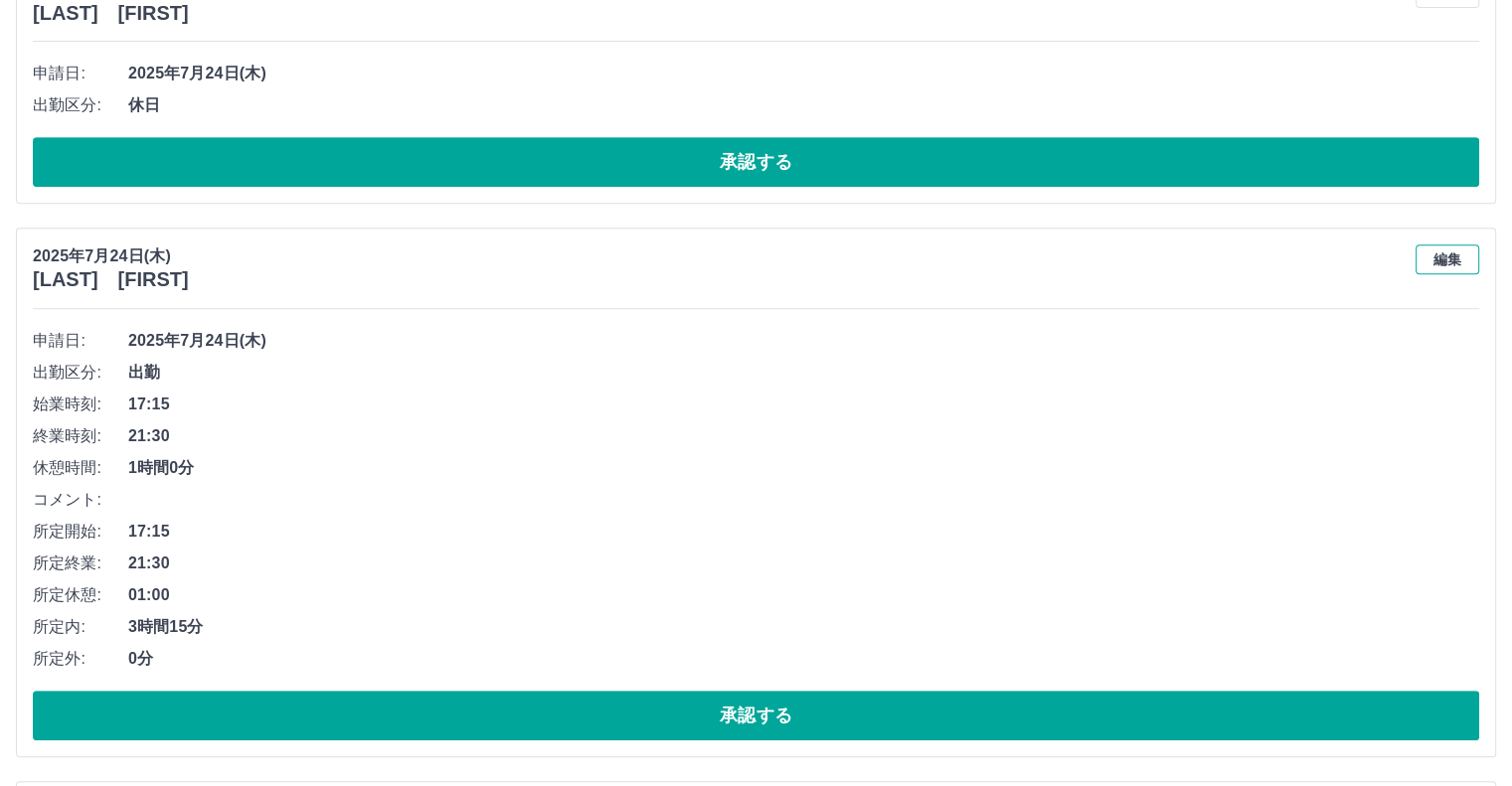 click on "編集" at bounding box center [1447, 259] 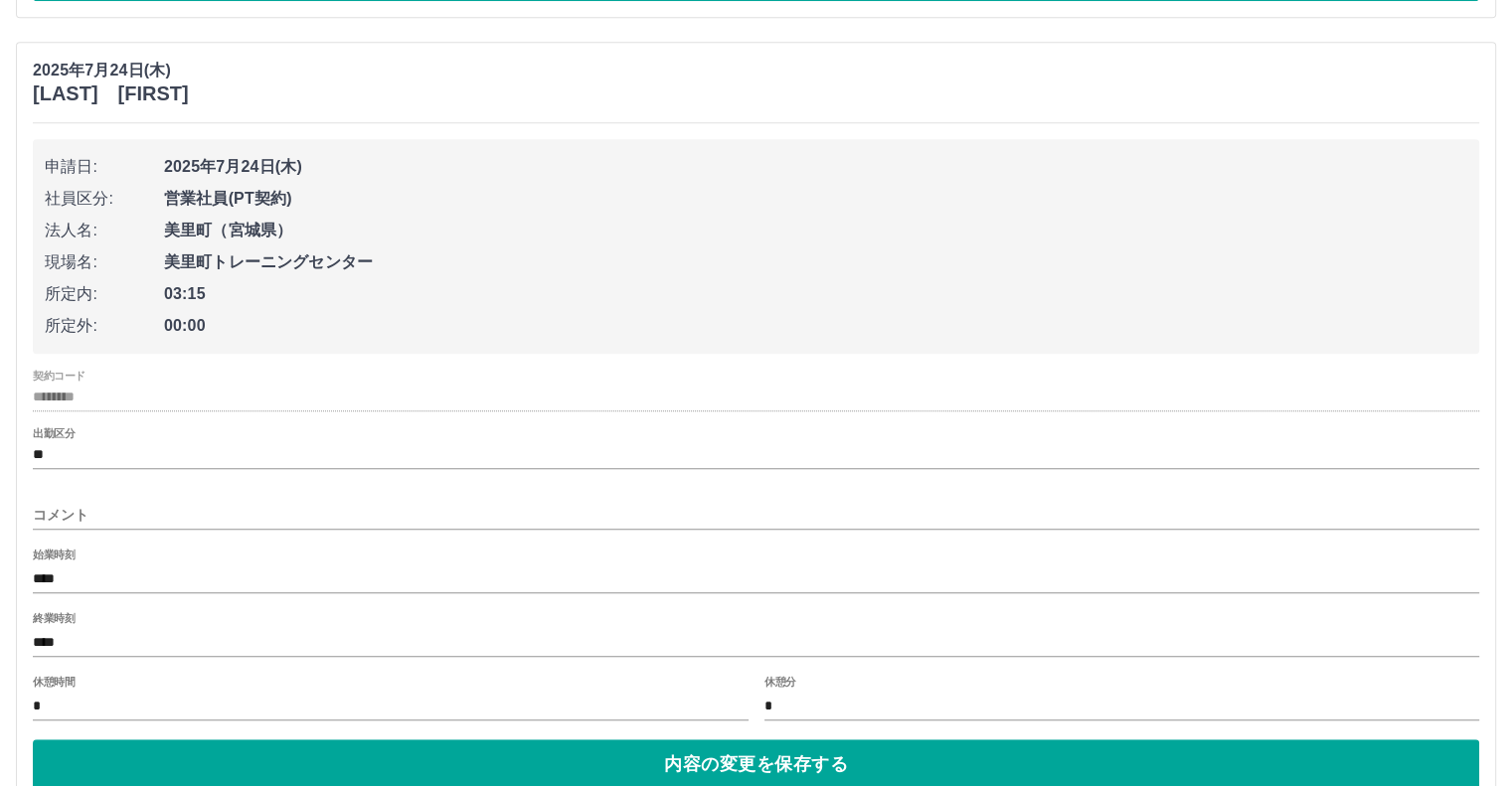 scroll, scrollTop: 1024, scrollLeft: 0, axis: vertical 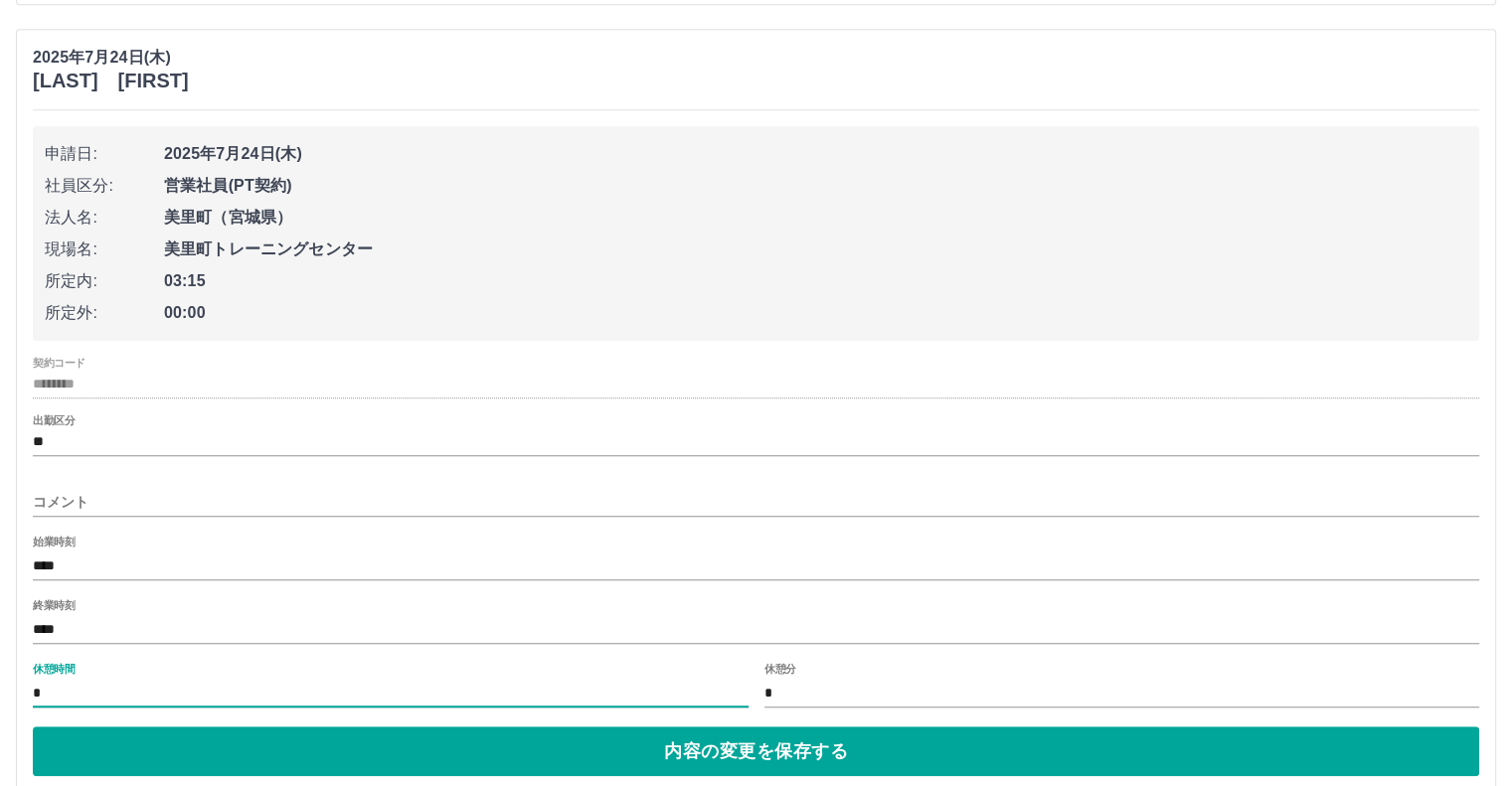 click on "*" at bounding box center (391, 693) 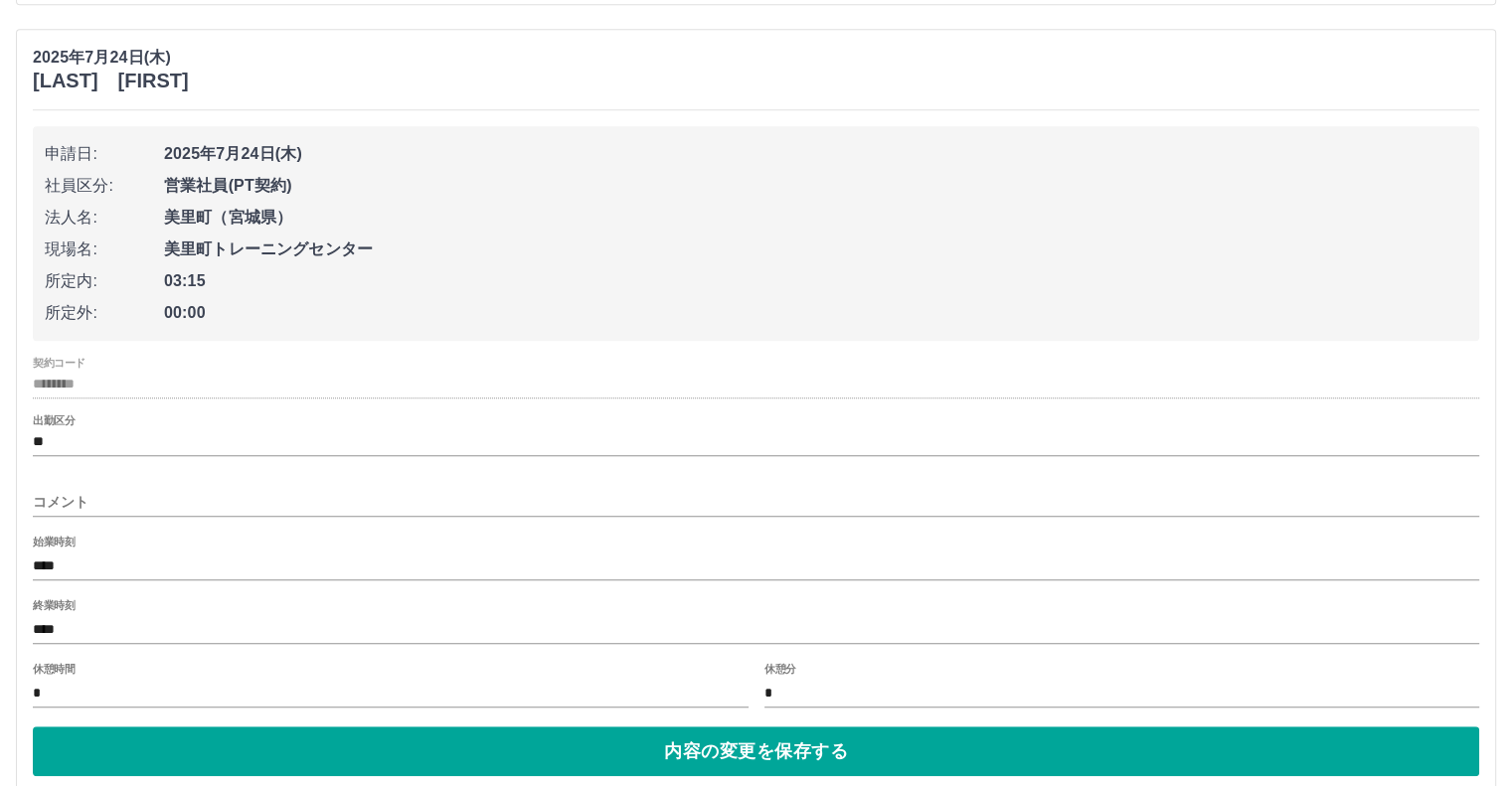 click on "契約コード ******** 出勤区分 ** コメント 始業時刻 **** 終業時刻 **** 休憩時間 * 休憩分 *" at bounding box center (756, 534) 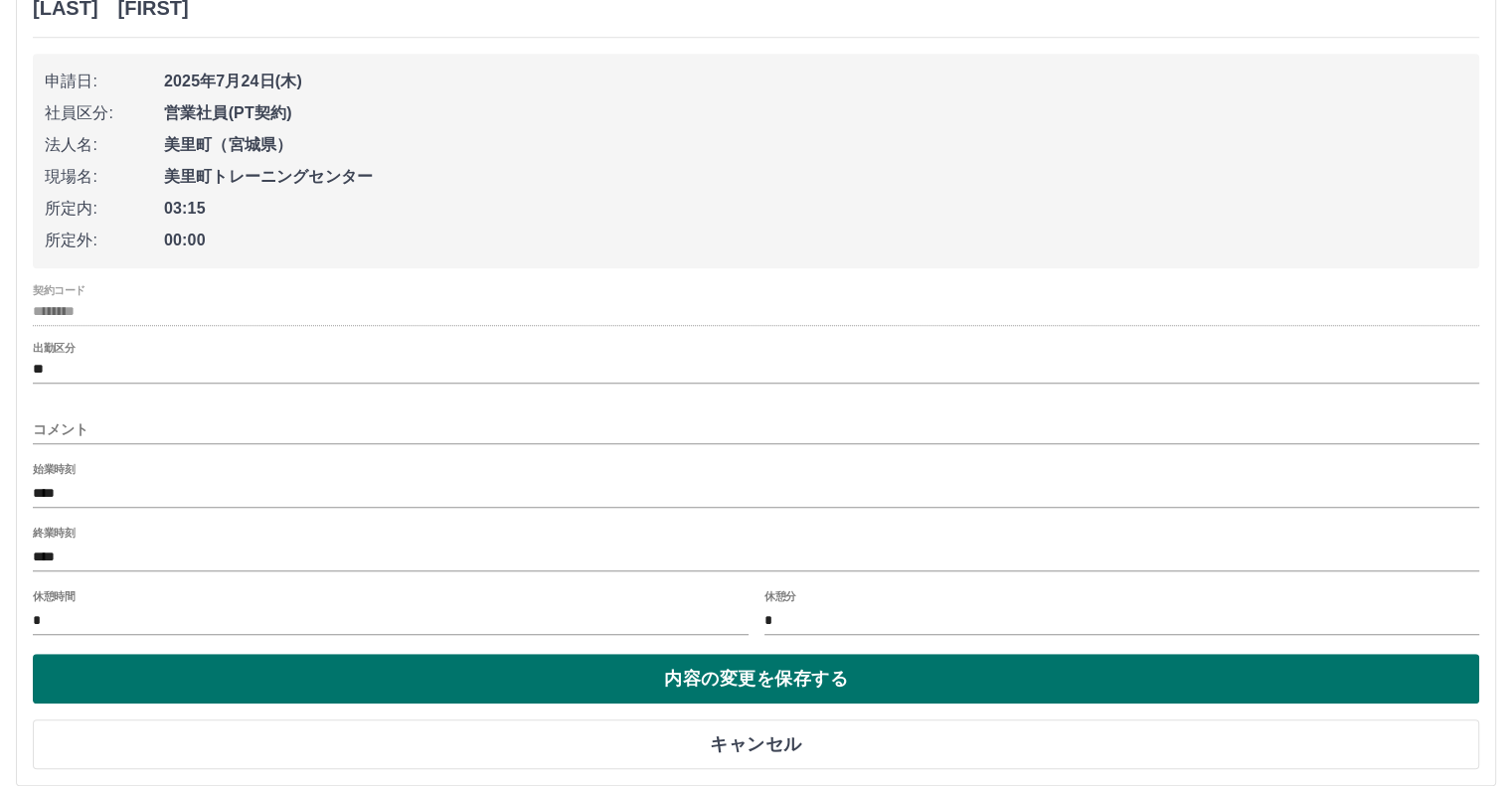 scroll, scrollTop: 1124, scrollLeft: 0, axis: vertical 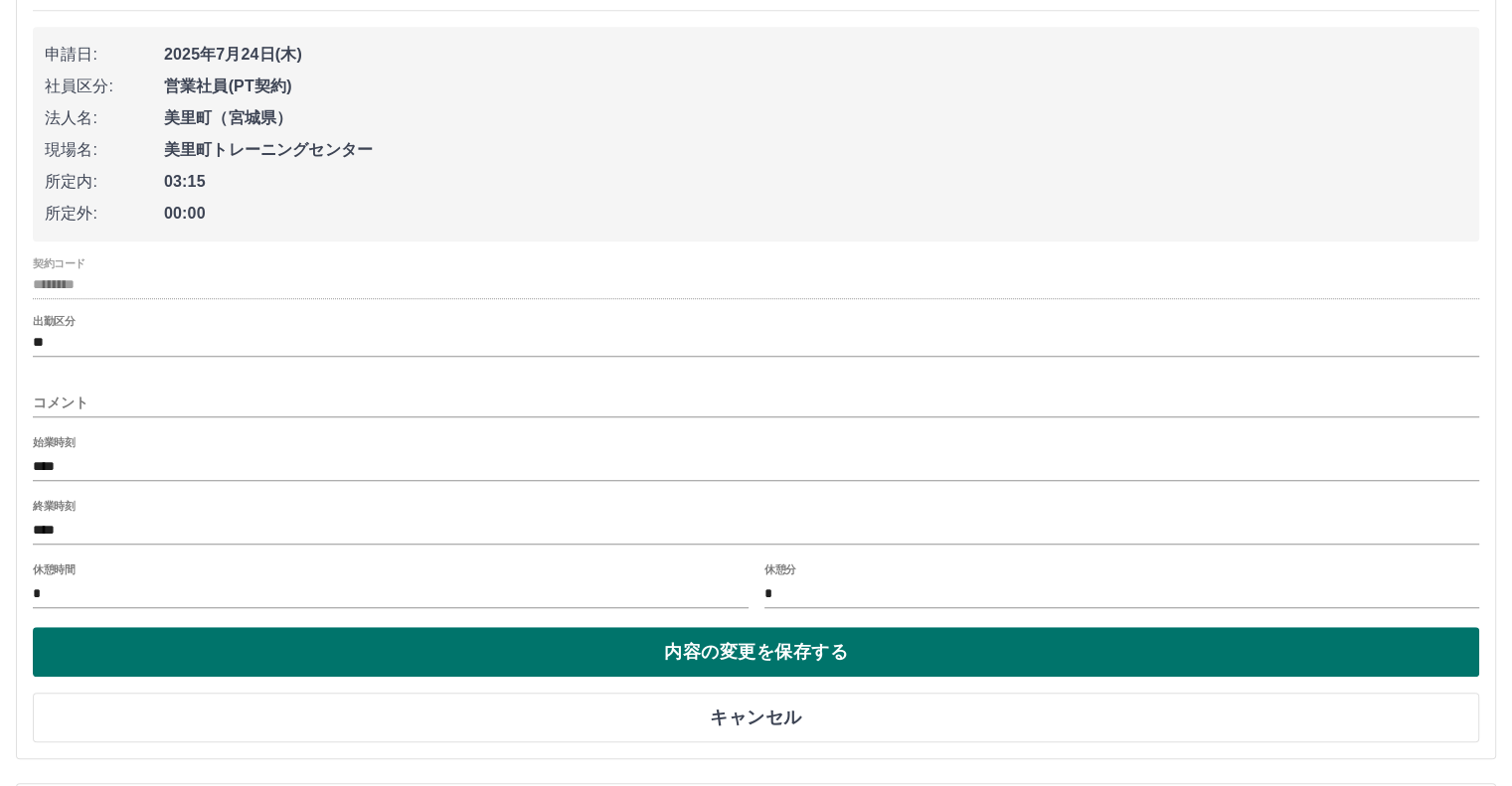 click on "内容の変更を保存する" at bounding box center (756, 652) 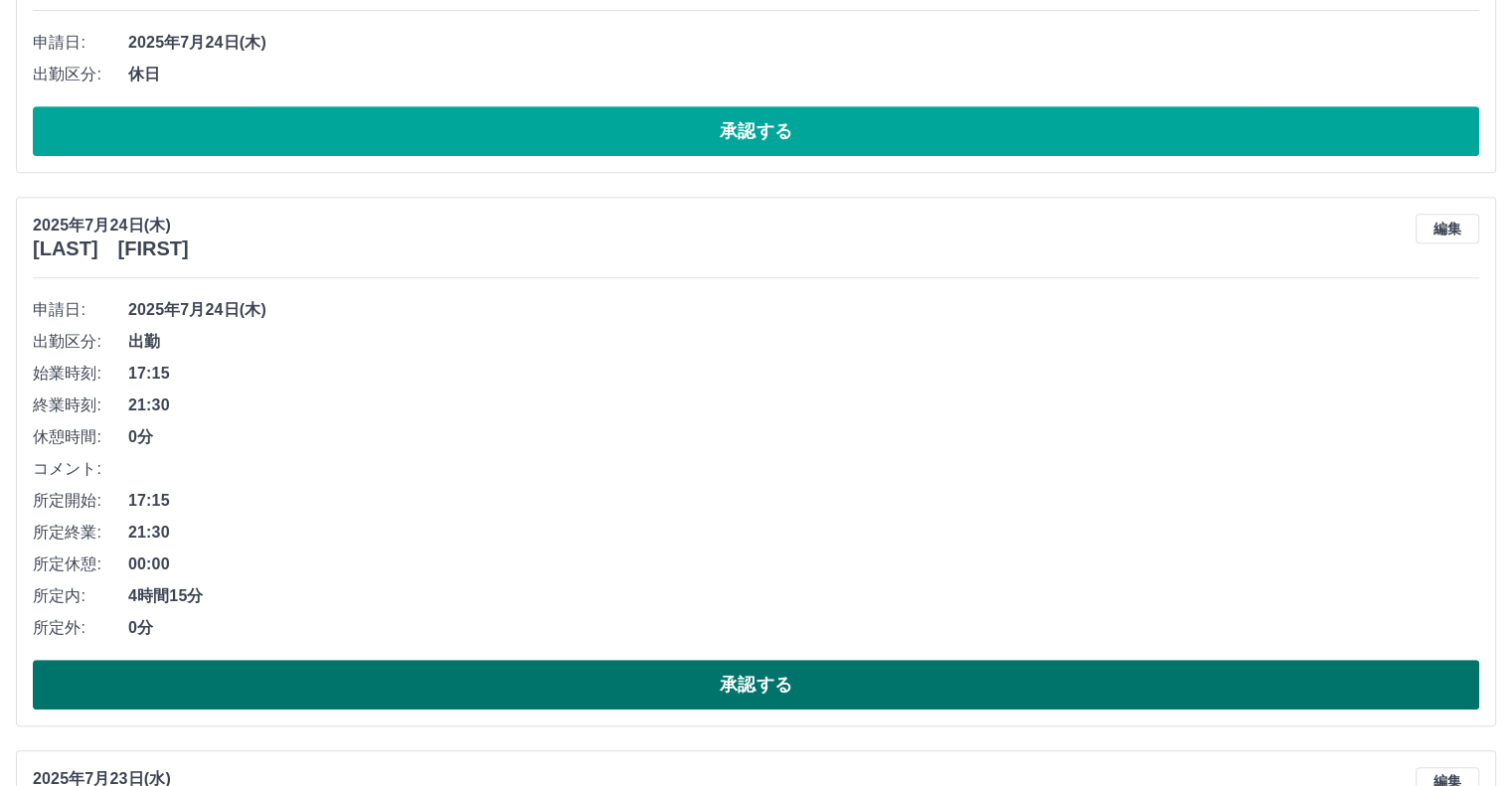 scroll, scrollTop: 826, scrollLeft: 0, axis: vertical 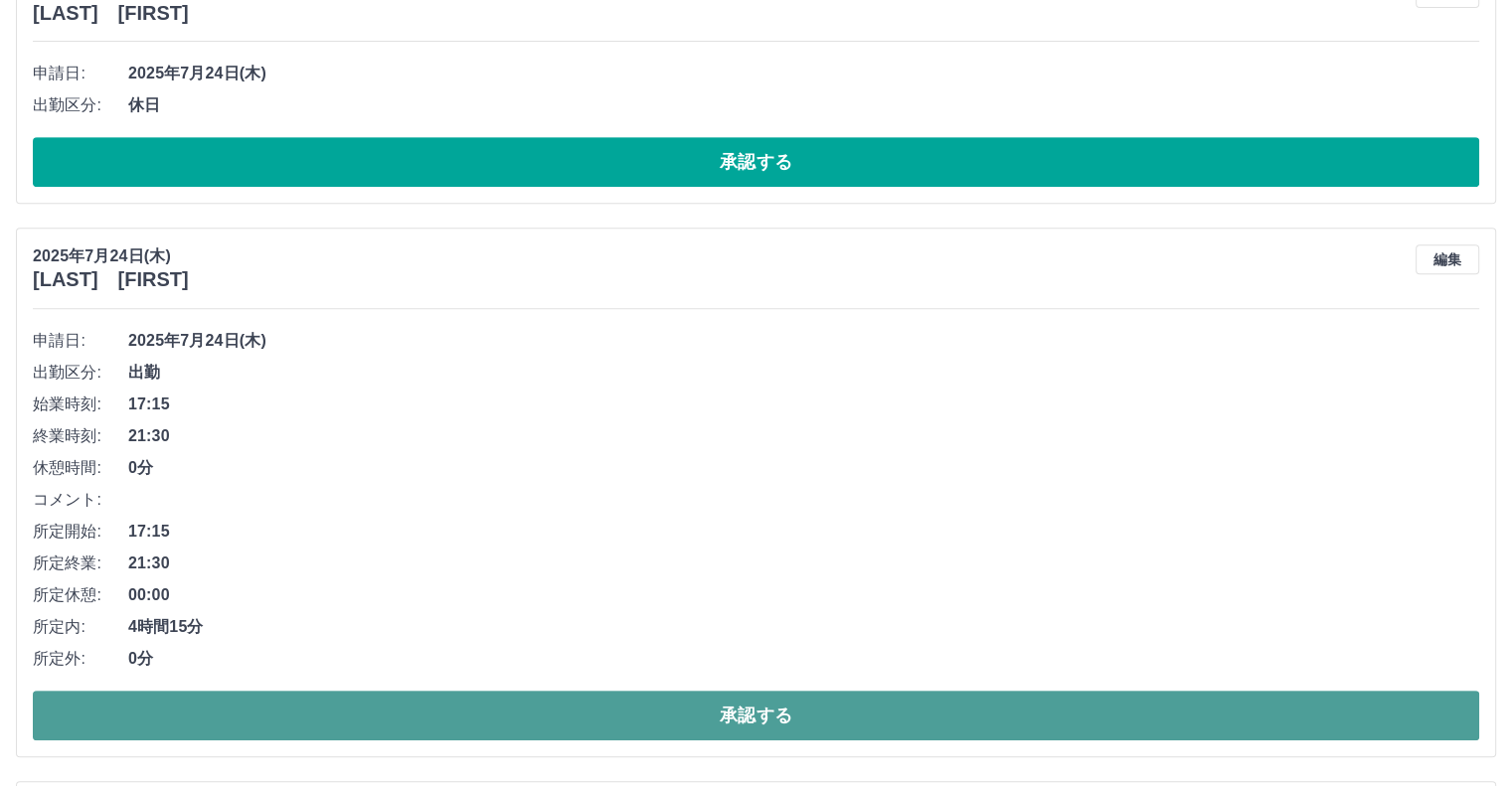 click on "承認する" at bounding box center [756, 715] 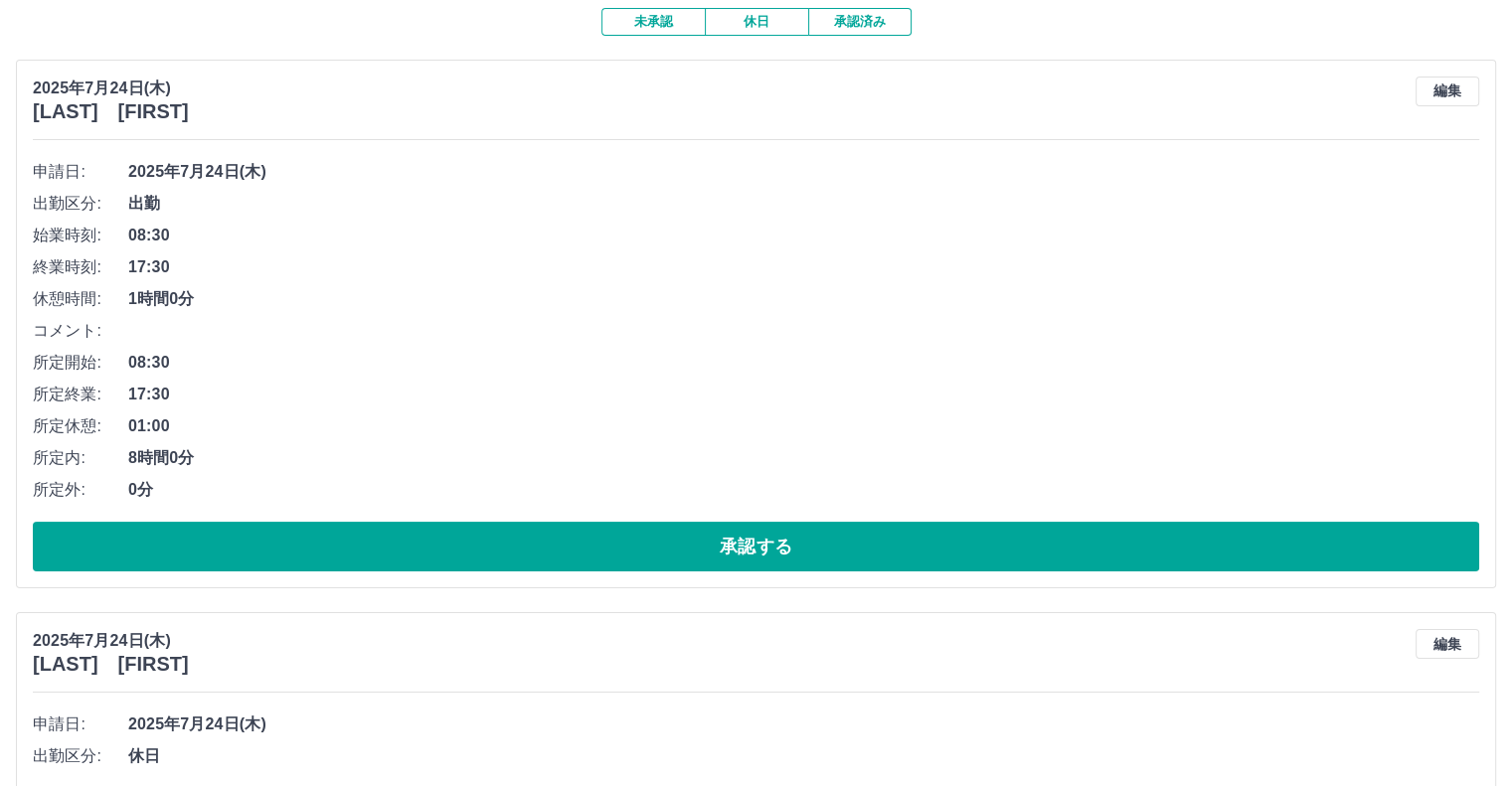 scroll, scrollTop: 0, scrollLeft: 0, axis: both 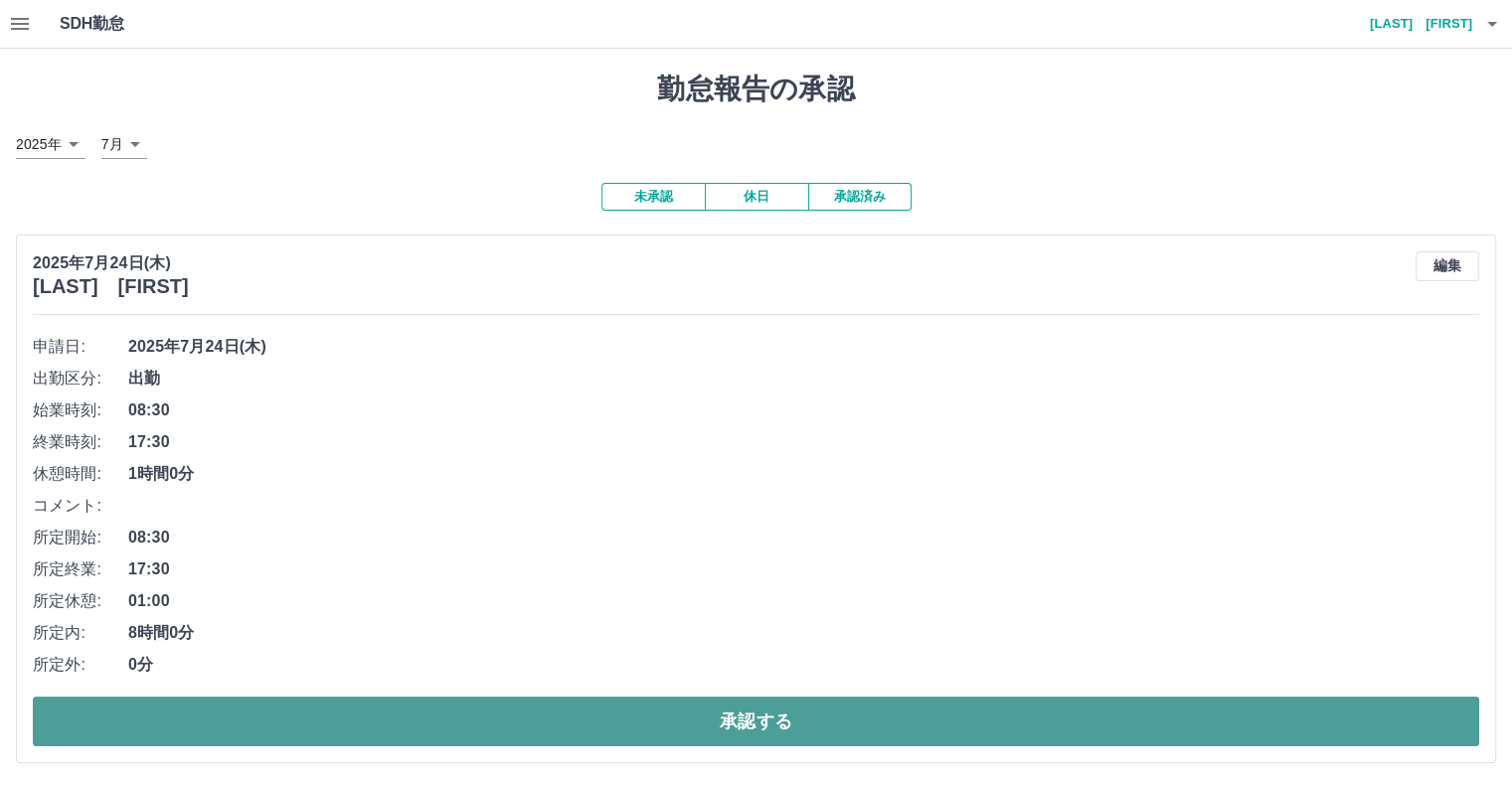 click on "承認する" at bounding box center [756, 721] 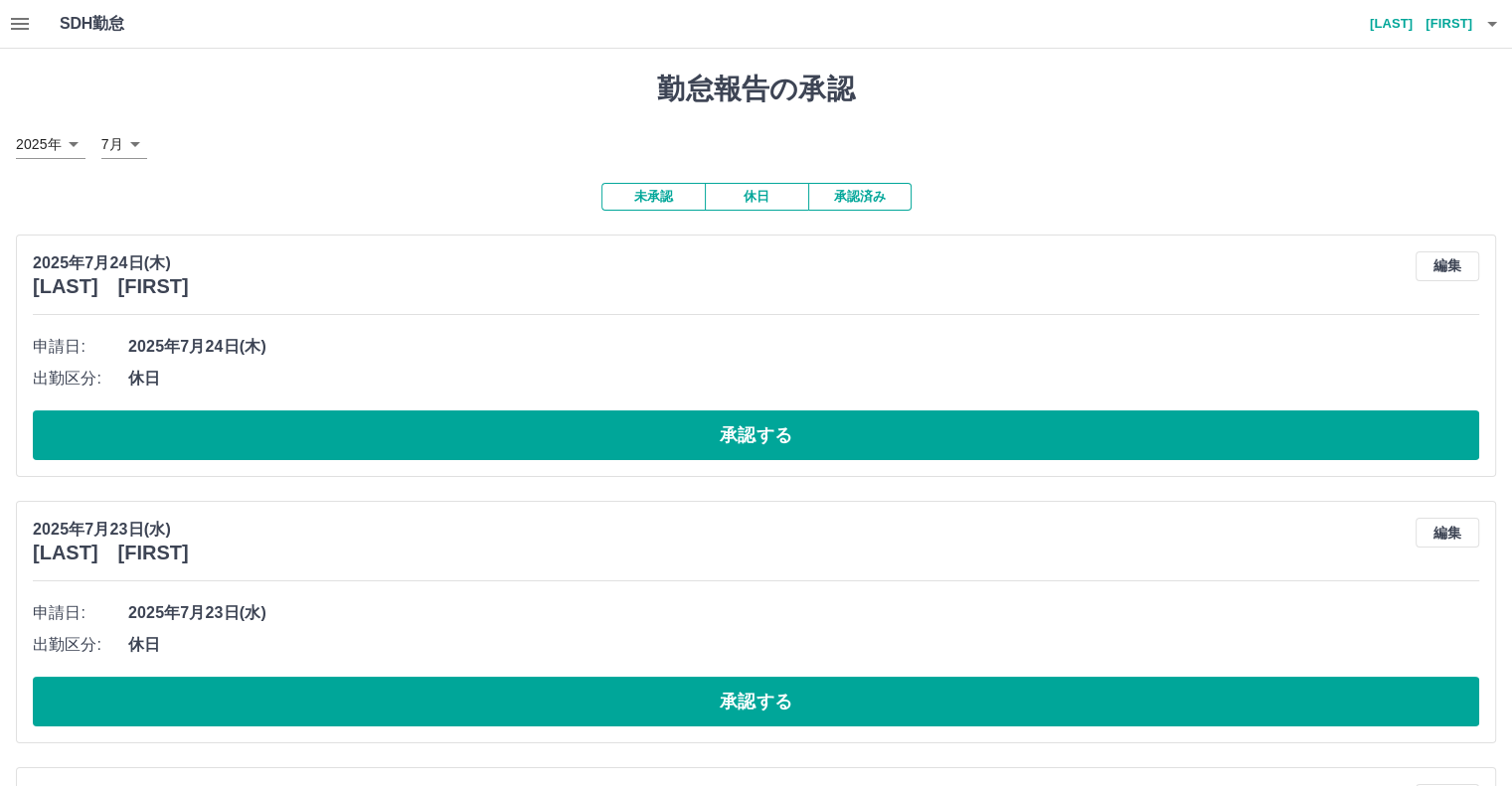 click on "未承認" at bounding box center [653, 197] 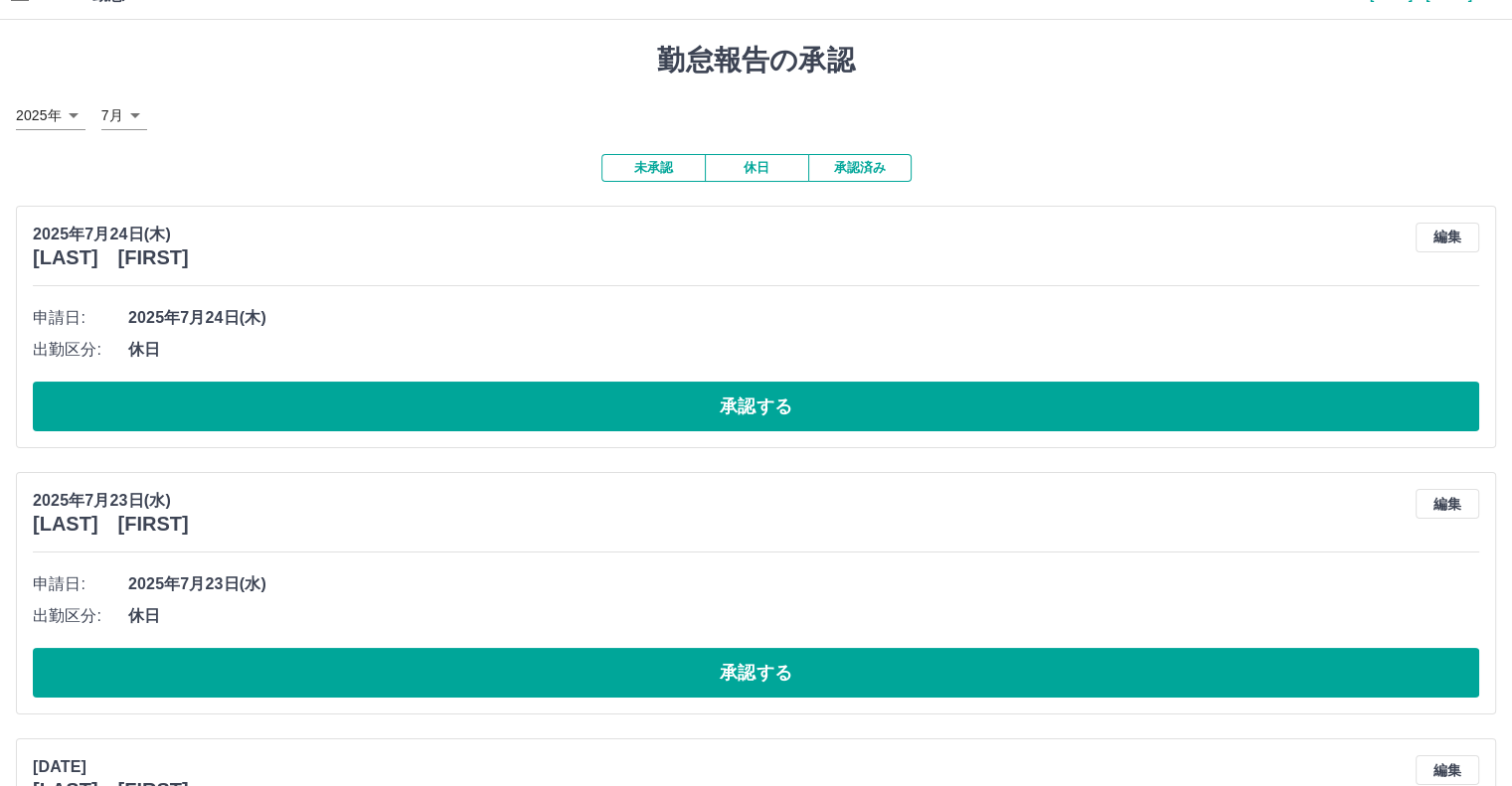 scroll, scrollTop: 0, scrollLeft: 0, axis: both 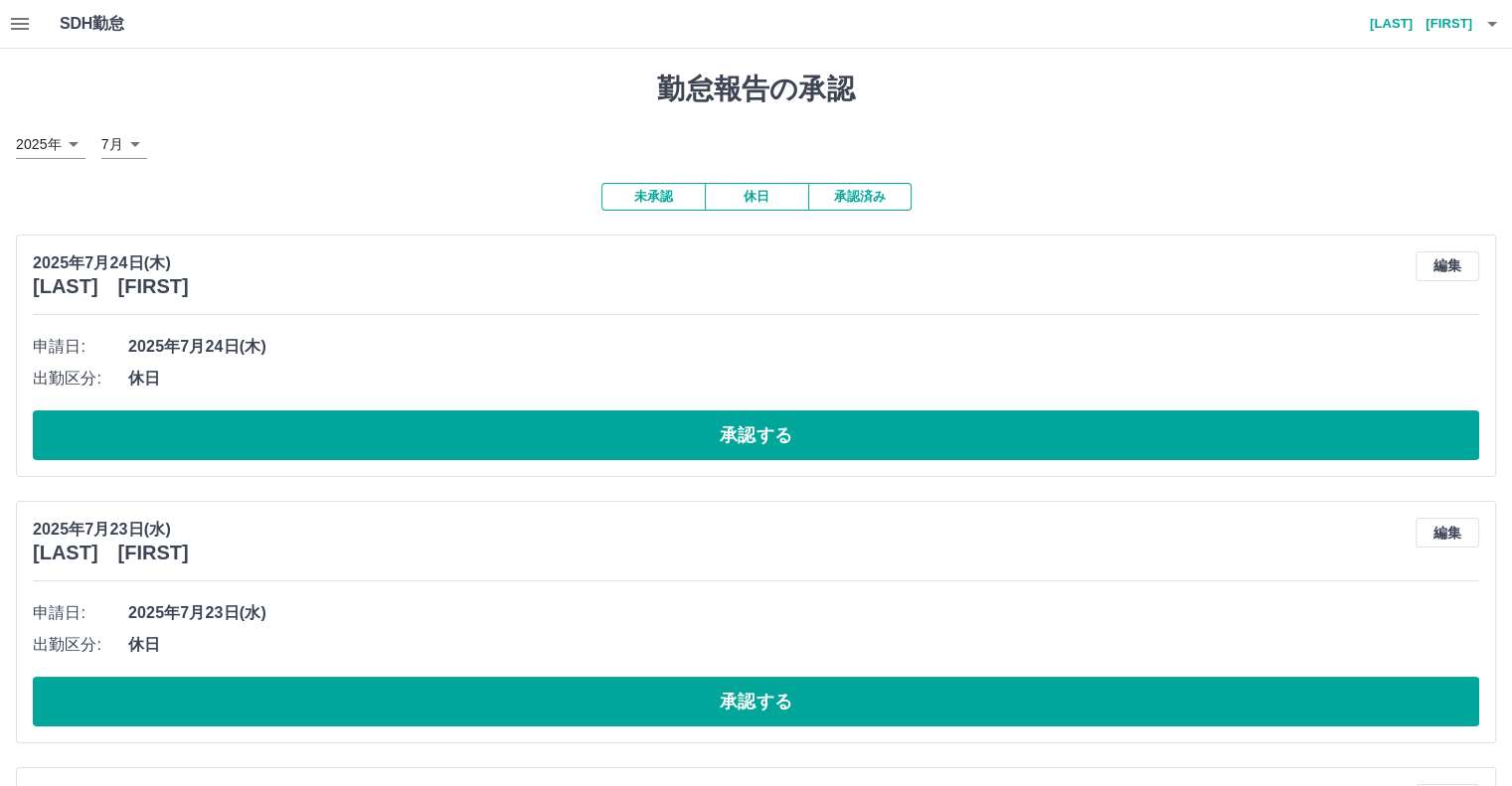 click on "2025年7月24日(木) 加地　玲菜 編集 申請日: 2025年7月24日(木) 出勤区分: 休日 承認する" at bounding box center [756, 356] 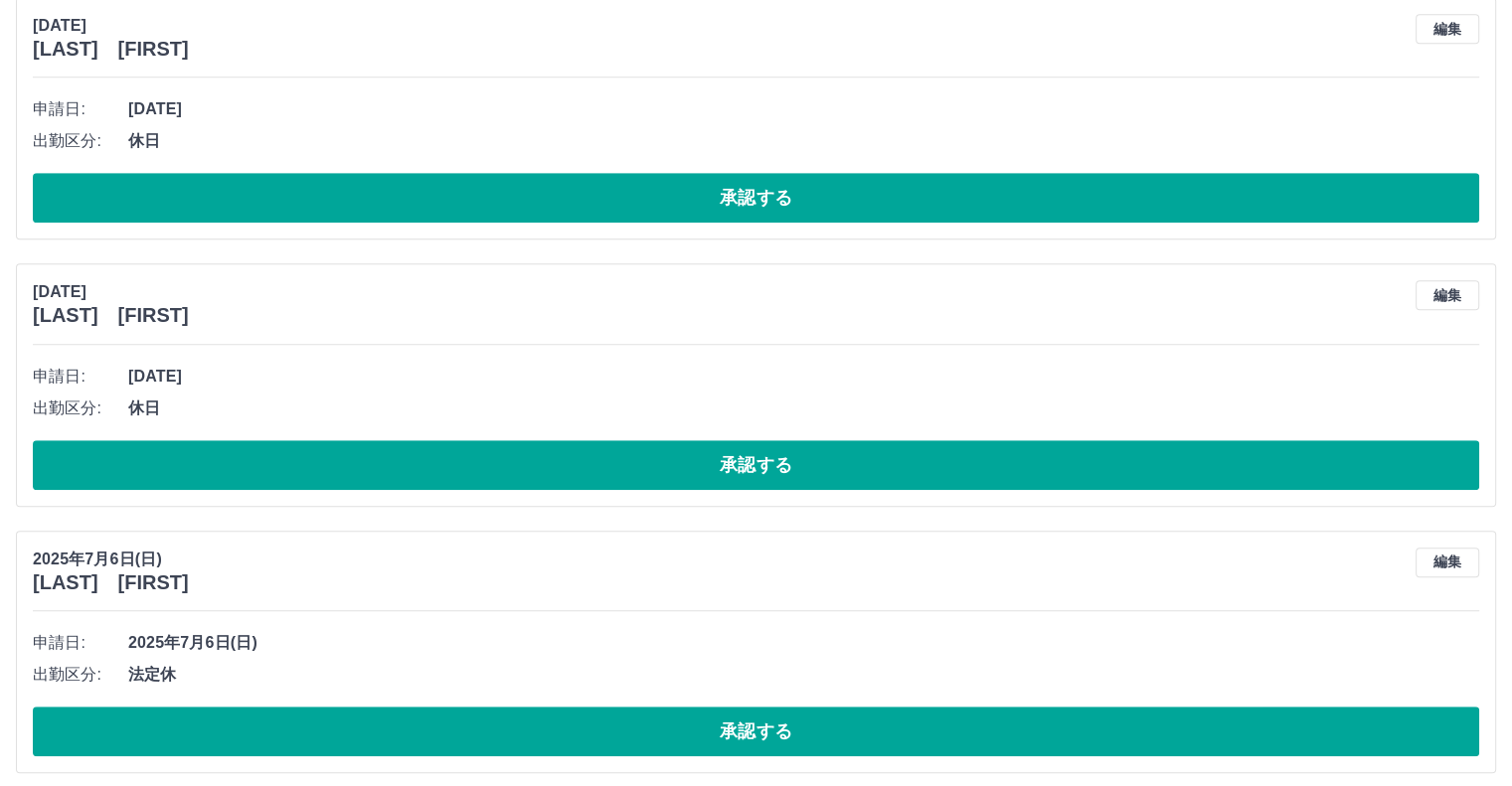scroll, scrollTop: 1312, scrollLeft: 0, axis: vertical 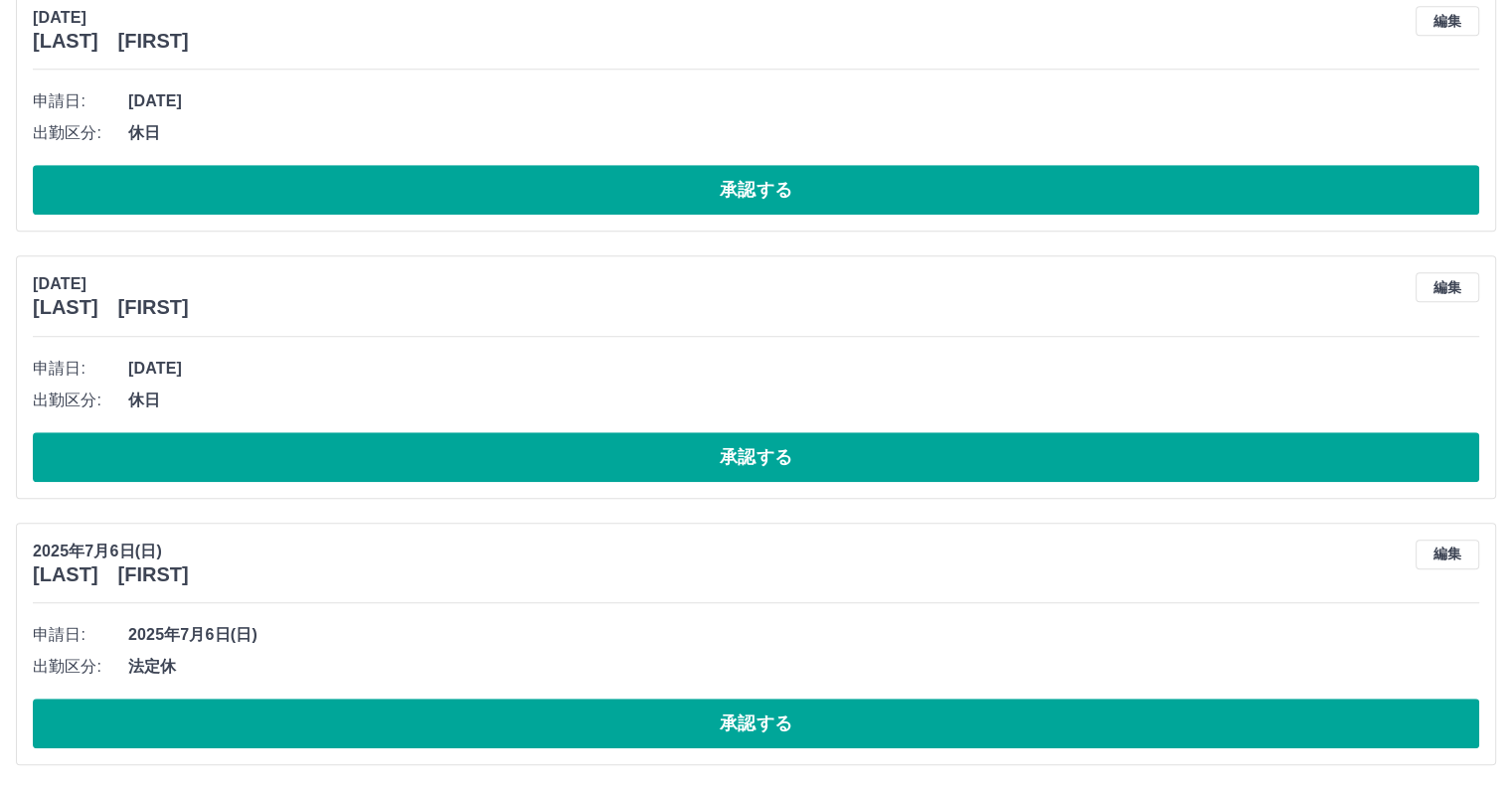 click on "2025年7月6日(日) 加地　玲菜 編集" at bounding box center (756, 562) 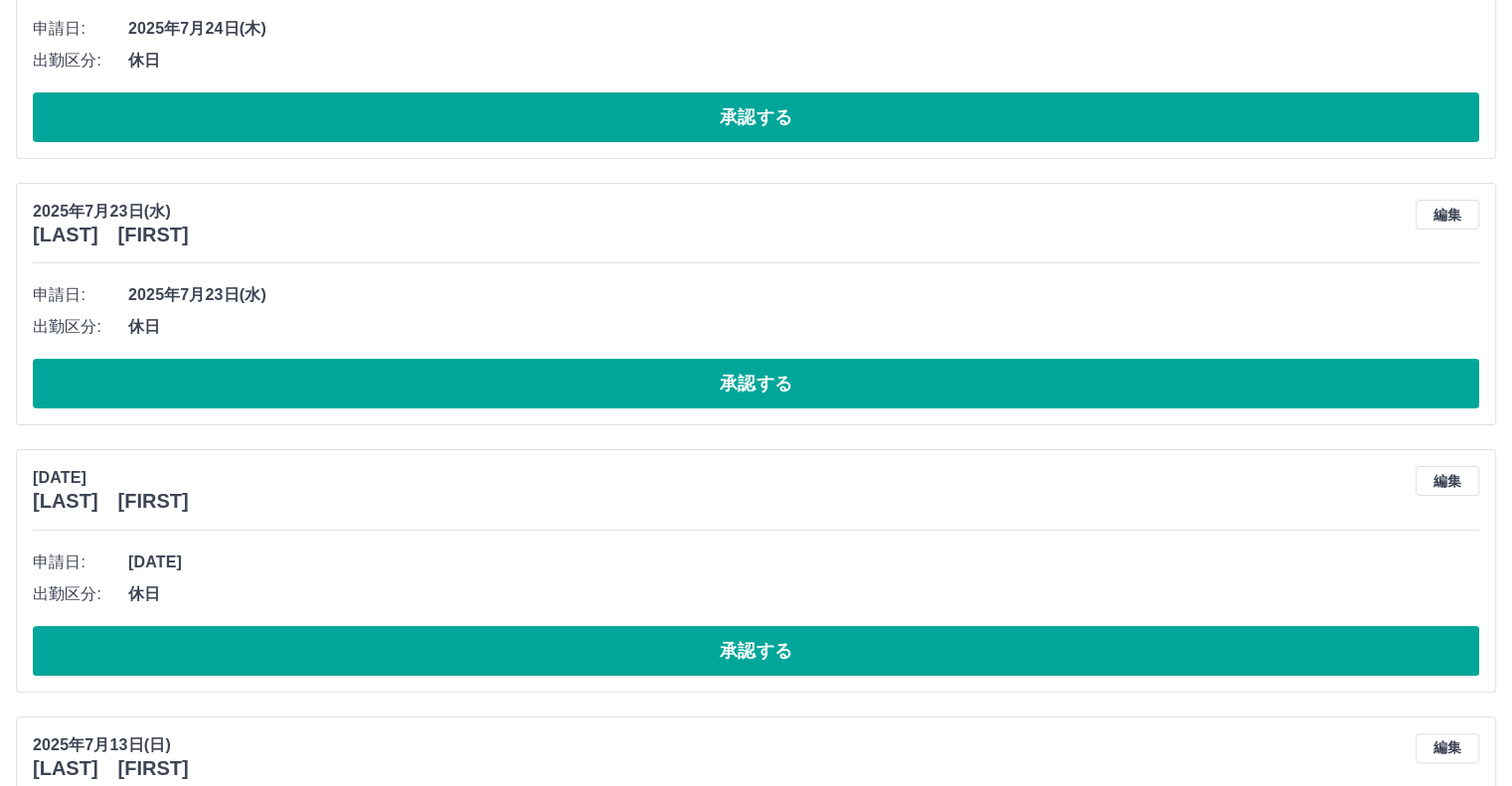 scroll, scrollTop: 0, scrollLeft: 0, axis: both 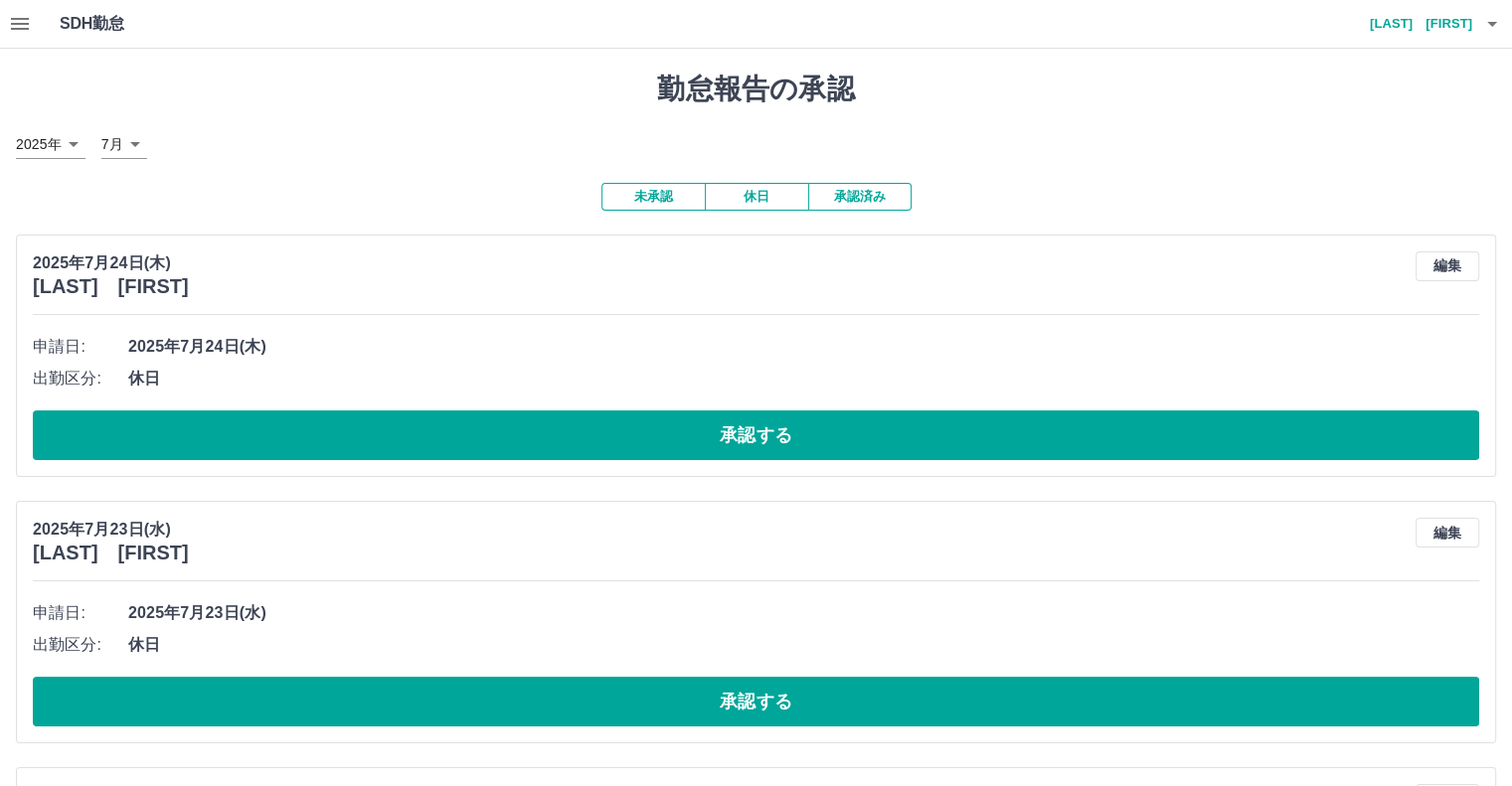click on "休日" at bounding box center [756, 197] 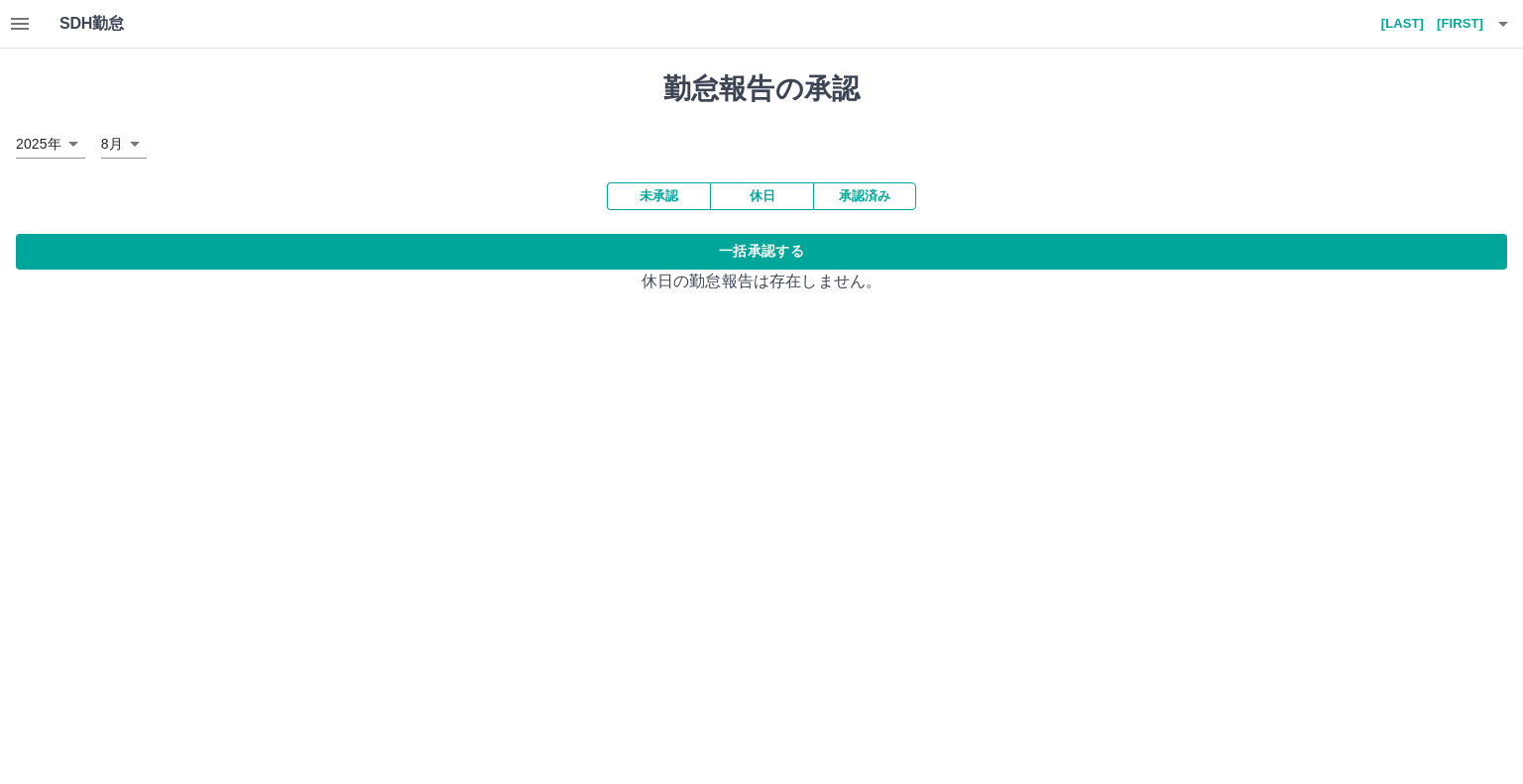click on "SDH勤怠 菅野　達也 勤怠報告の承認 2025年 **** 8月 * 未承認 休日 承認済み 一括承認する 休日の勤怠報告は存在しません。 SDH勤怠" at bounding box center (762, 159) 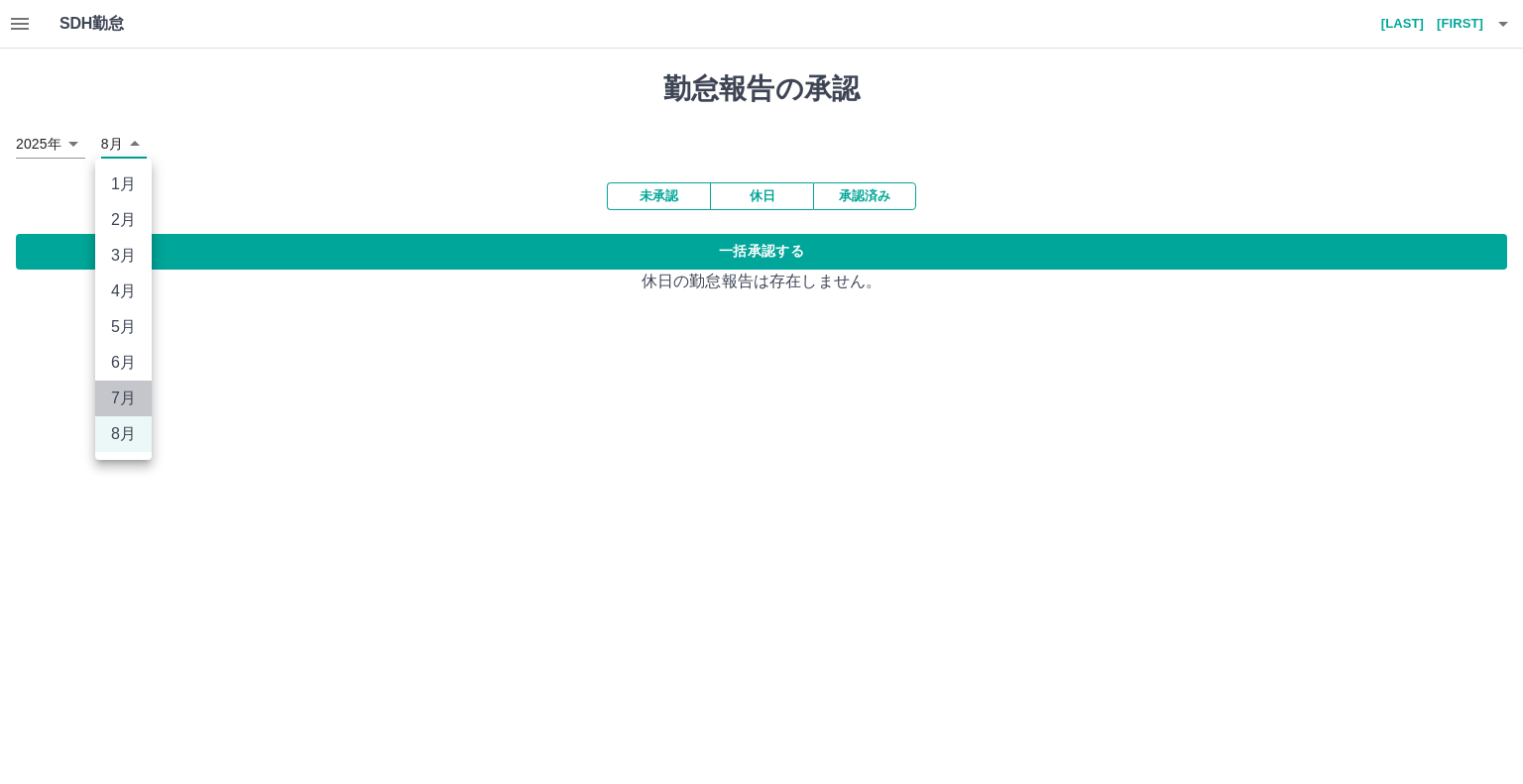 click on "7月" at bounding box center (123, 398) 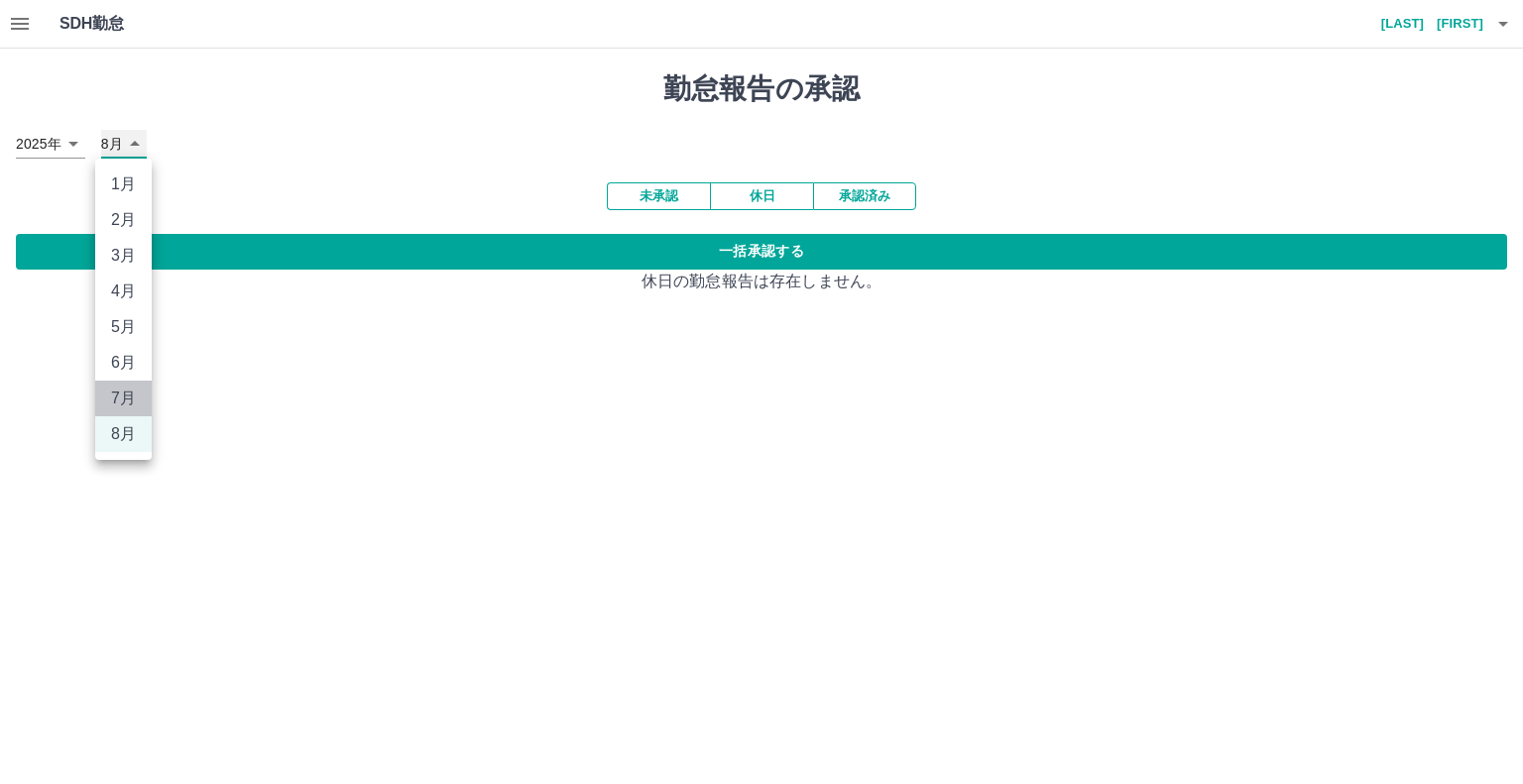 type on "*" 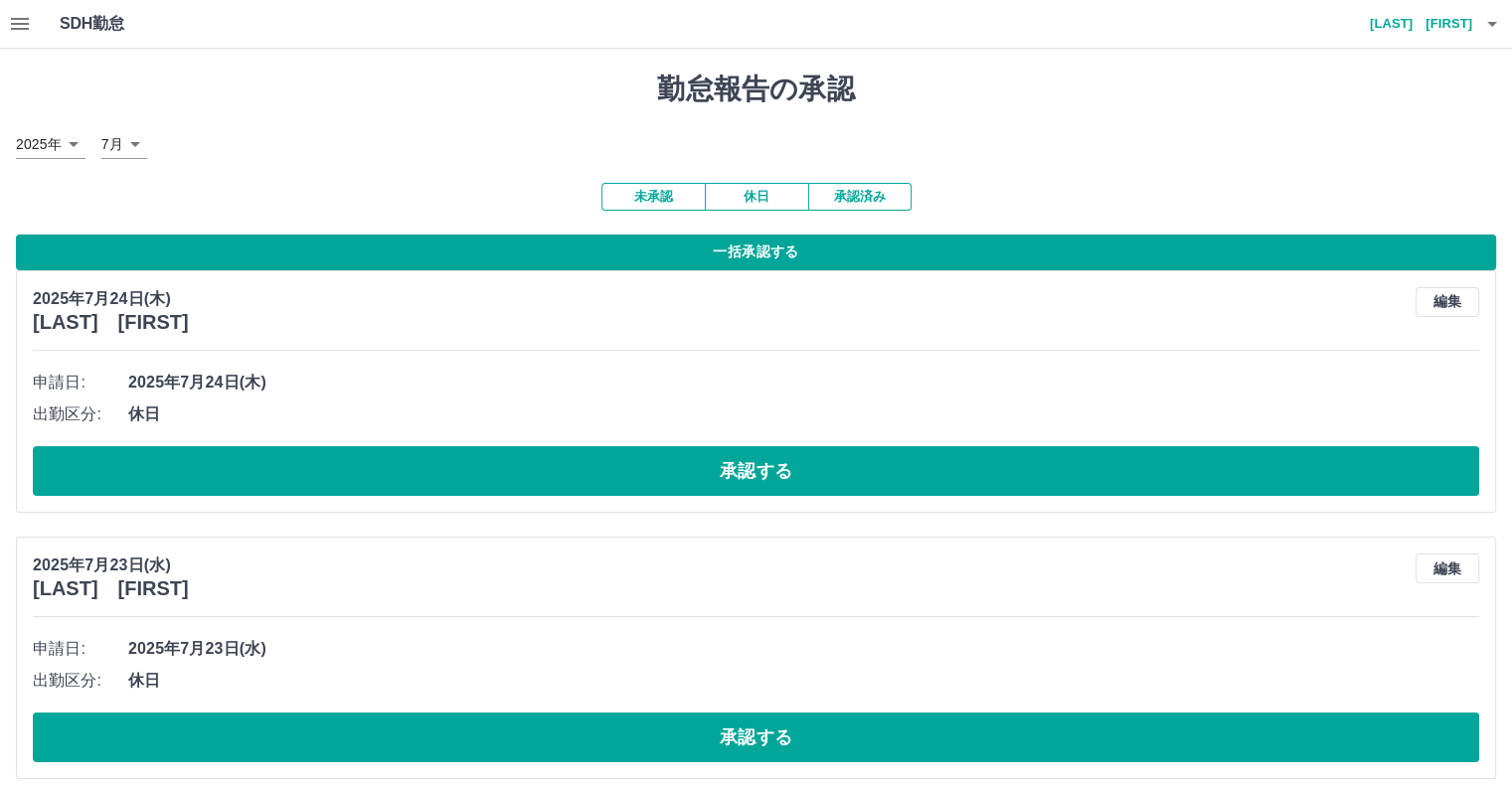 click on "承認済み" at bounding box center [860, 197] 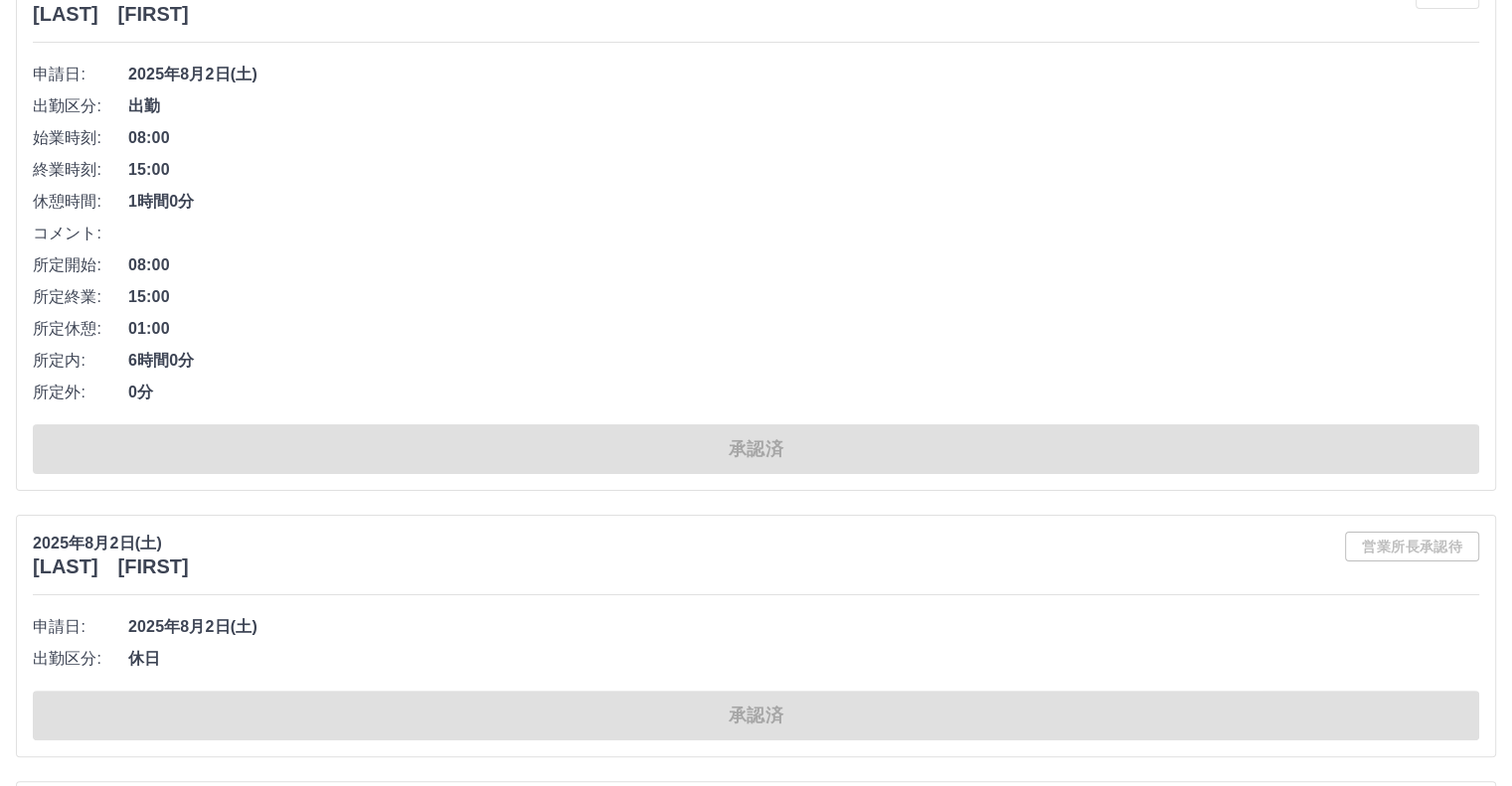 scroll, scrollTop: 0, scrollLeft: 0, axis: both 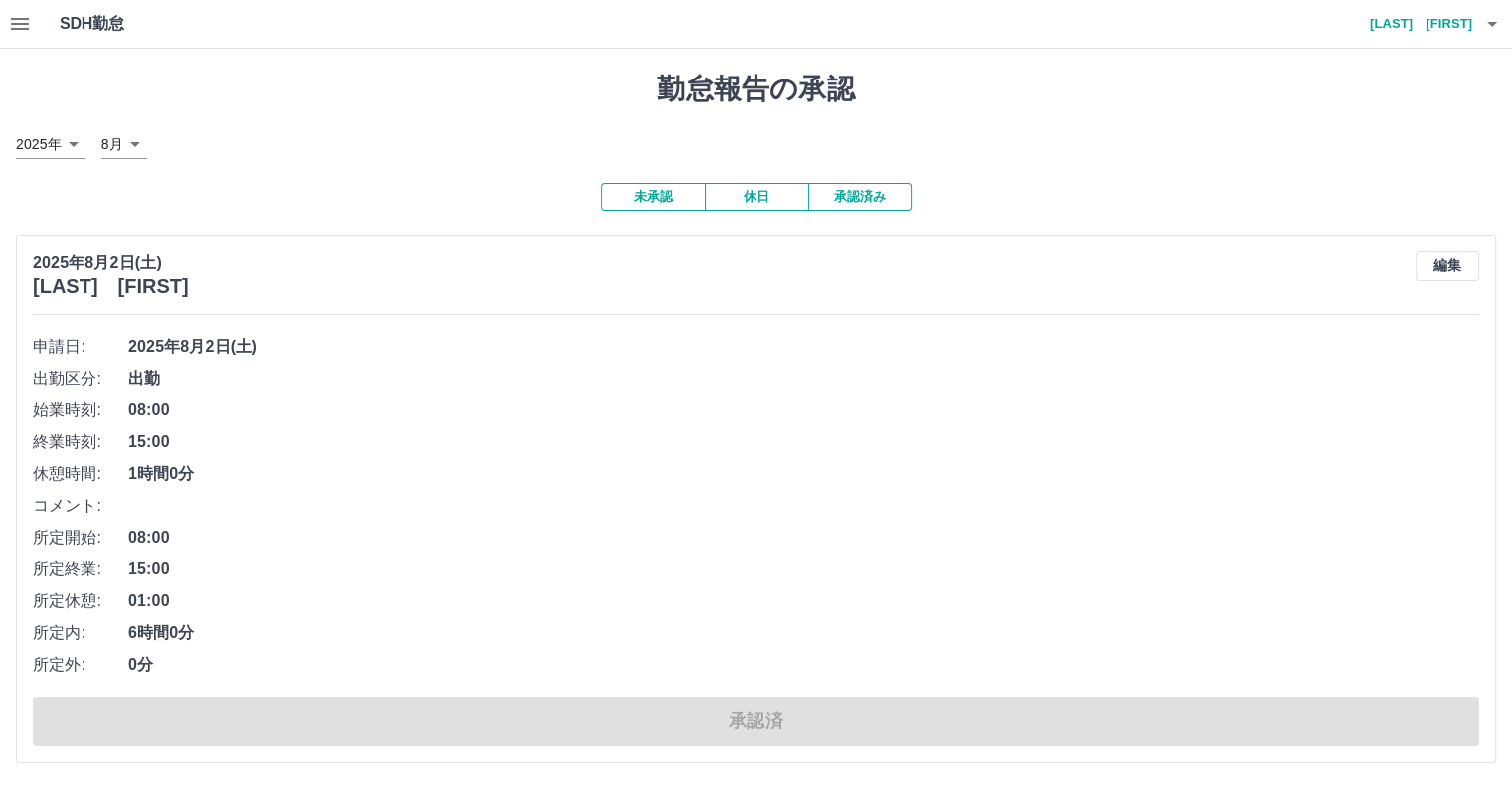 click on "菅野　達也" at bounding box center [1413, 24] 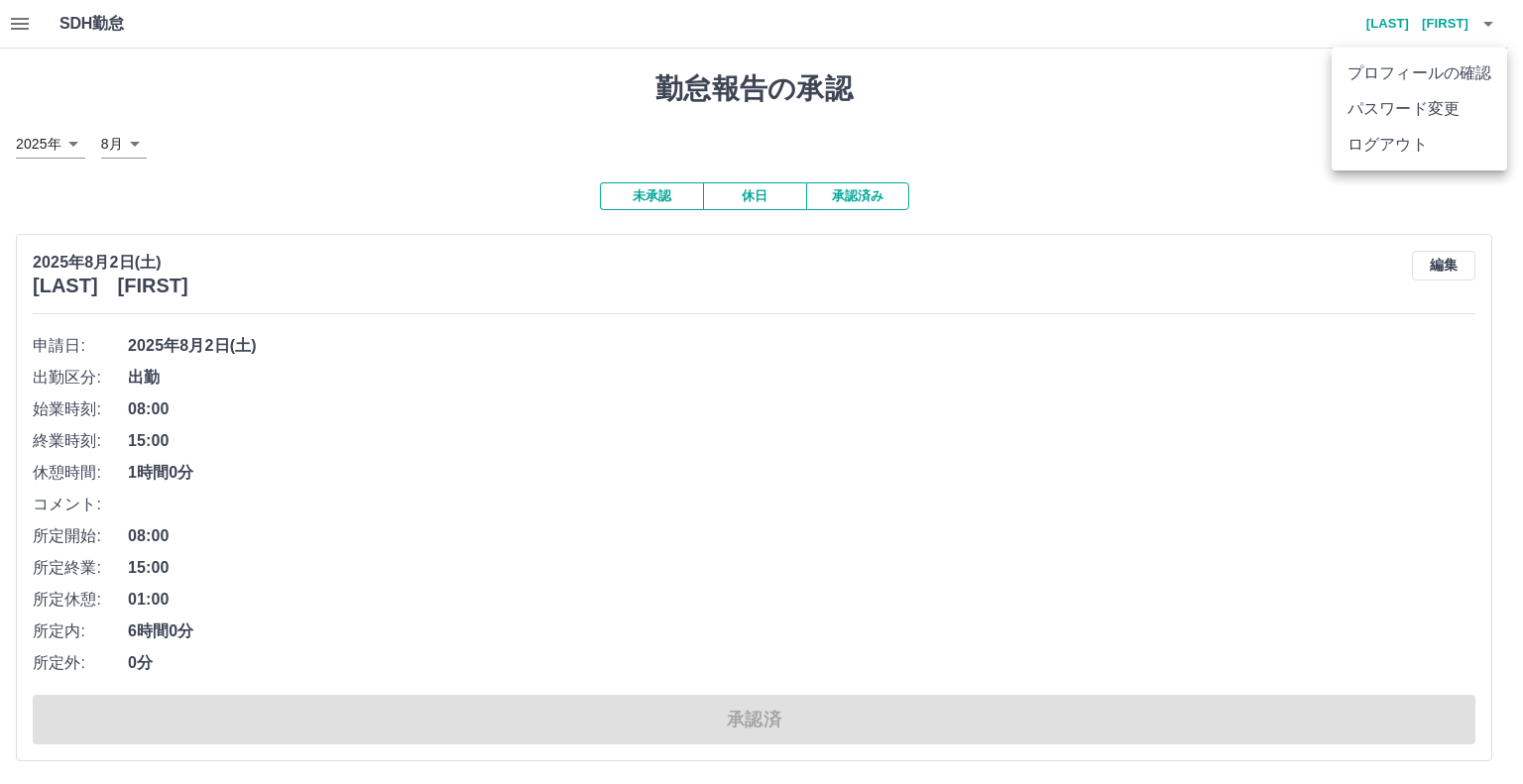 click at bounding box center (762, 392) 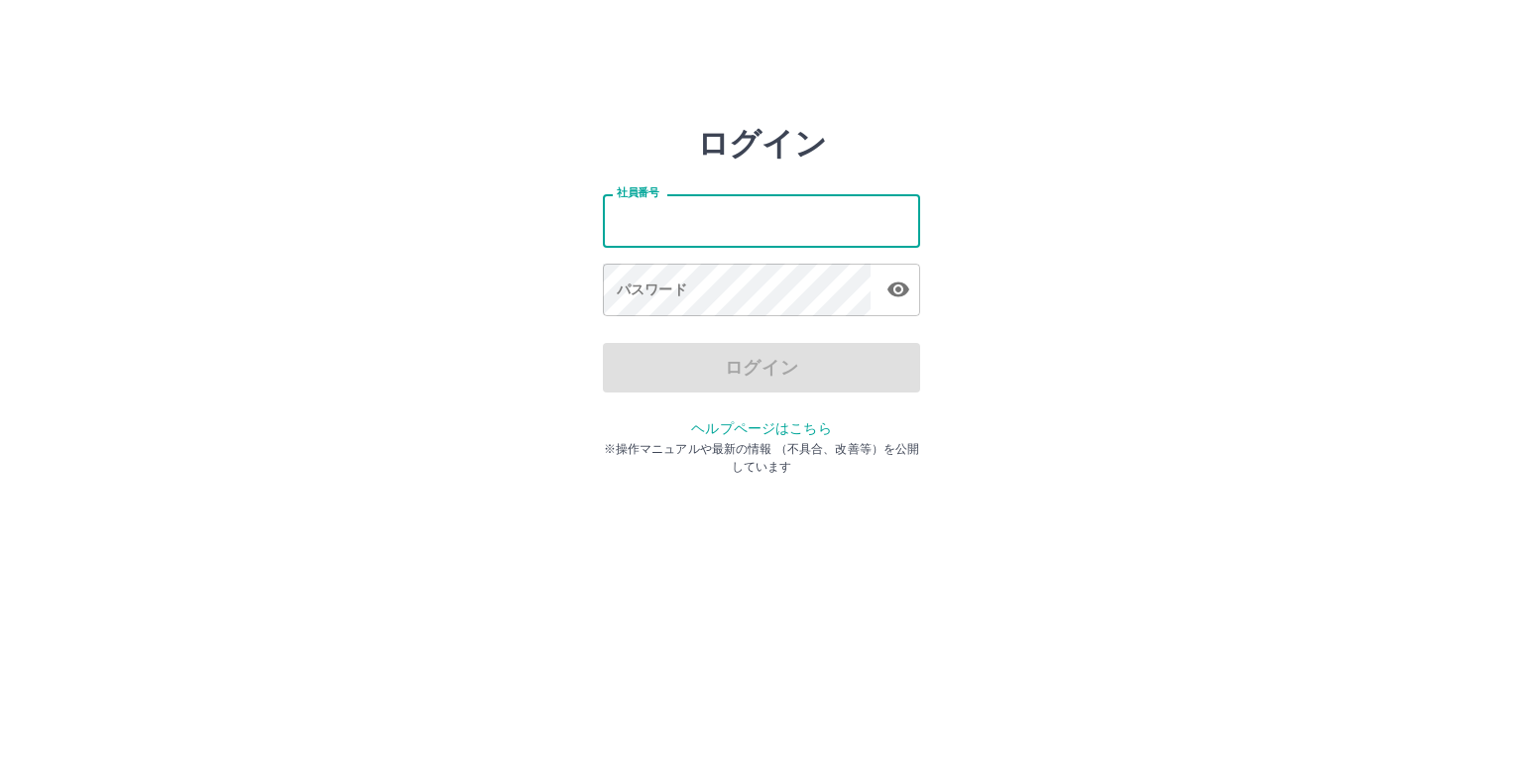 scroll, scrollTop: 0, scrollLeft: 0, axis: both 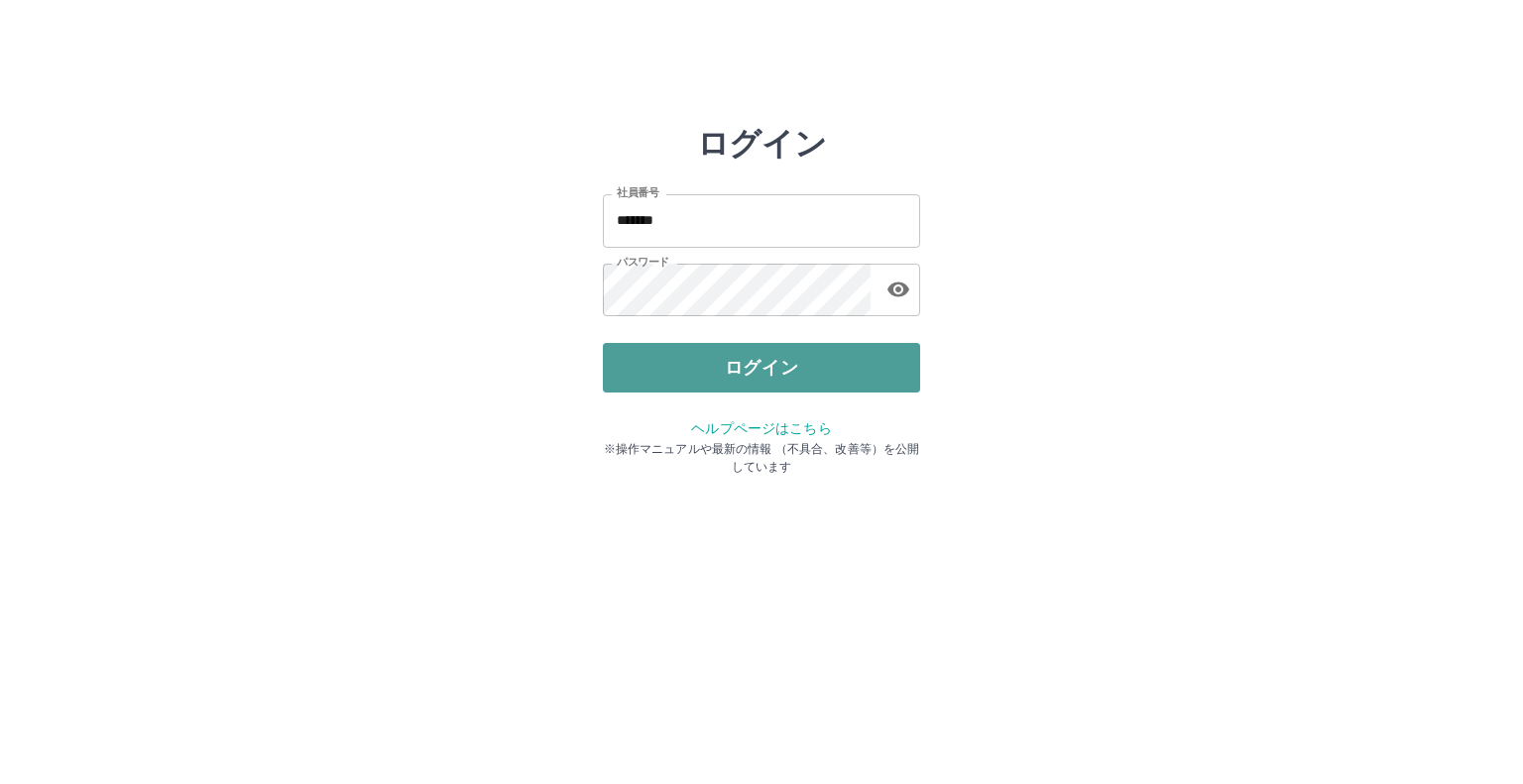 click on "ログイン" at bounding box center [762, 368] 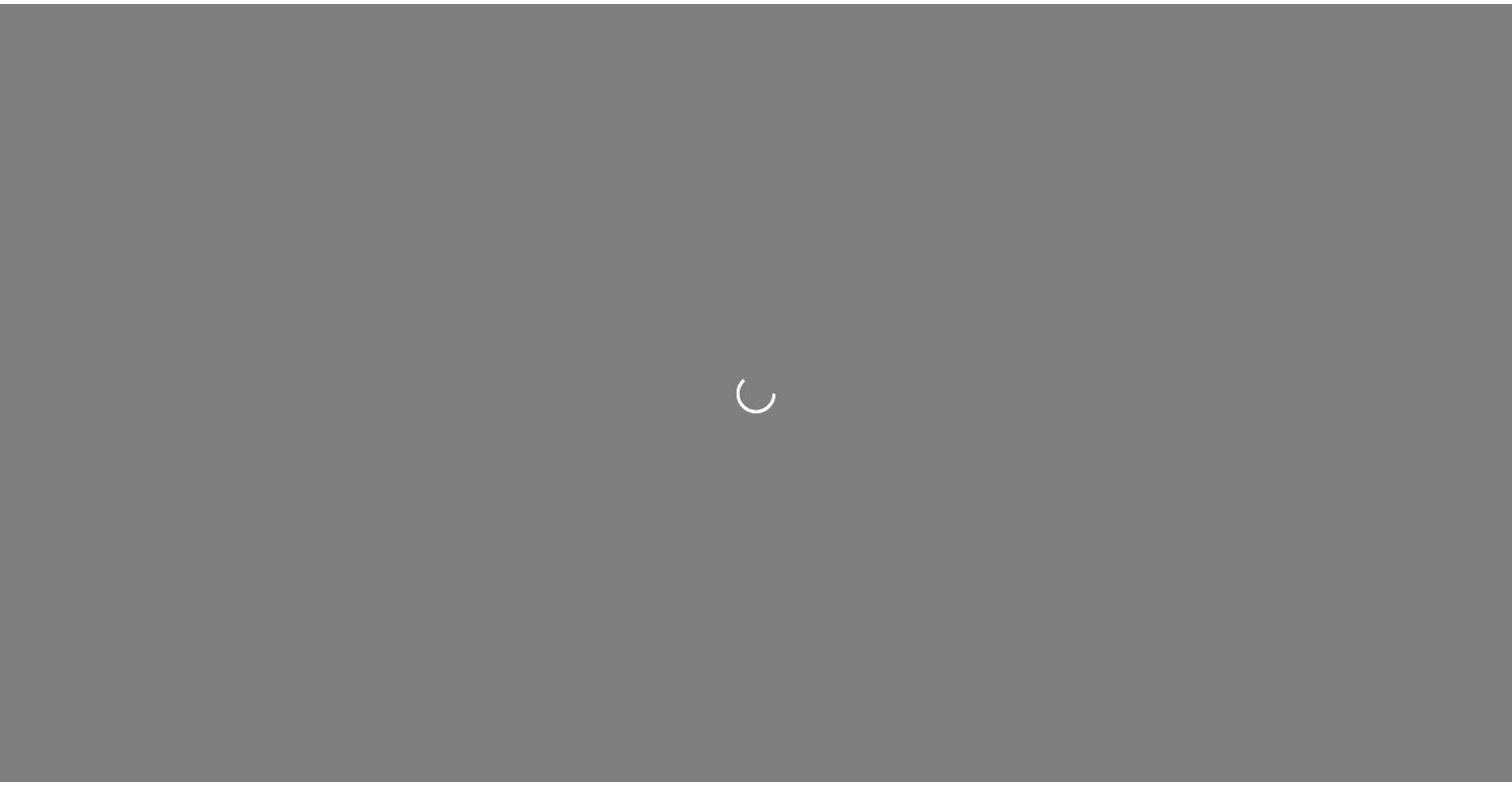 scroll, scrollTop: 0, scrollLeft: 0, axis: both 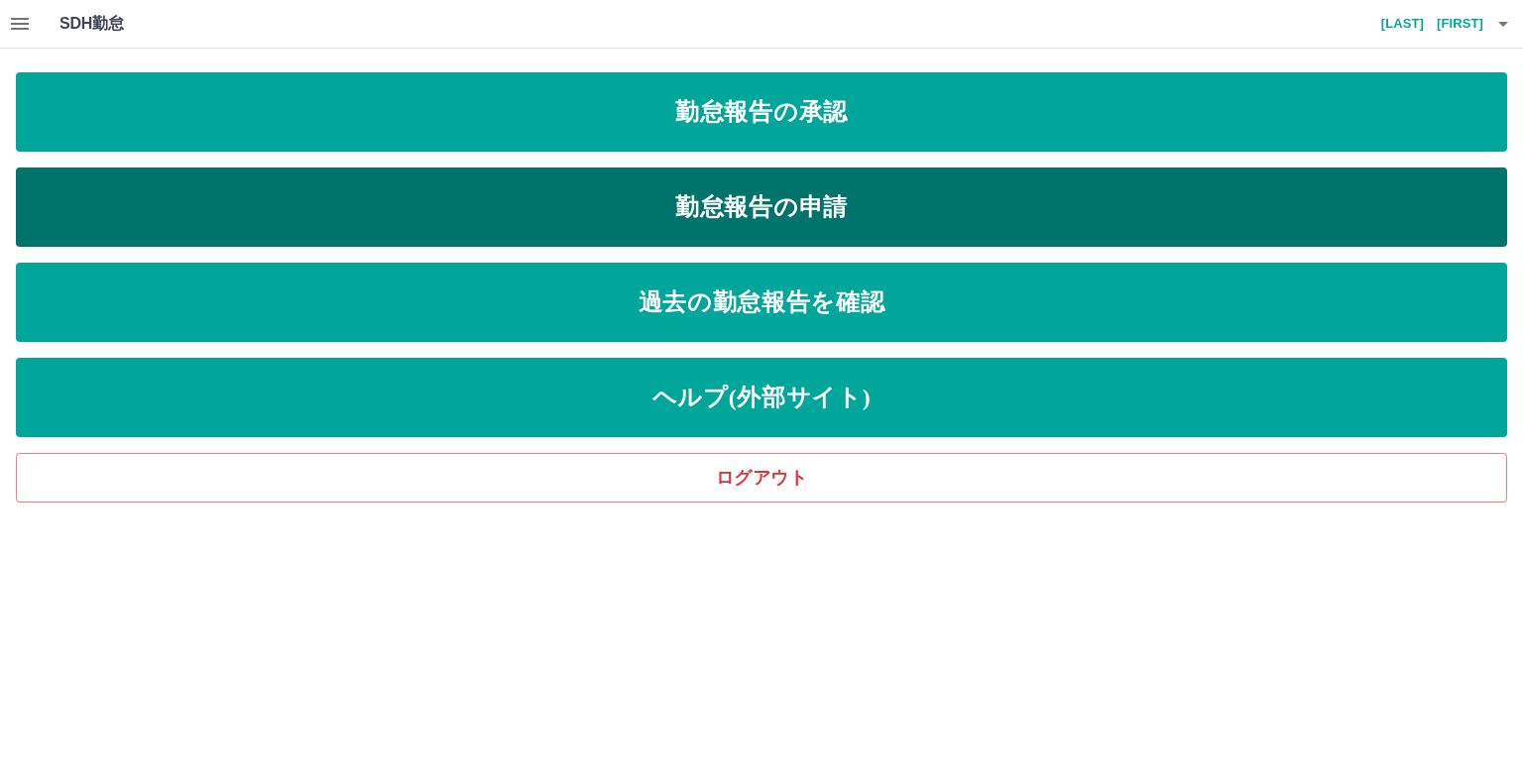 click on "勤怠報告の申請" at bounding box center (762, 207) 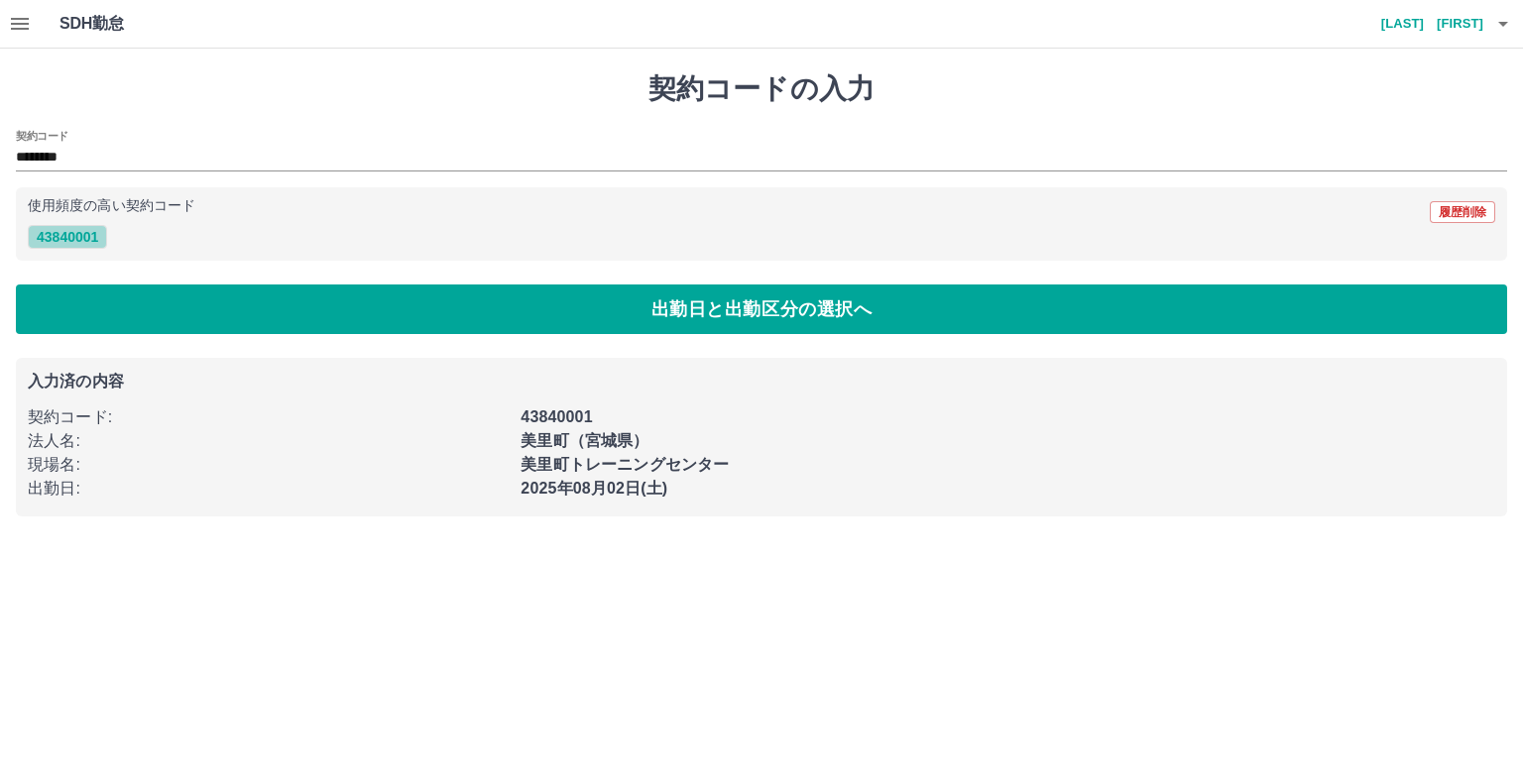 click on "43840001" at bounding box center (67, 237) 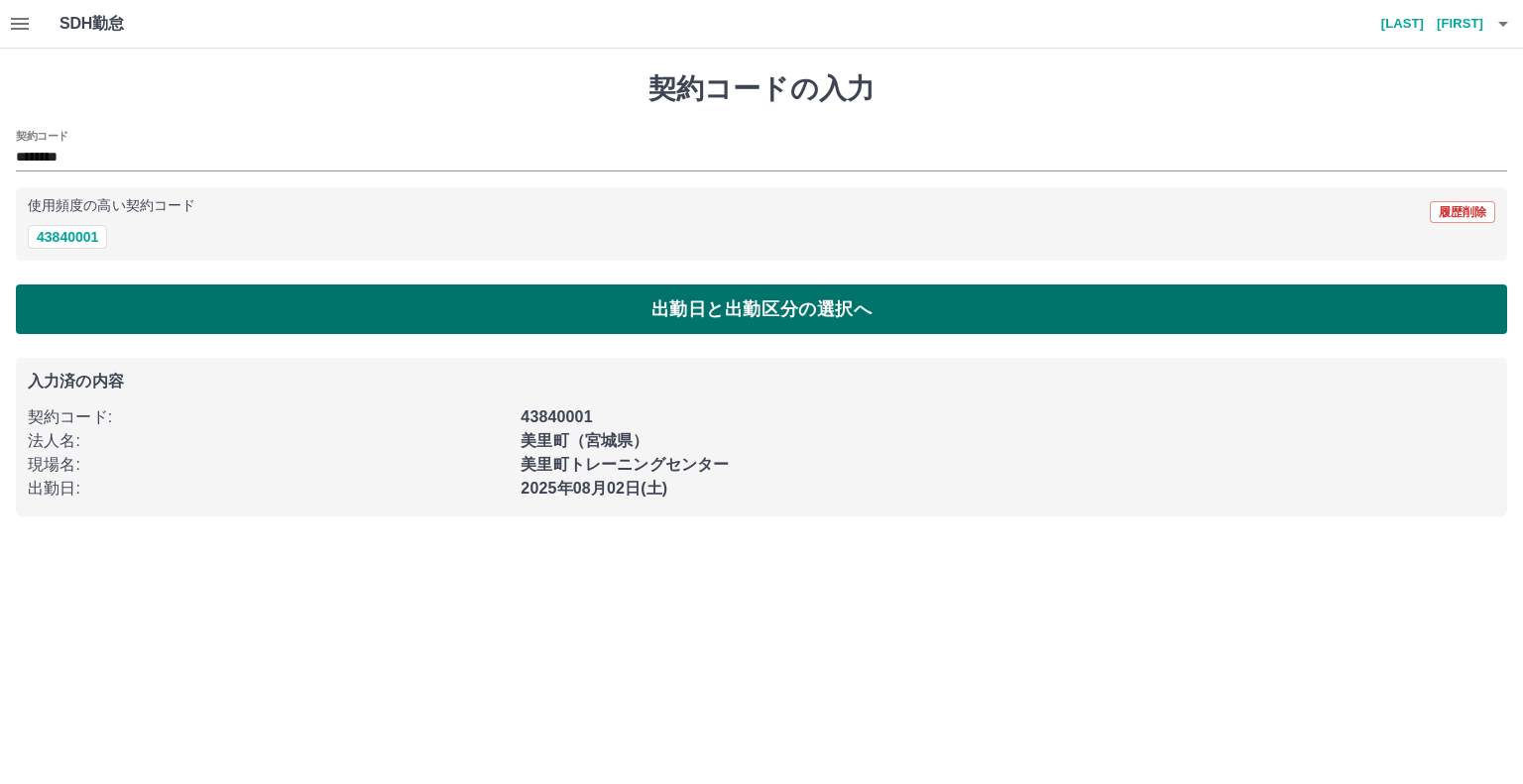 click on "出勤日と出勤区分の選択へ" at bounding box center (762, 309) 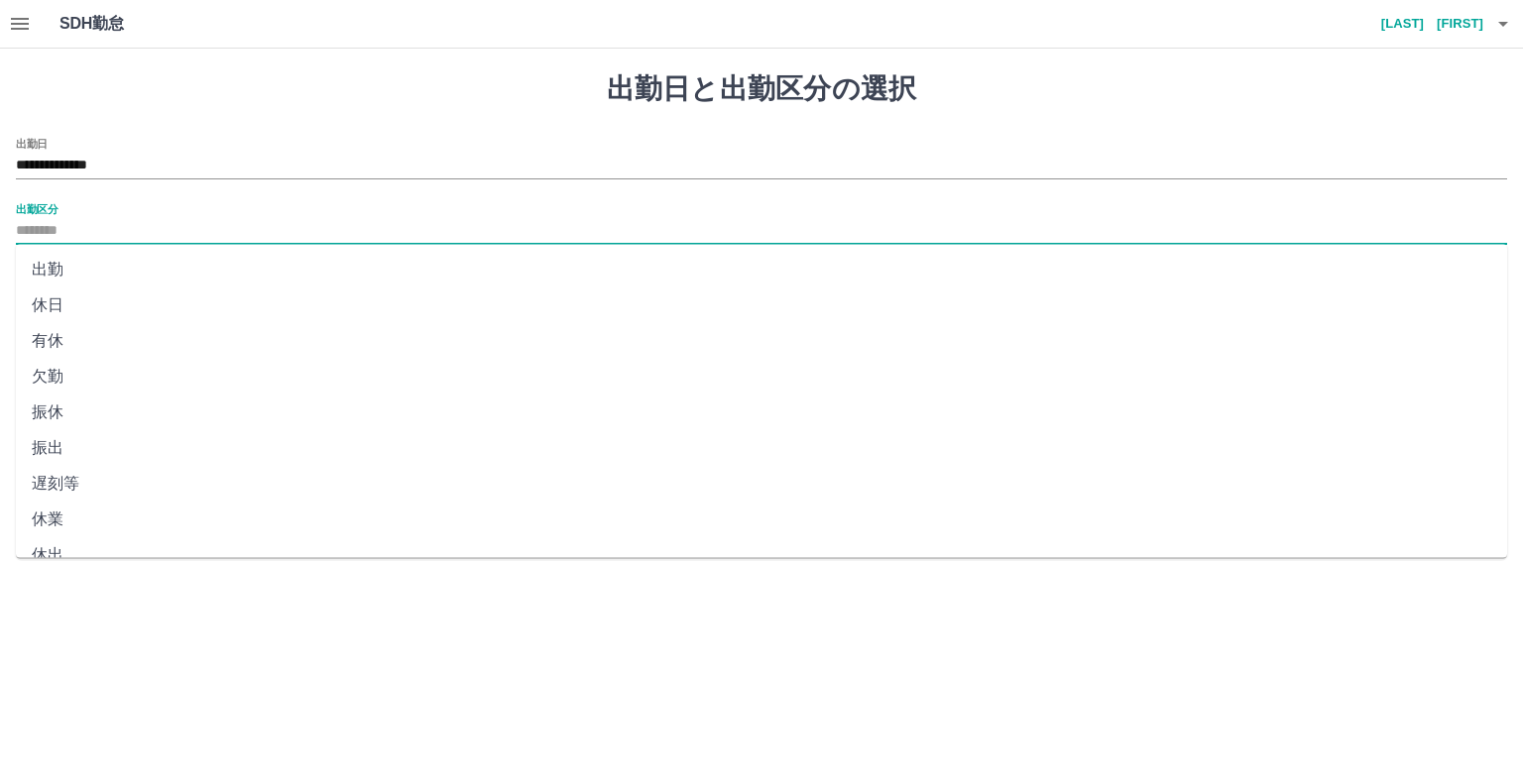 click on "出勤区分" at bounding box center (762, 231) 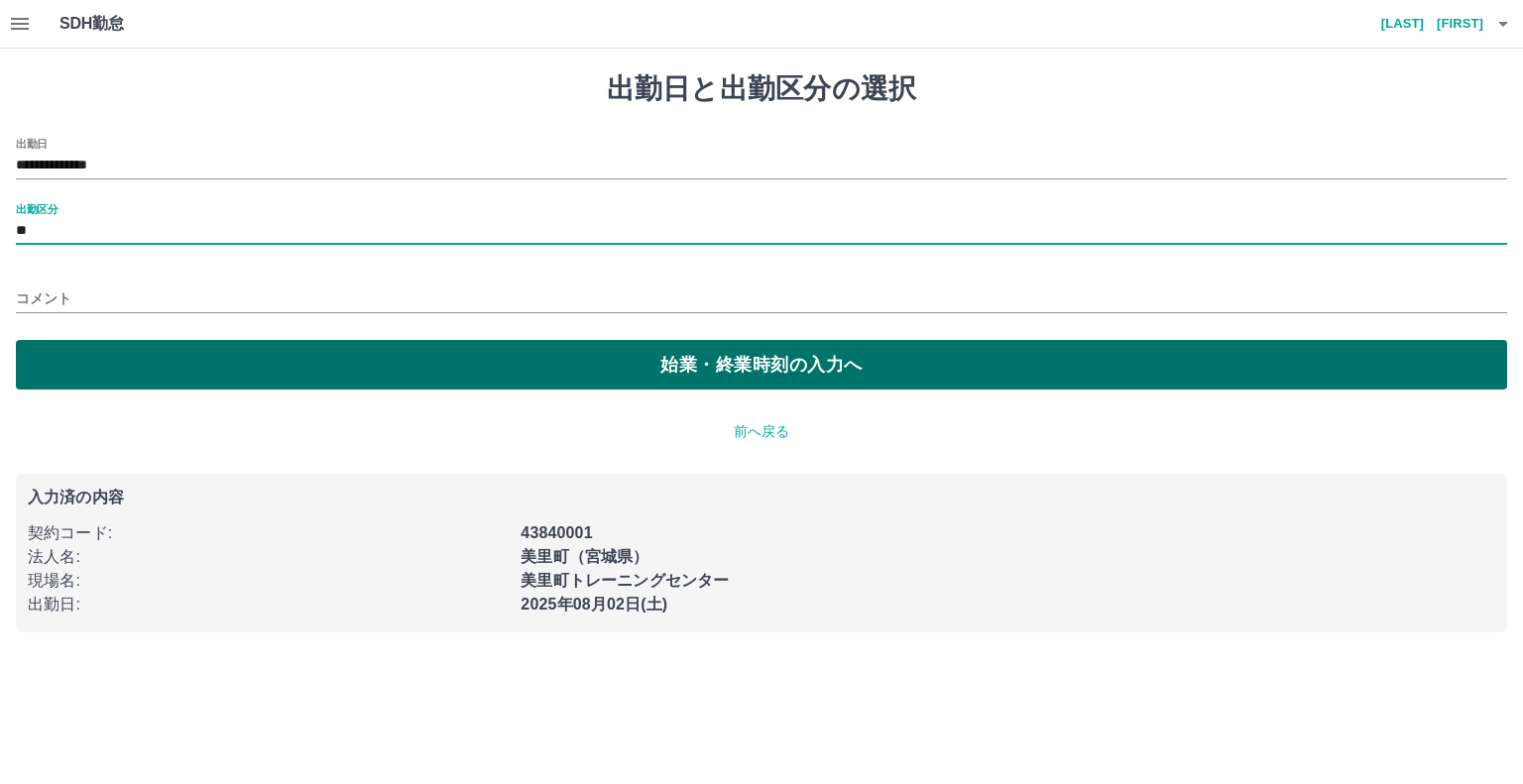 click on "始業・終業時刻の入力へ" at bounding box center [762, 365] 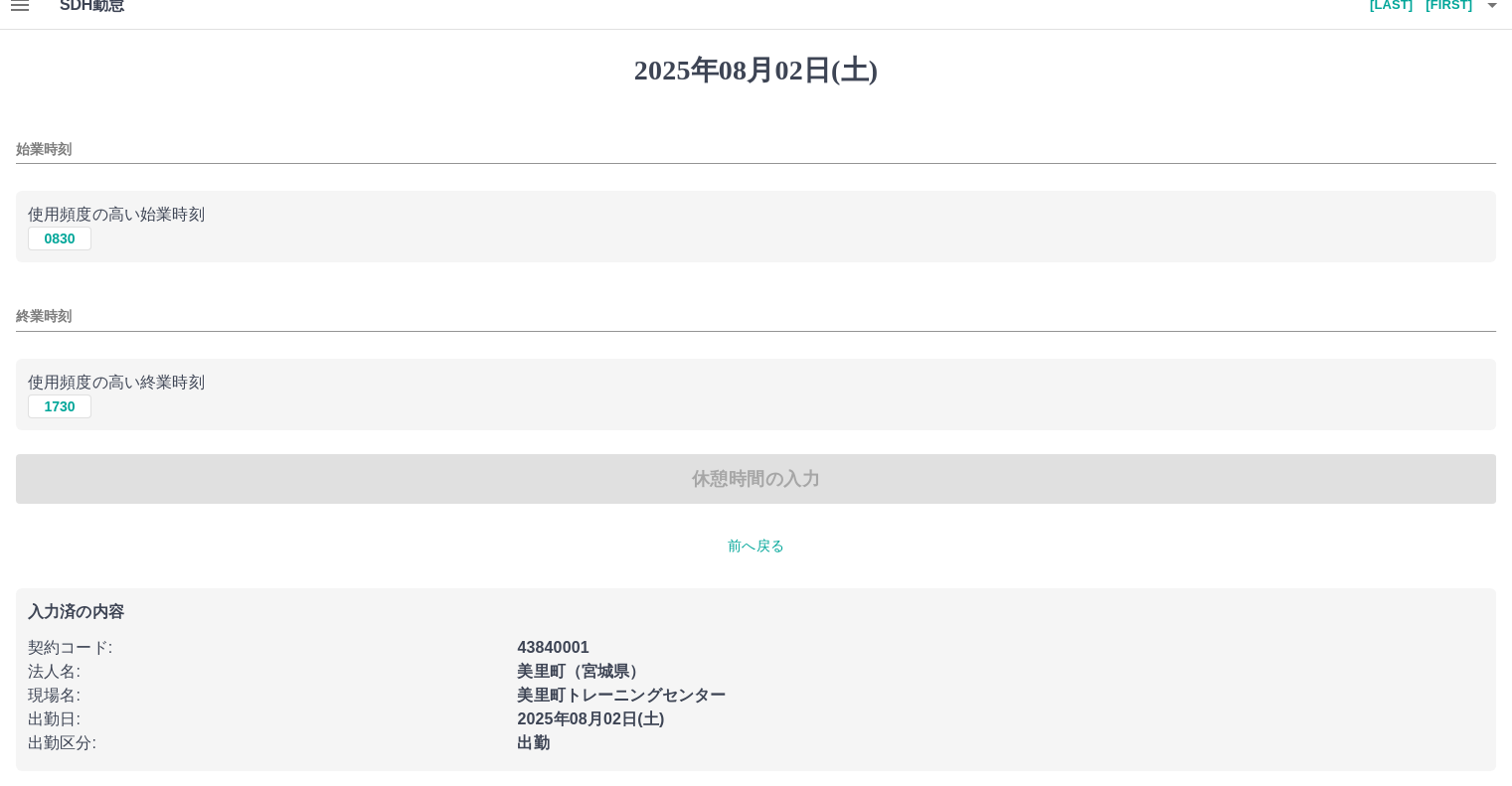 scroll, scrollTop: 29, scrollLeft: 0, axis: vertical 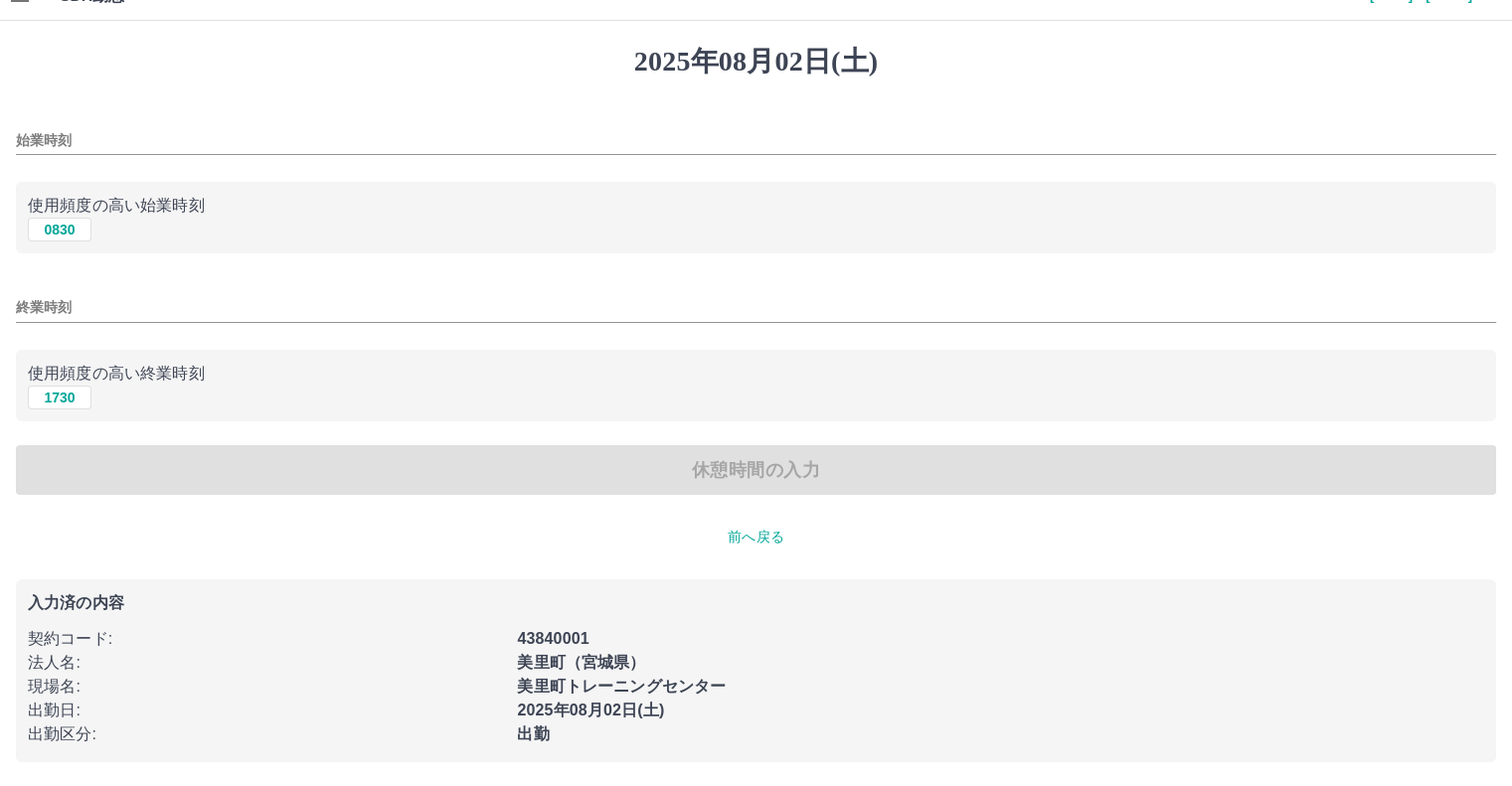 click on "休憩時間の入力" at bounding box center (756, 470) 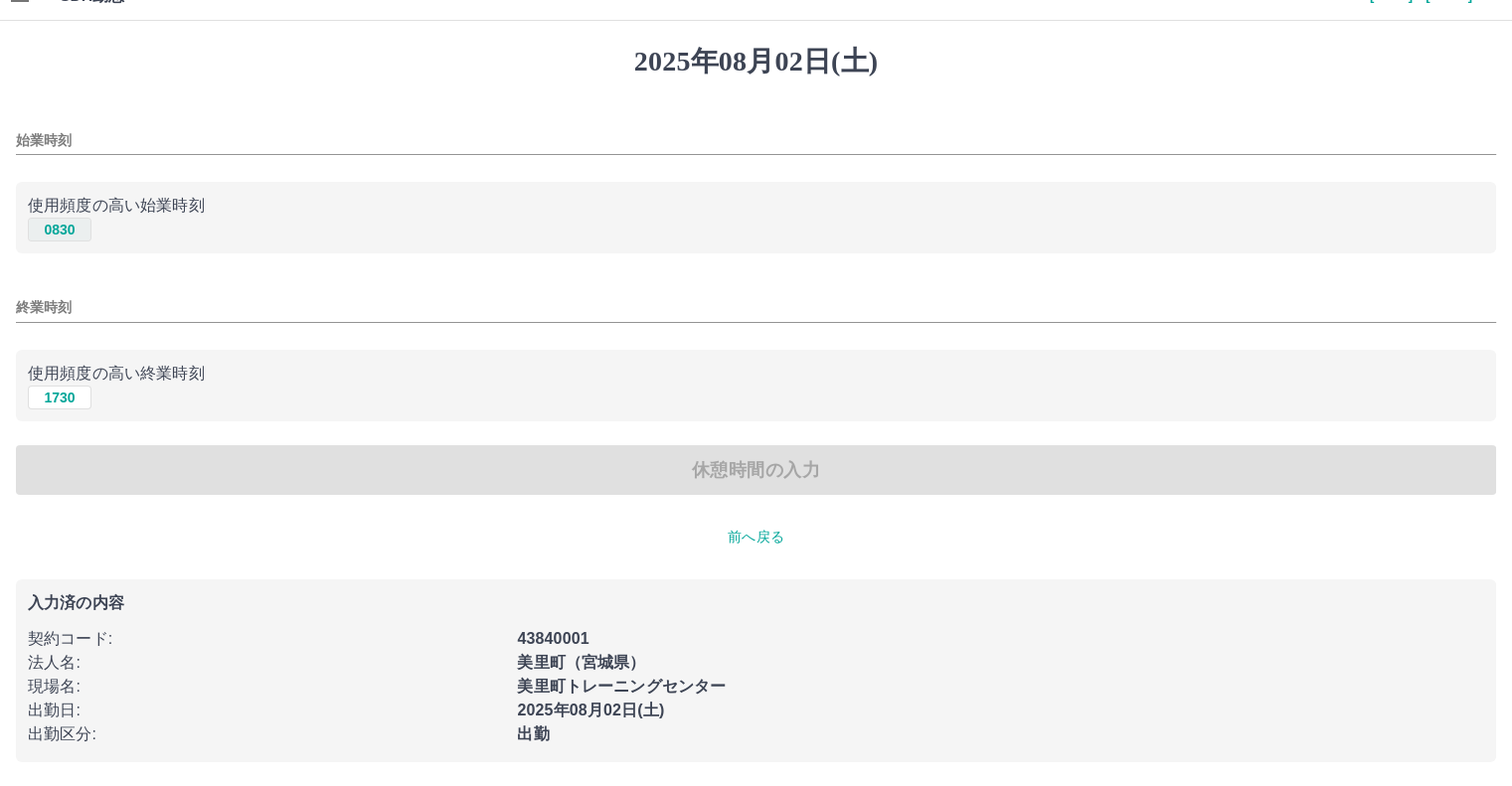 click on "0830" at bounding box center [60, 230] 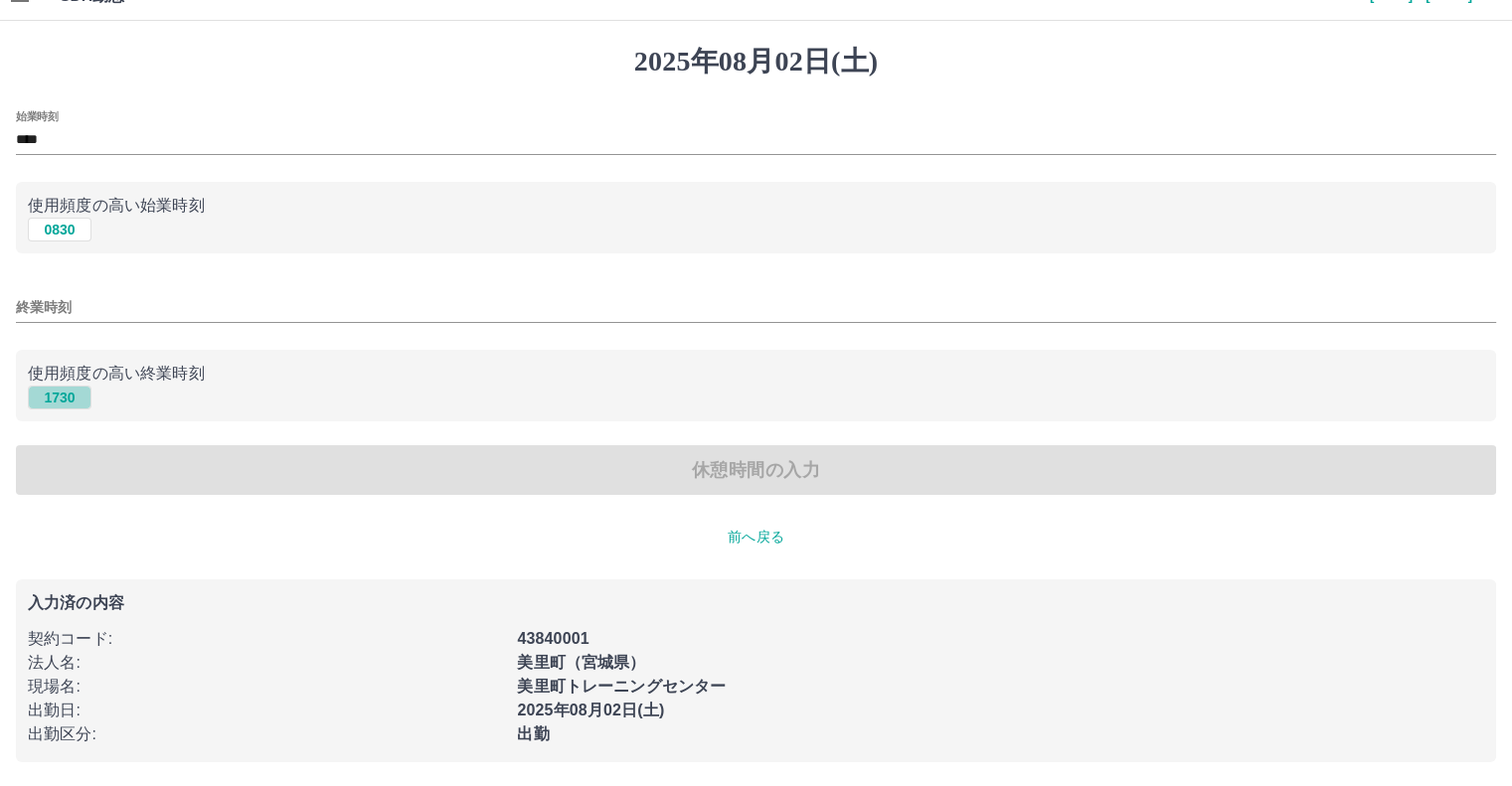 click on "1730" at bounding box center (60, 397) 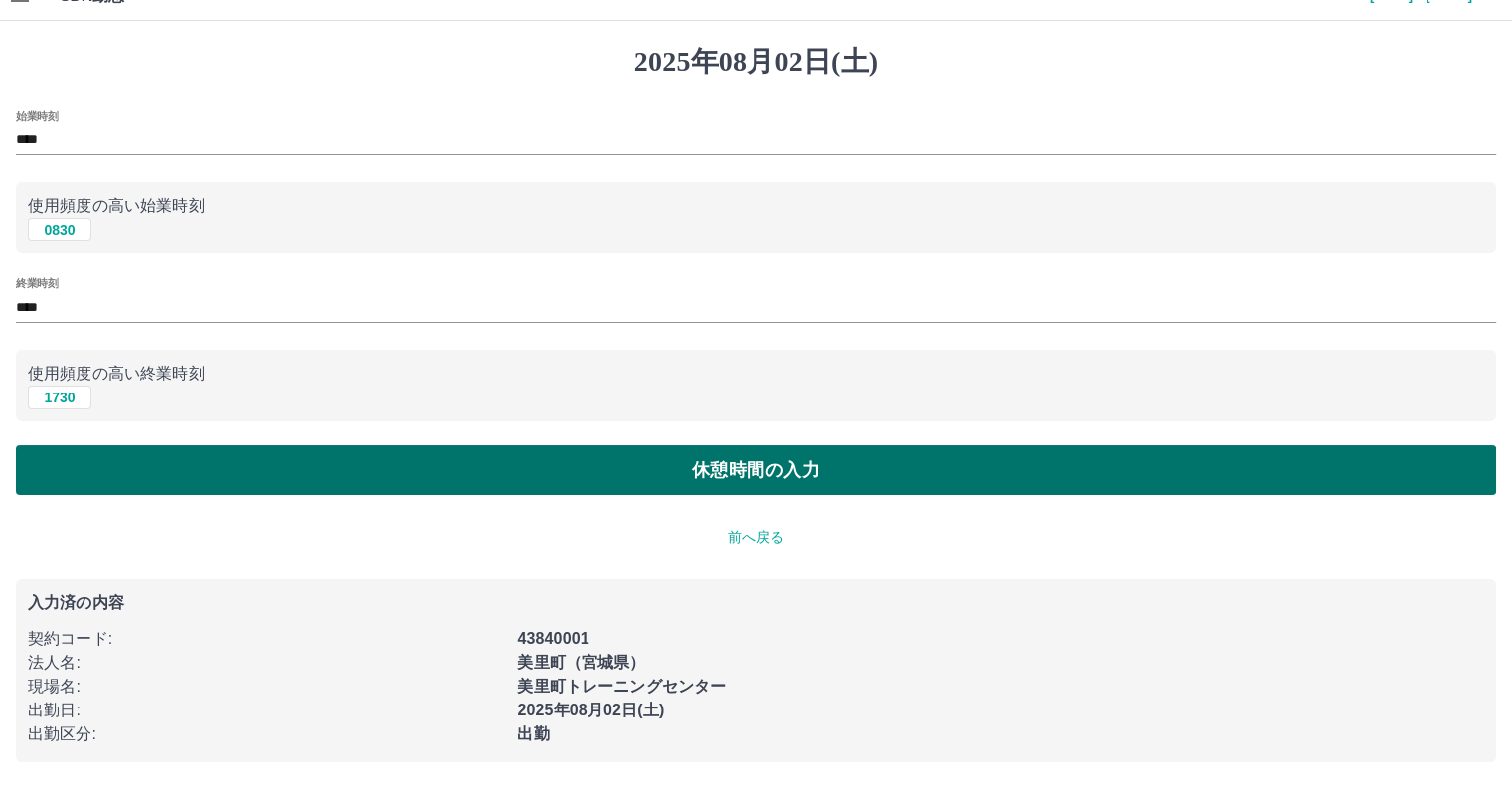 click on "休憩時間の入力" at bounding box center [756, 470] 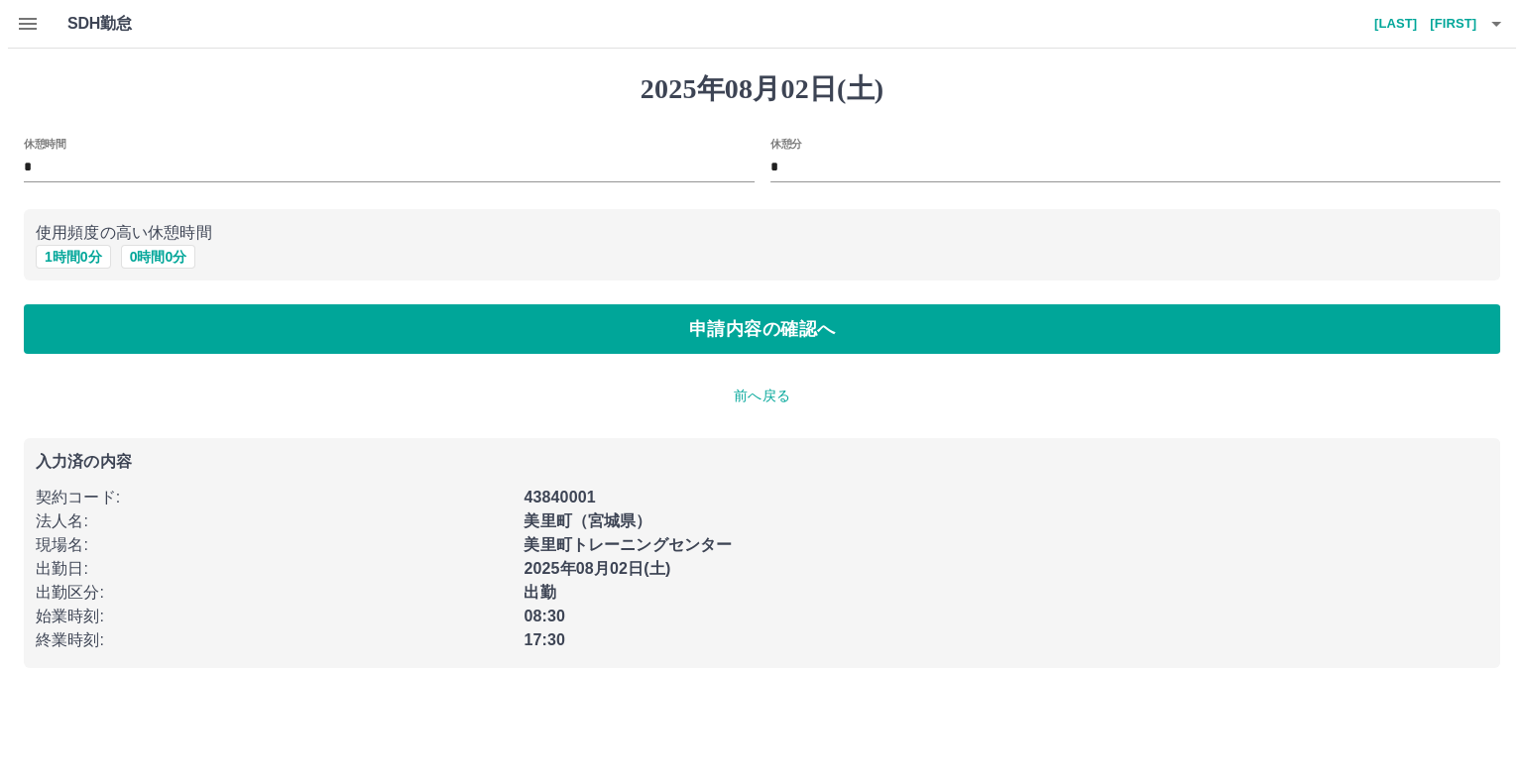 scroll, scrollTop: 0, scrollLeft: 0, axis: both 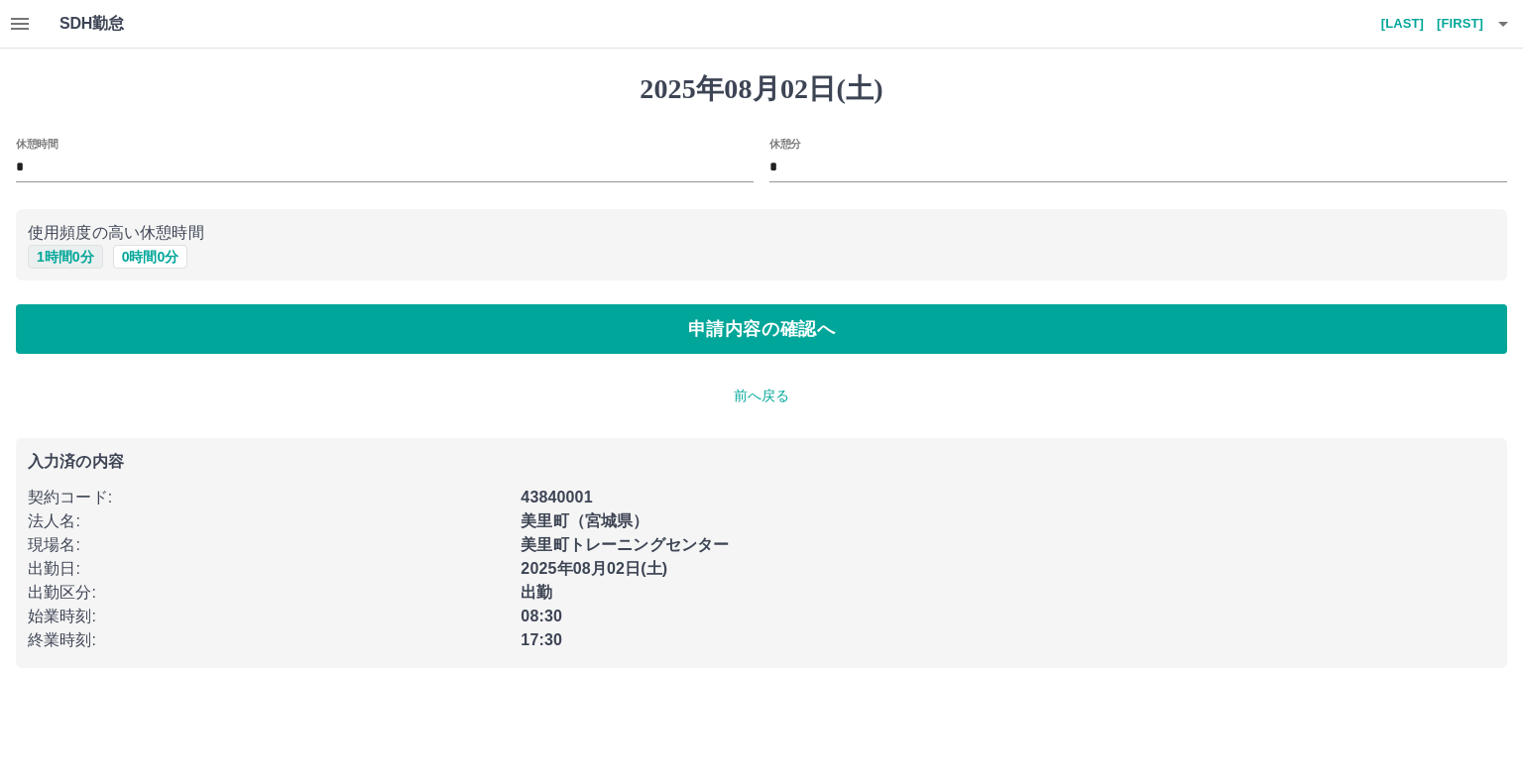click on "1 時間 0 分" at bounding box center [65, 257] 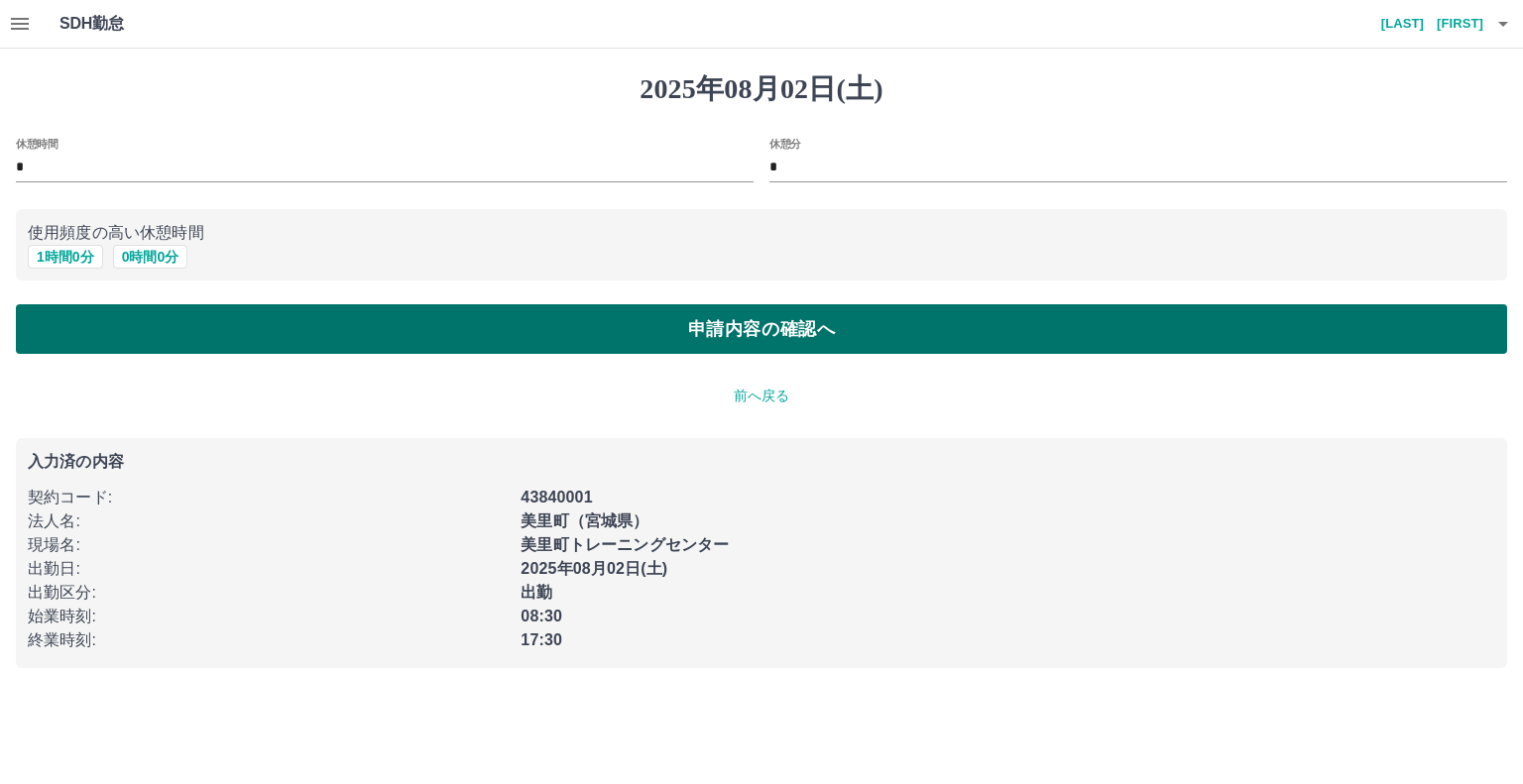 click on "申請内容の確認へ" at bounding box center (762, 329) 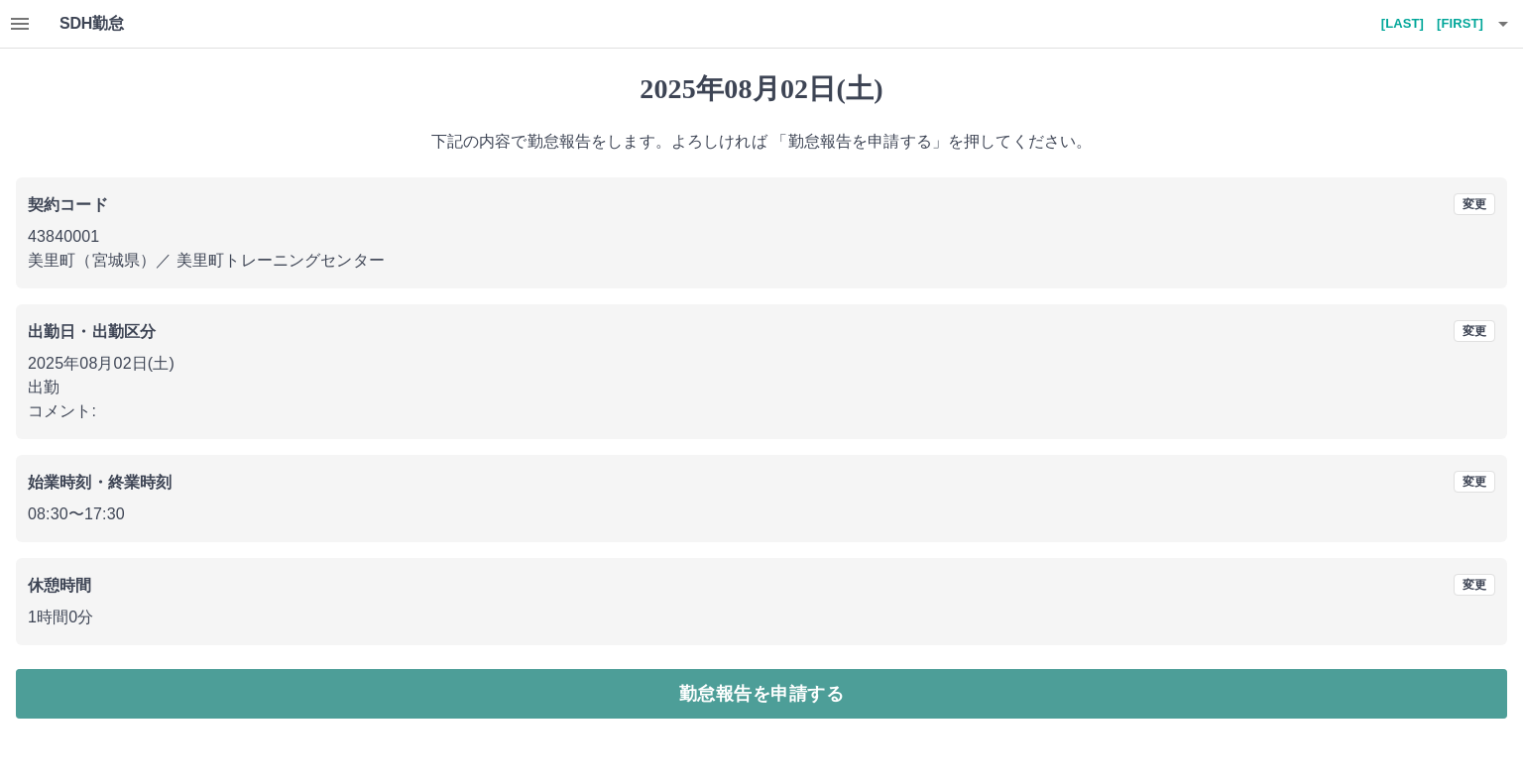 click on "勤怠報告を申請する" at bounding box center [762, 694] 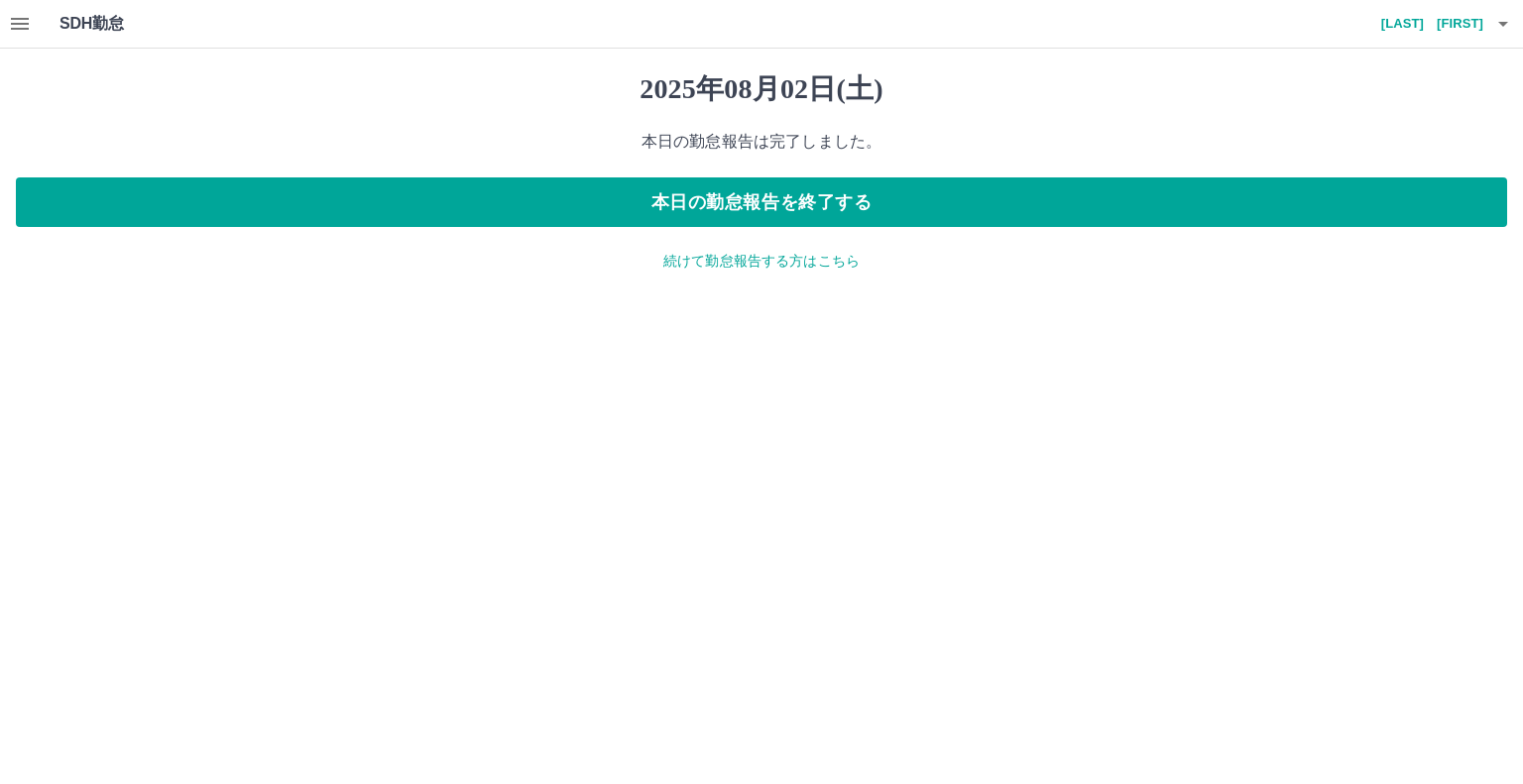 click on "続けて勤怠報告する方はこちら" at bounding box center (762, 261) 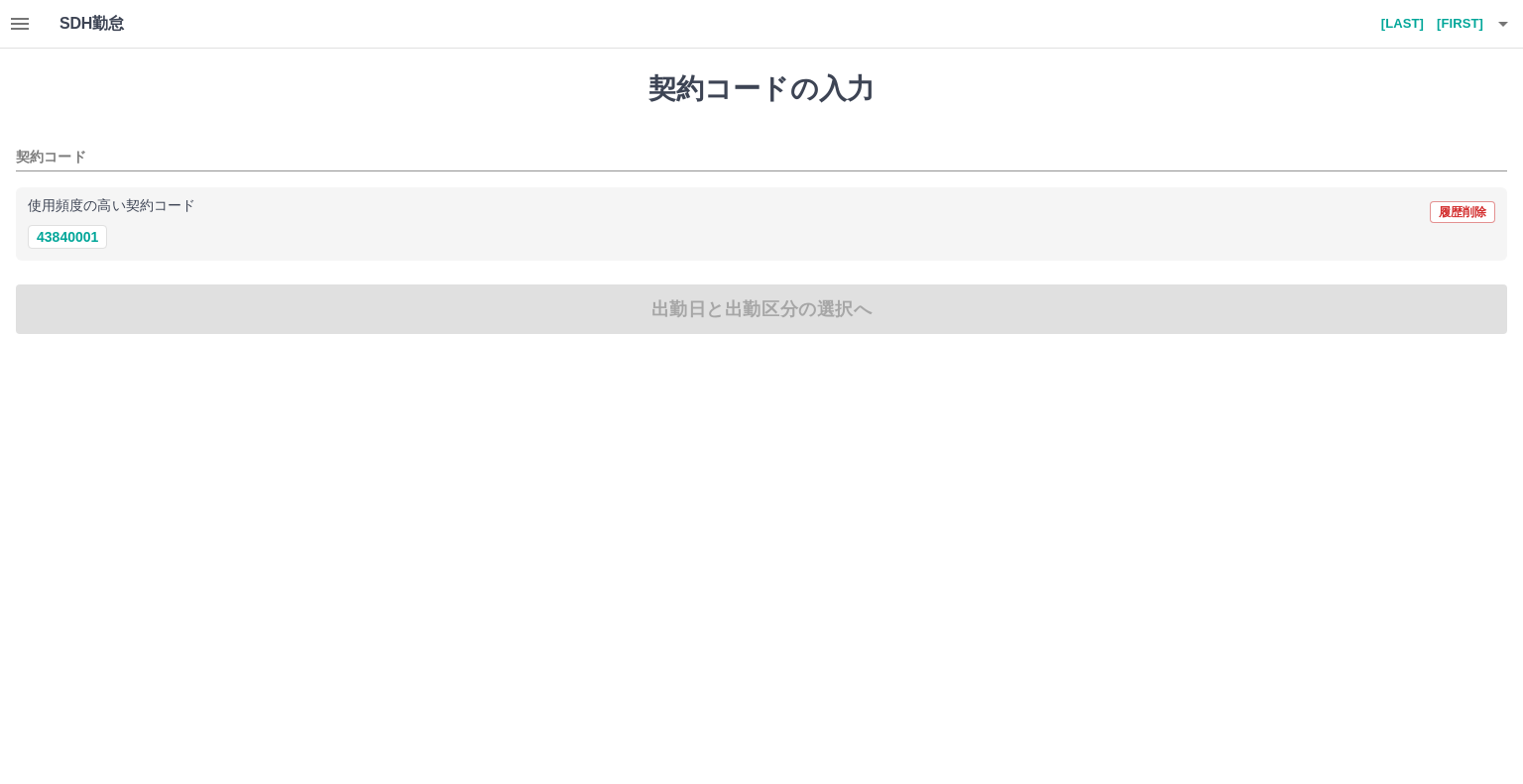 click on "契約コードの入力 契約コード 使用頻度の高い契約コード 履歴削除 43840001 出勤日と出勤区分の選択へ" at bounding box center [762, 203] 